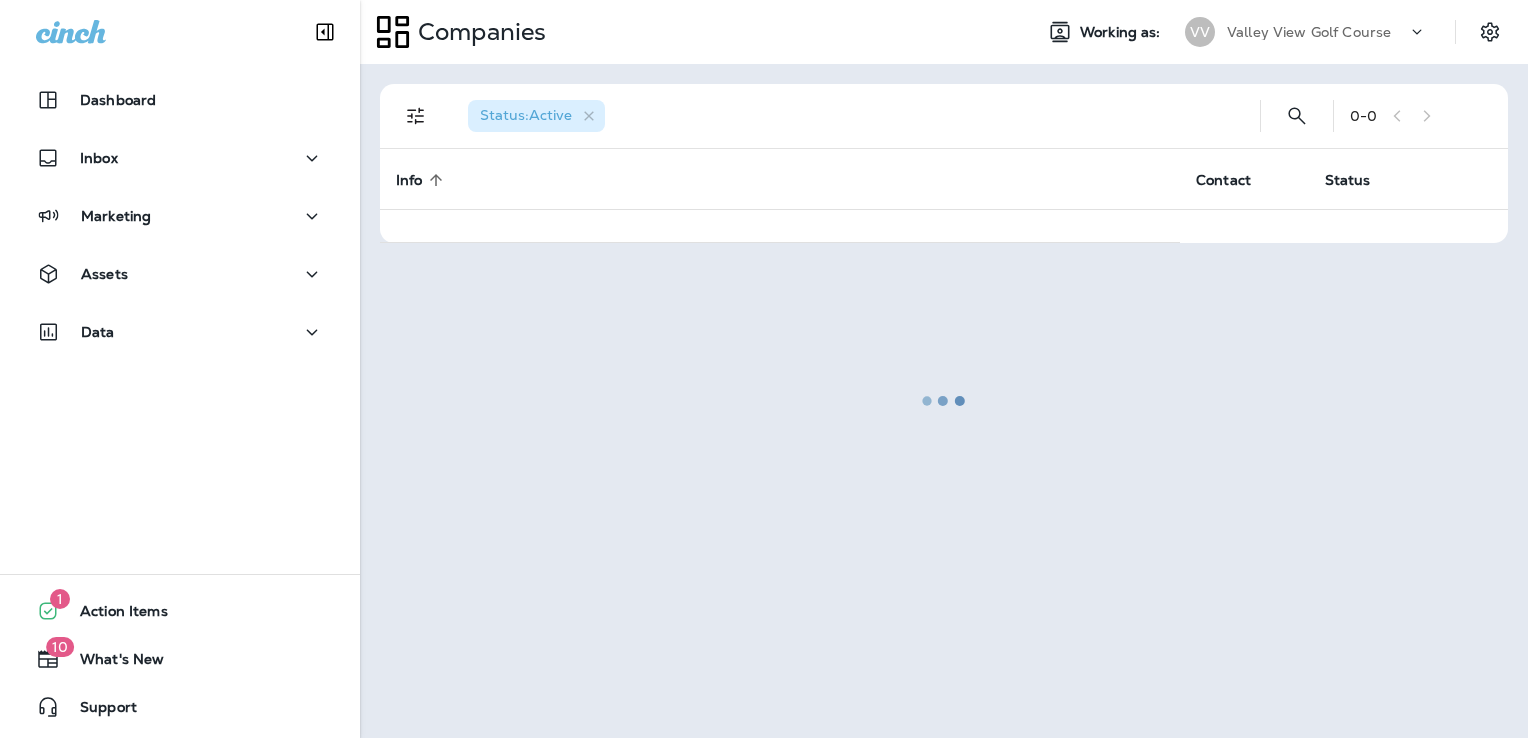 scroll, scrollTop: 0, scrollLeft: 0, axis: both 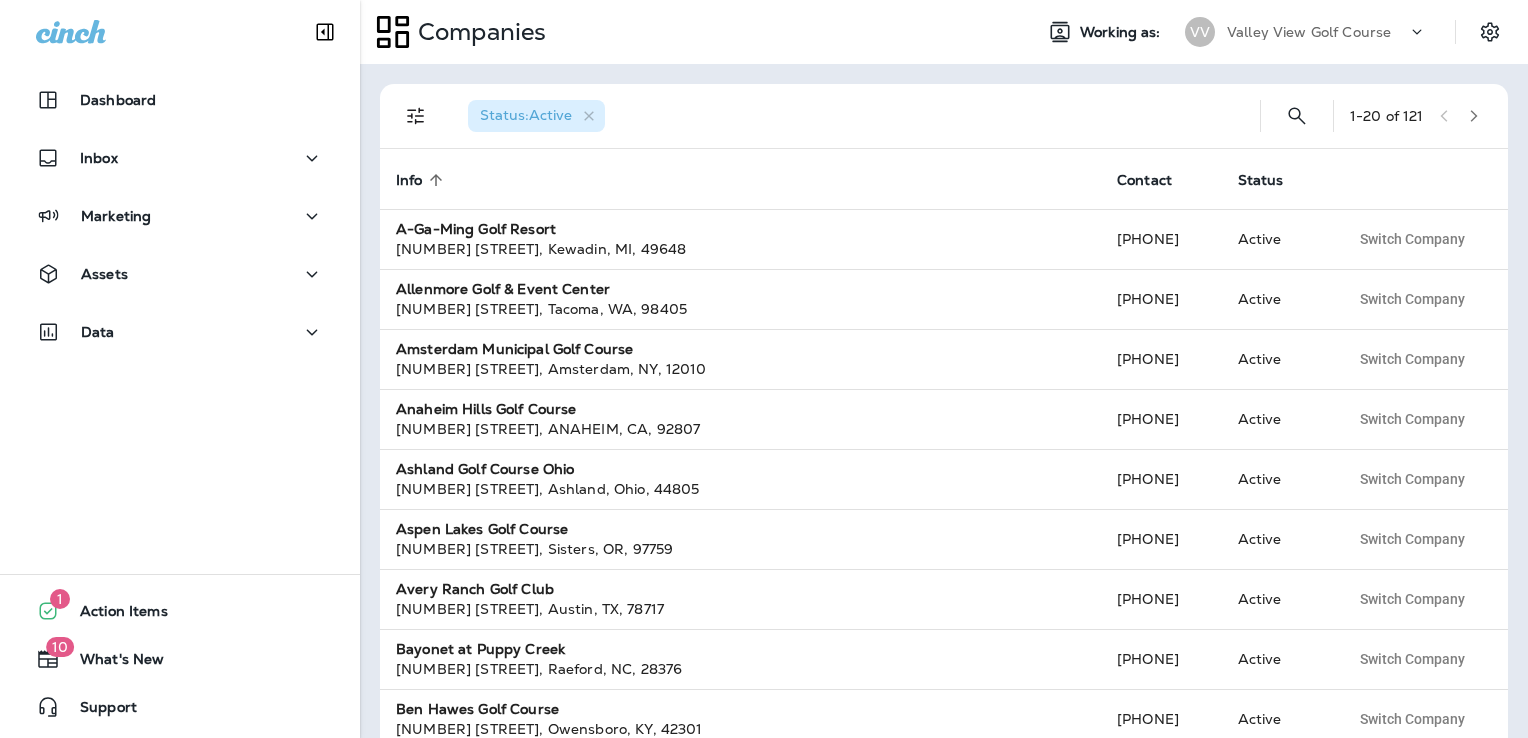 click on "Valley View Golf Course" at bounding box center (1309, 32) 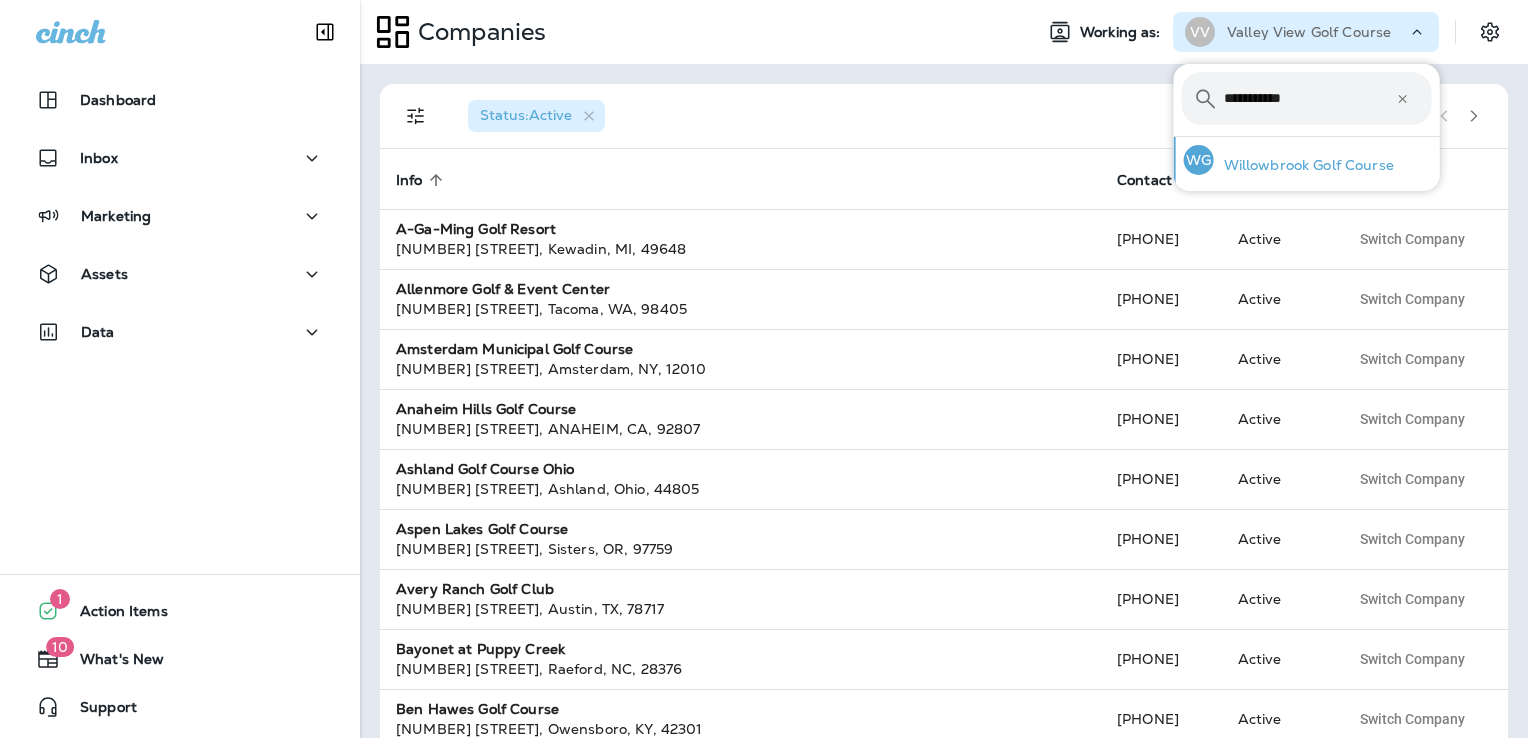 type on "**********" 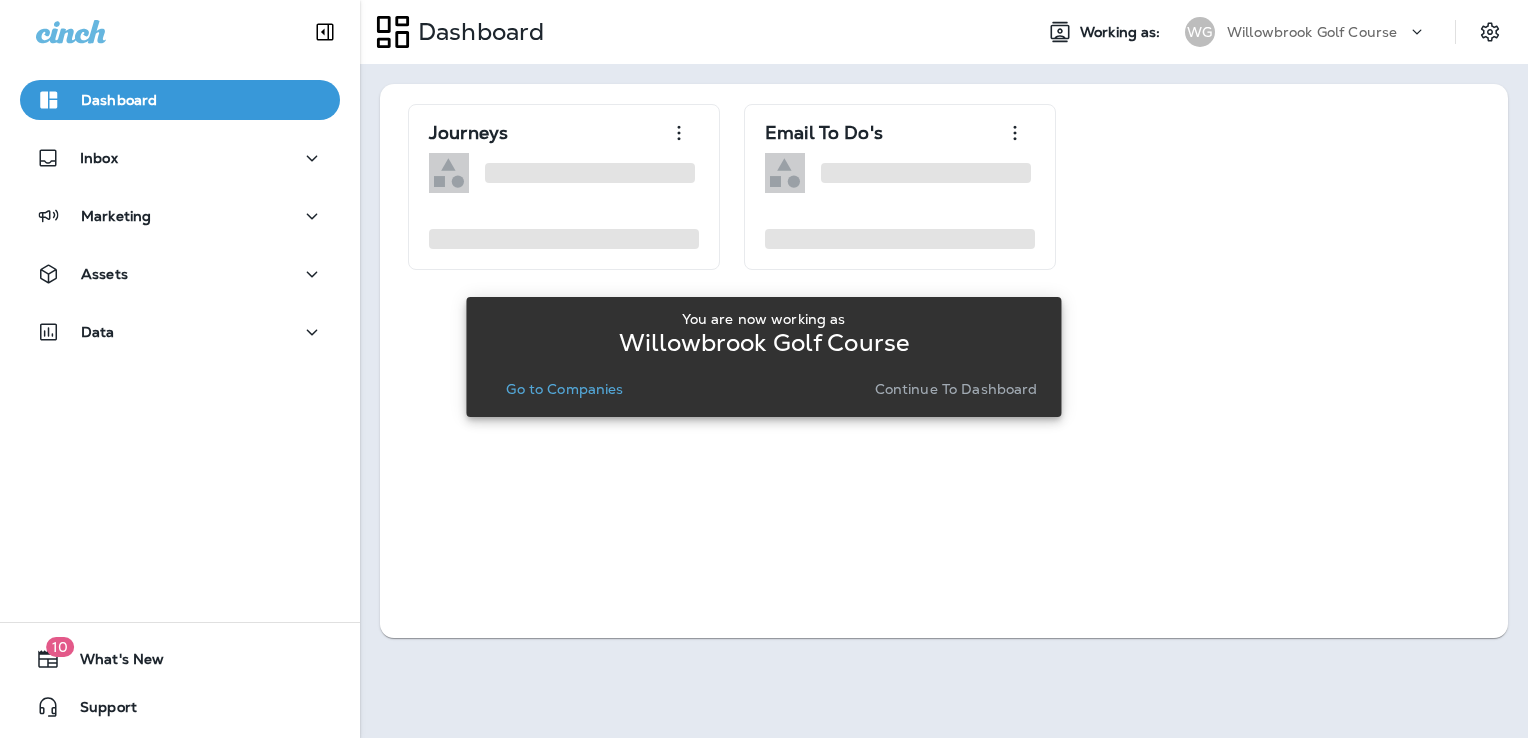 click on "Continue to Dashboard" at bounding box center (956, 389) 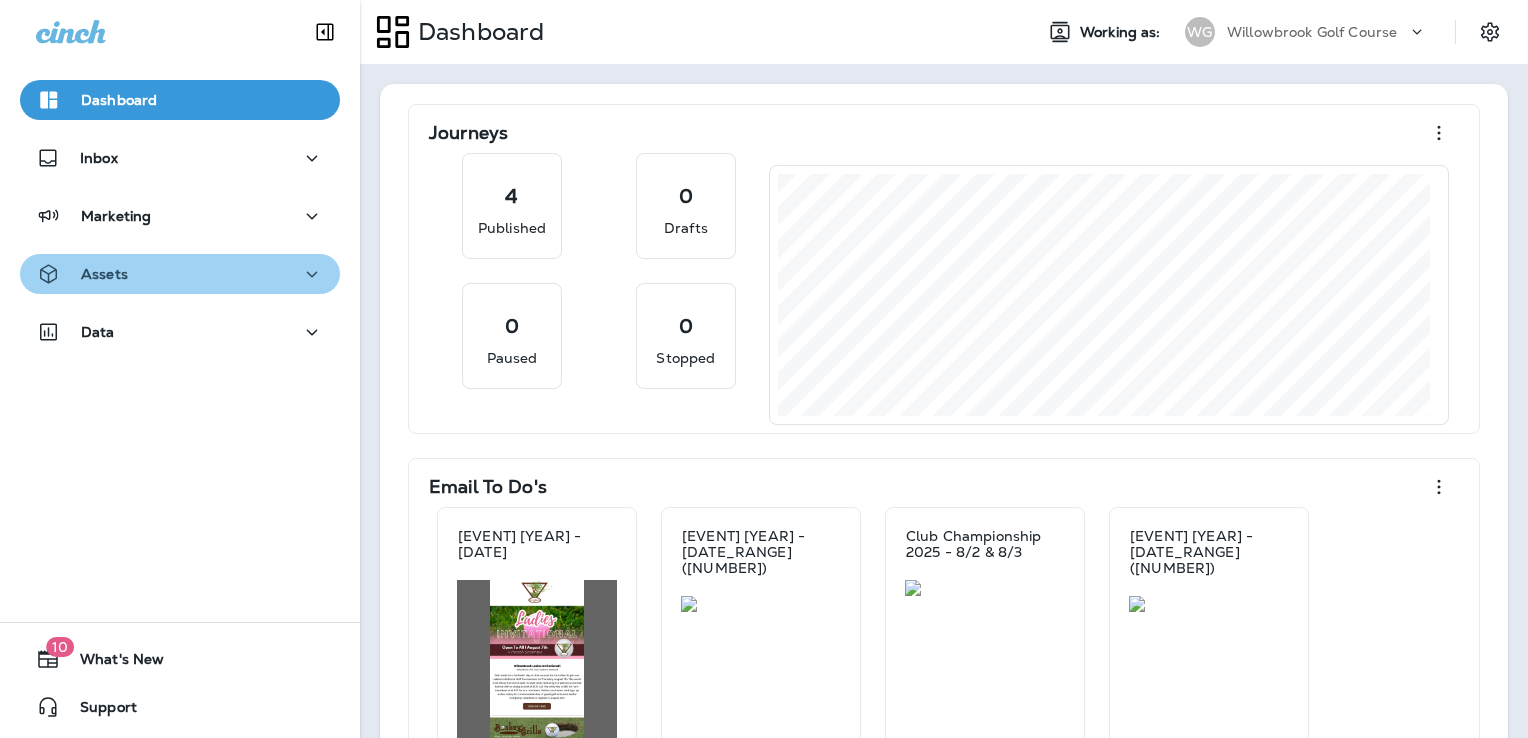 click on "Assets" at bounding box center [180, 274] 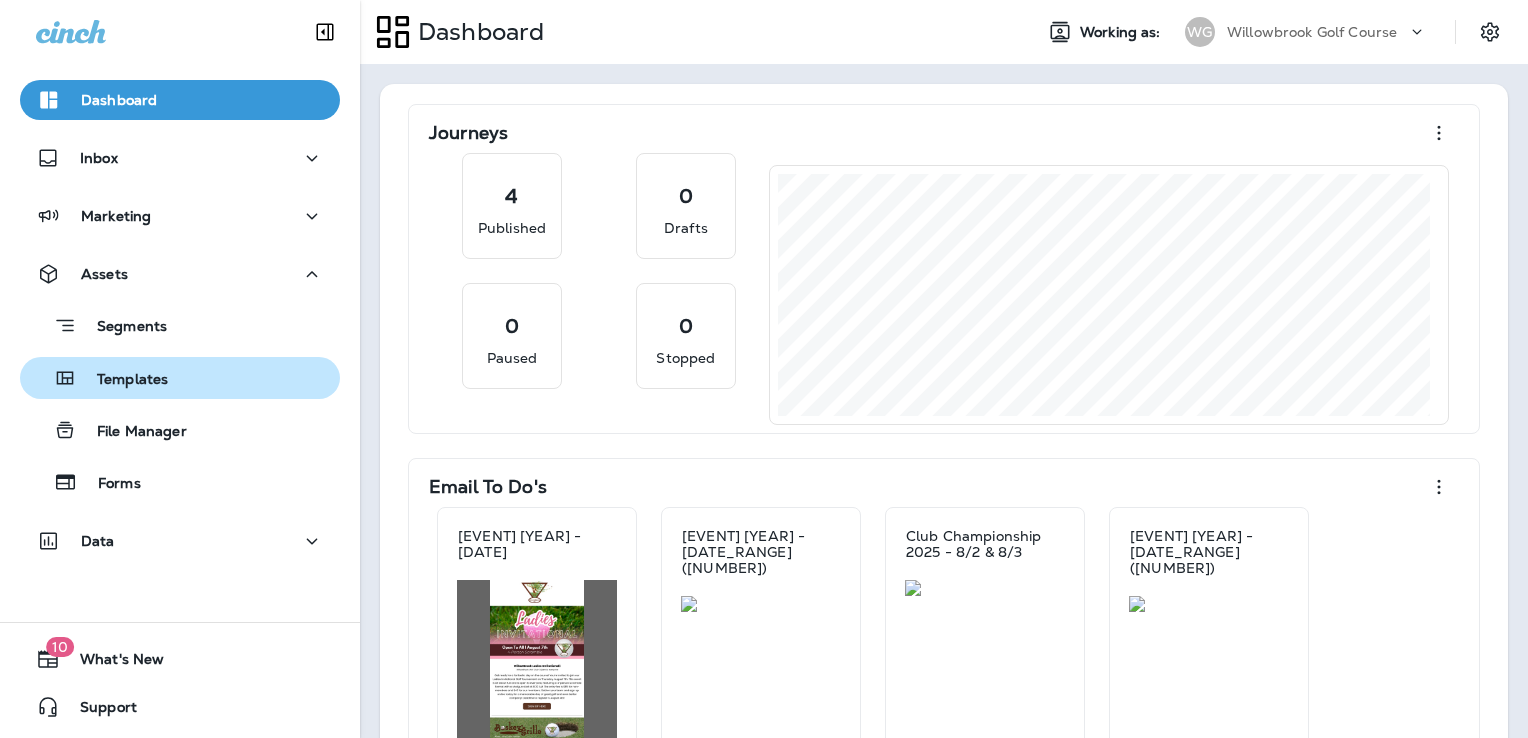 click on "Templates" at bounding box center (180, 378) 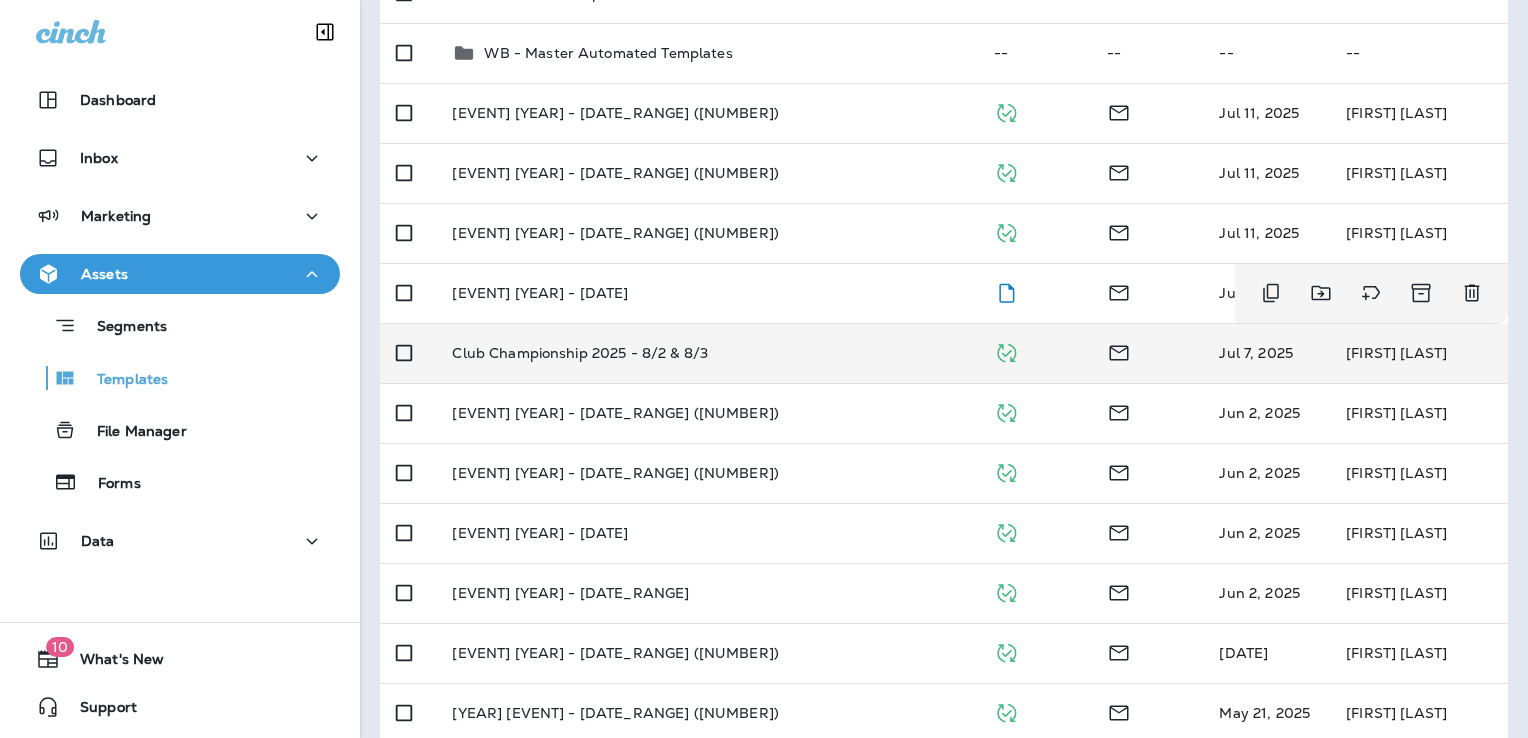 scroll, scrollTop: 300, scrollLeft: 0, axis: vertical 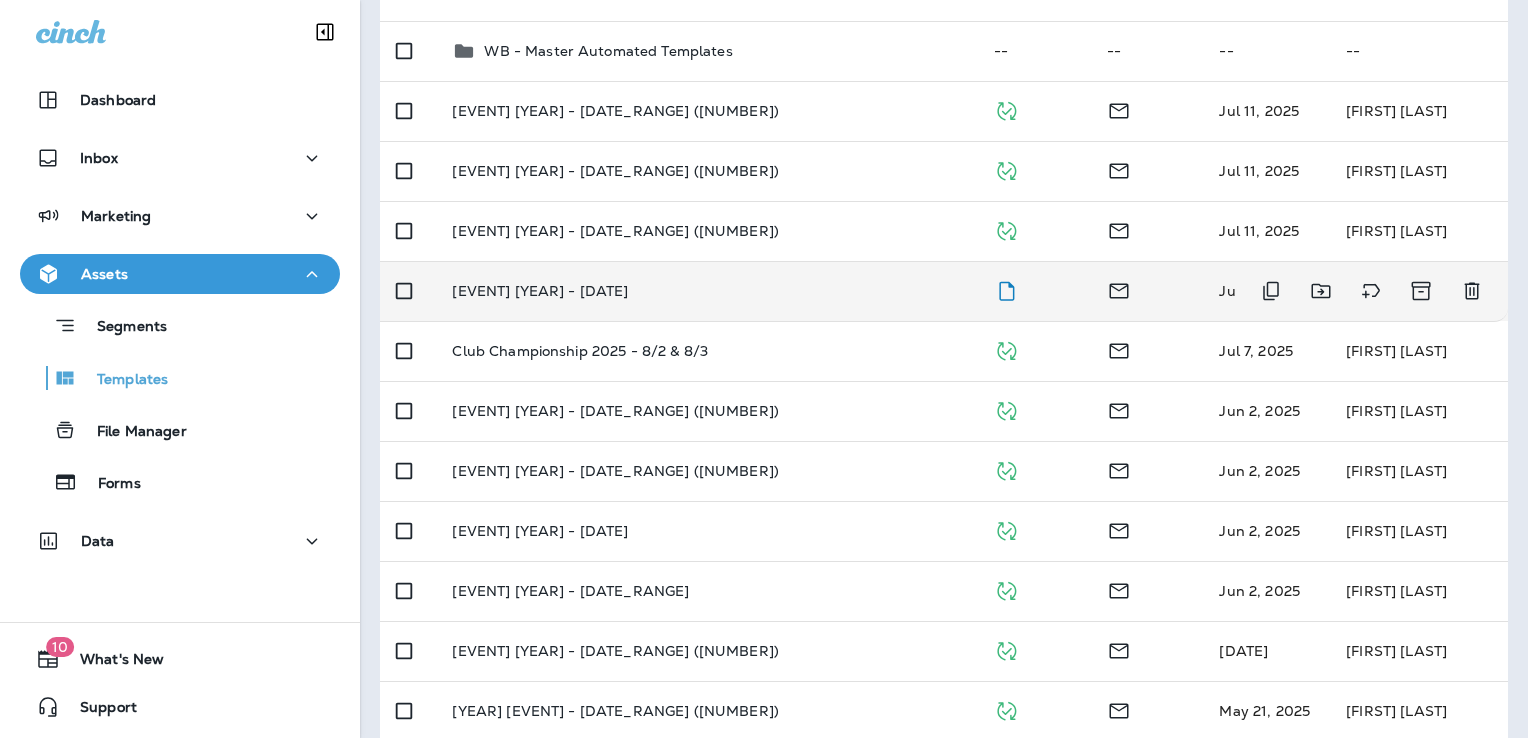 click on "[EVENT] [YEAR] - [DATE]" at bounding box center [706, 291] 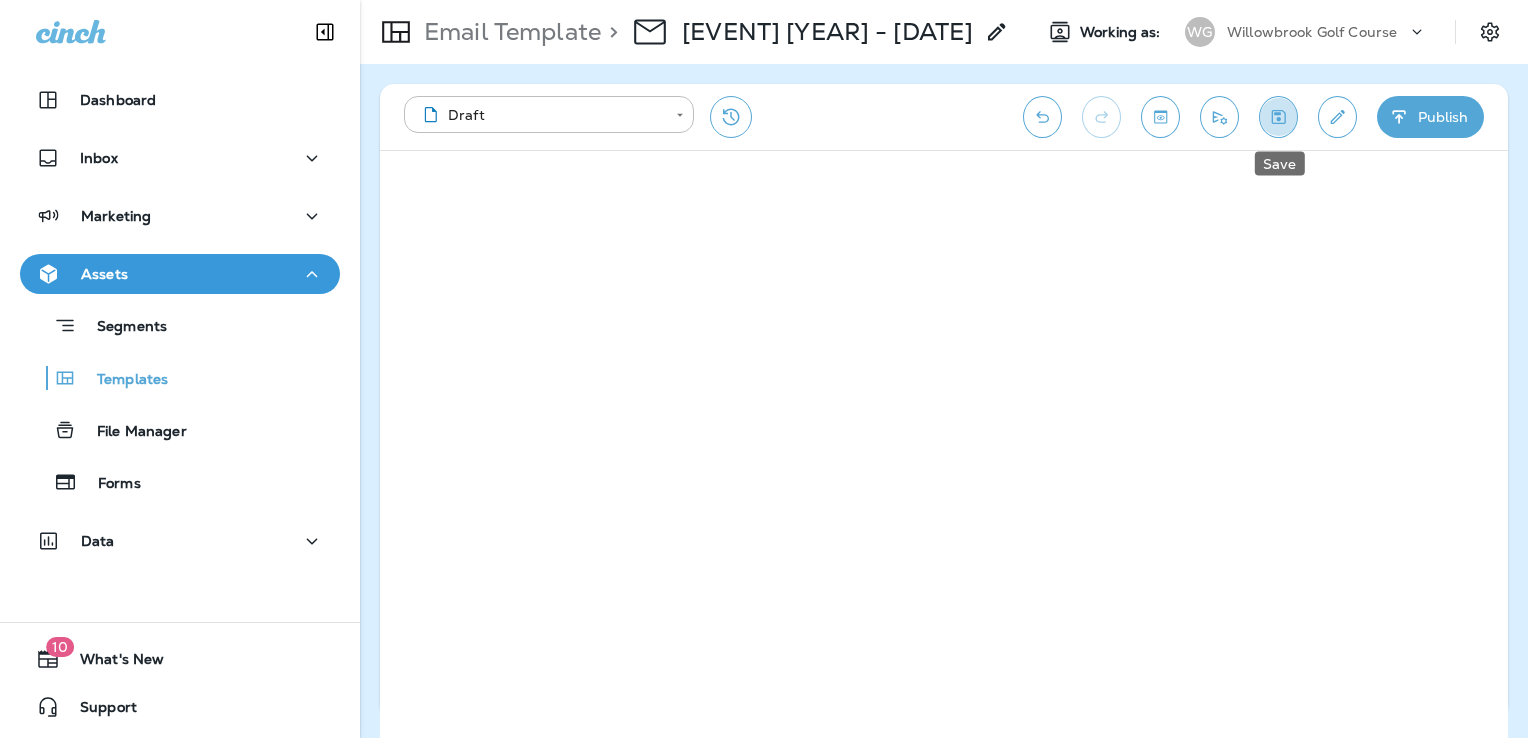 click 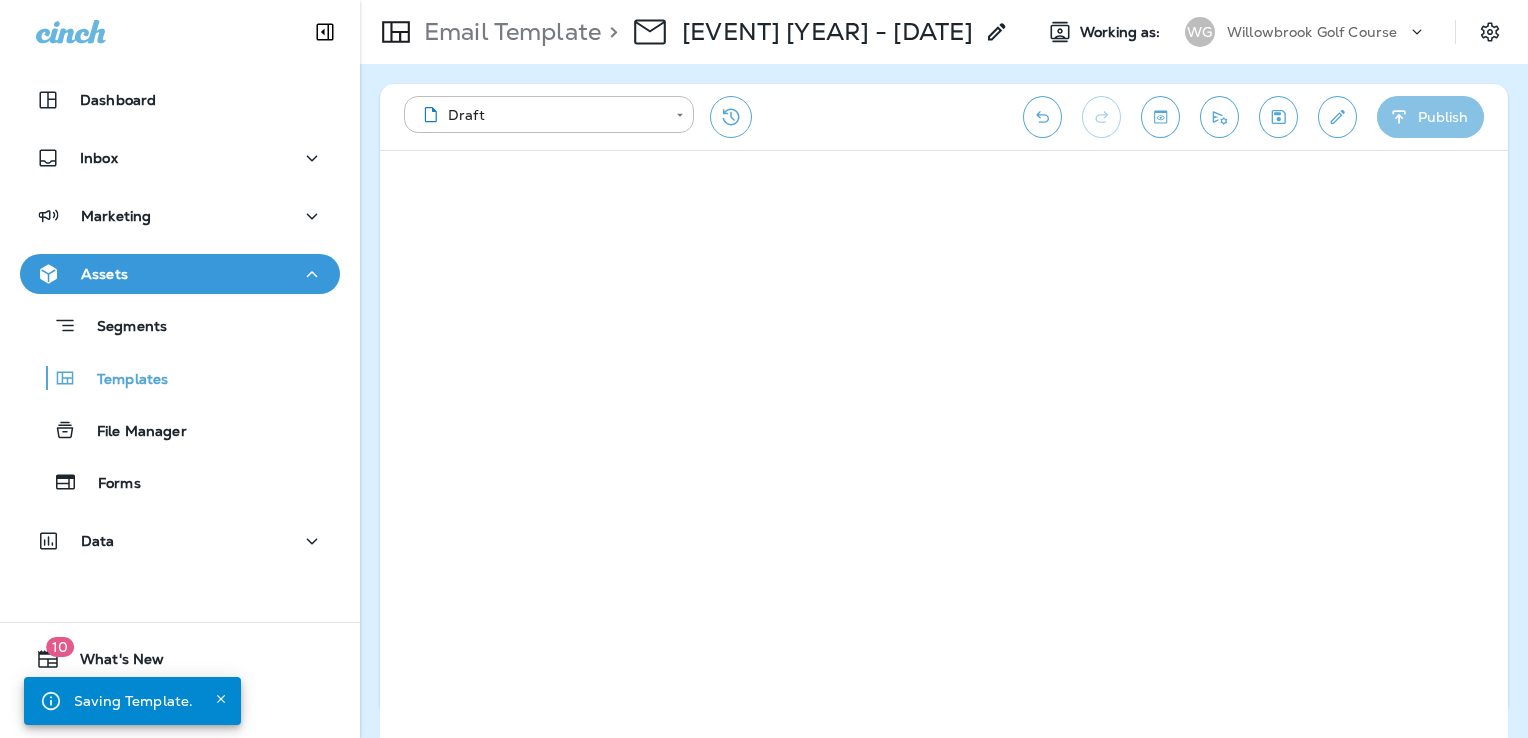 click on "Publish" at bounding box center [1430, 117] 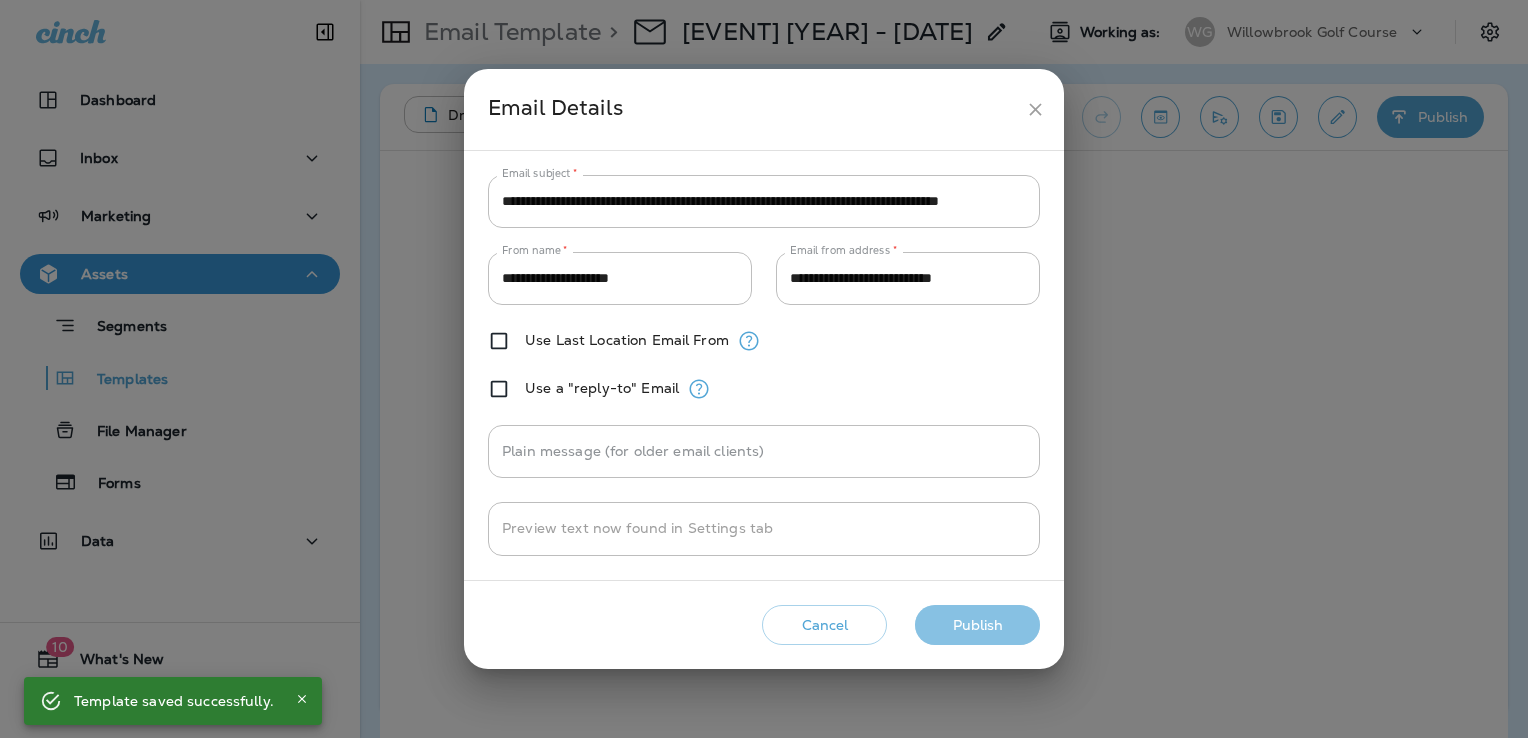 click on "Publish" at bounding box center [977, 625] 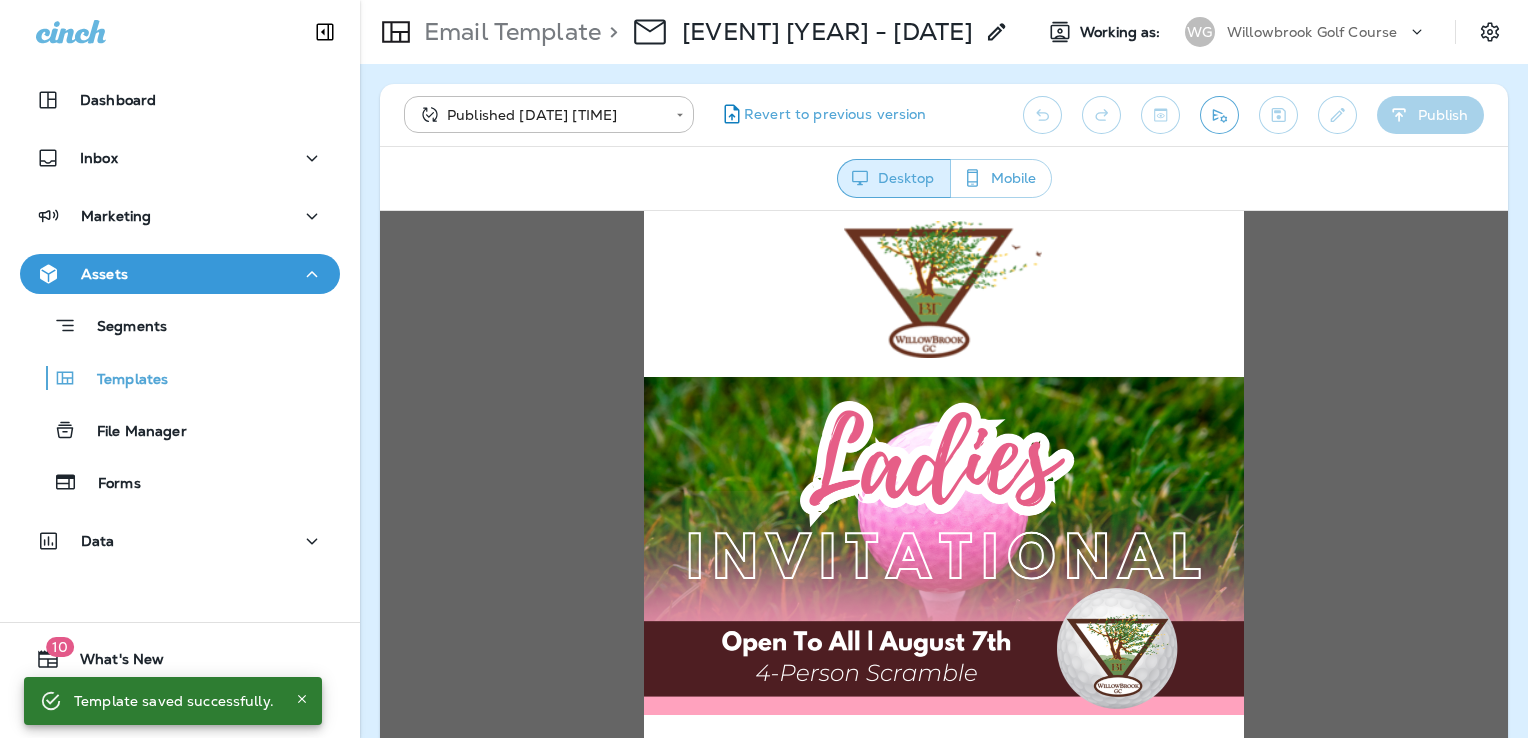 scroll, scrollTop: 0, scrollLeft: 0, axis: both 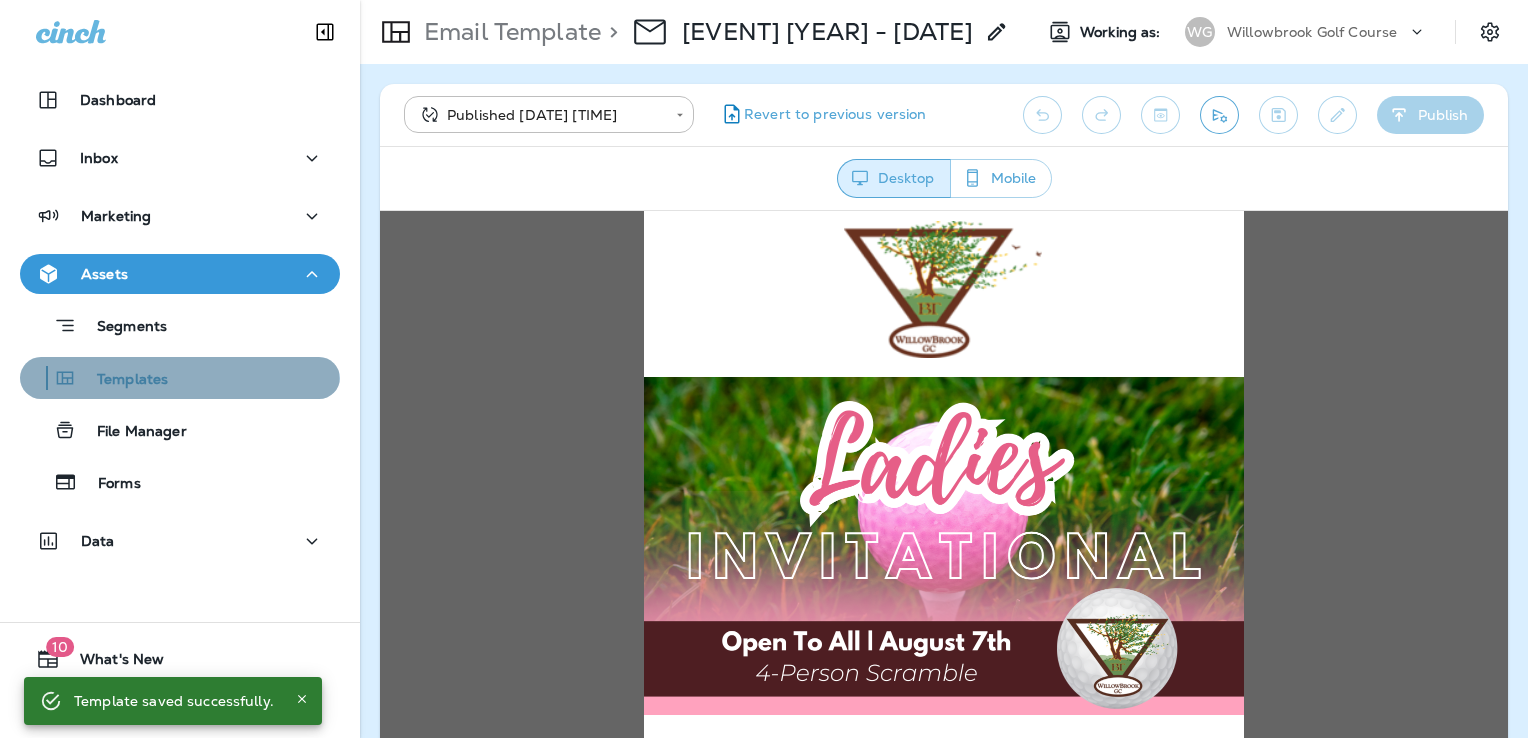 drag, startPoint x: 178, startPoint y: 386, endPoint x: 200, endPoint y: 380, distance: 22.803509 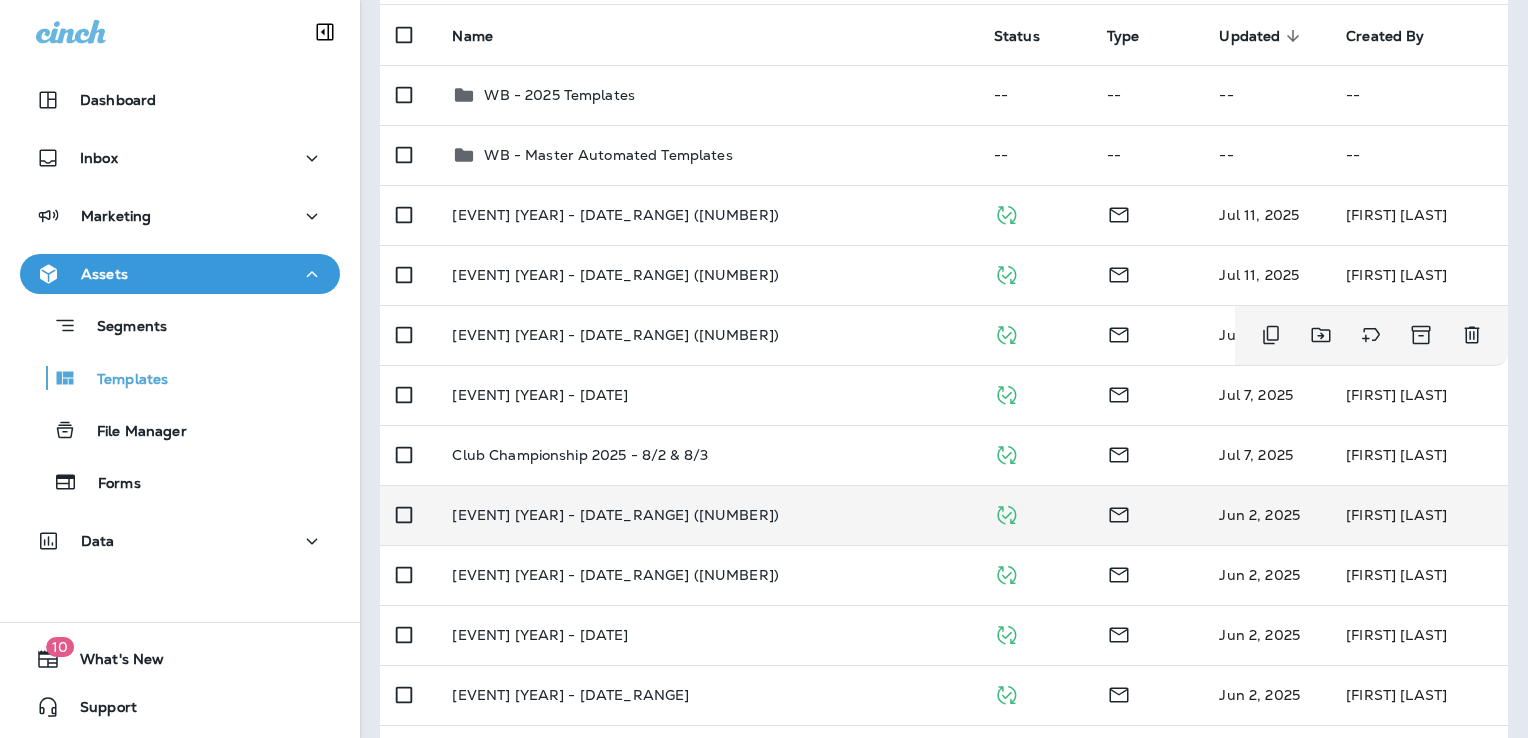scroll, scrollTop: 200, scrollLeft: 0, axis: vertical 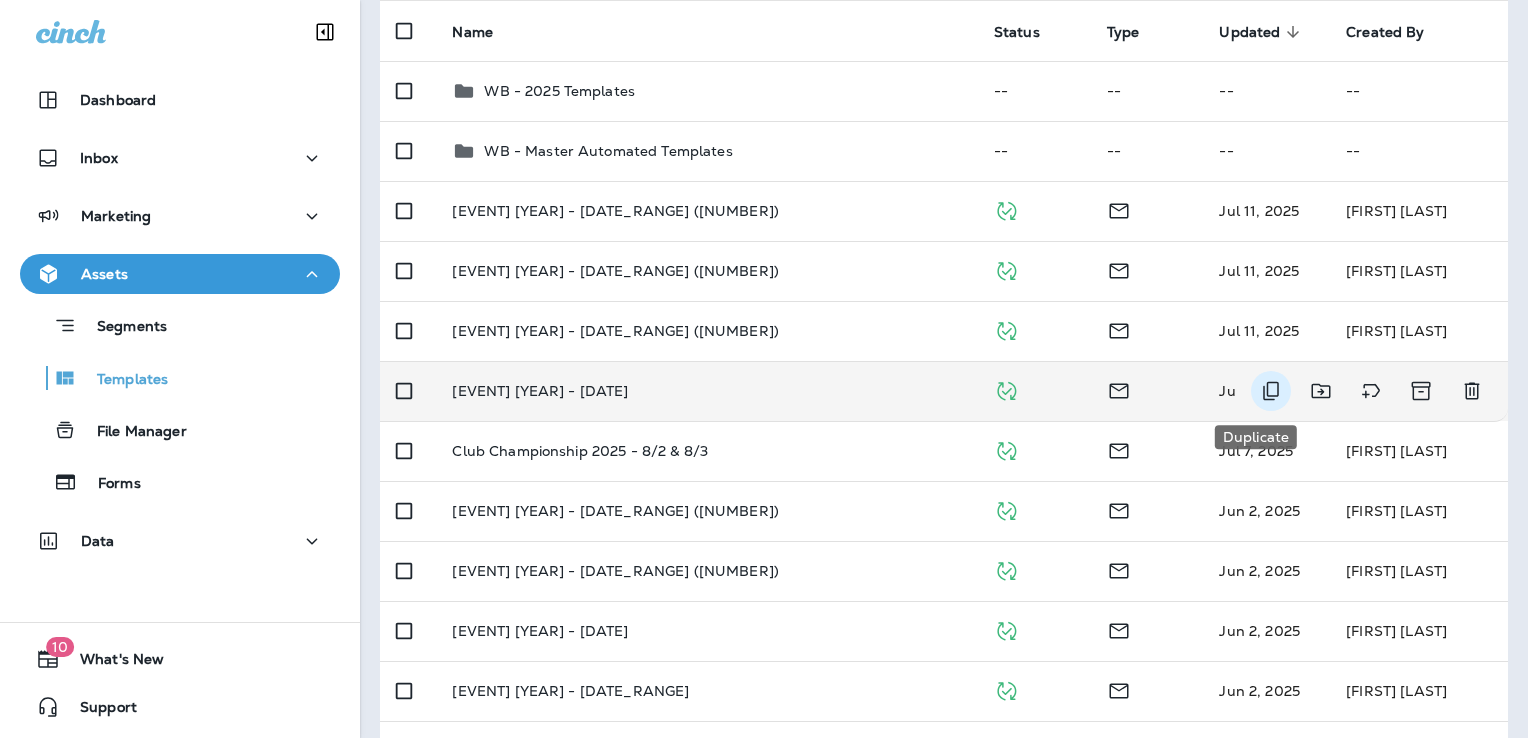 click 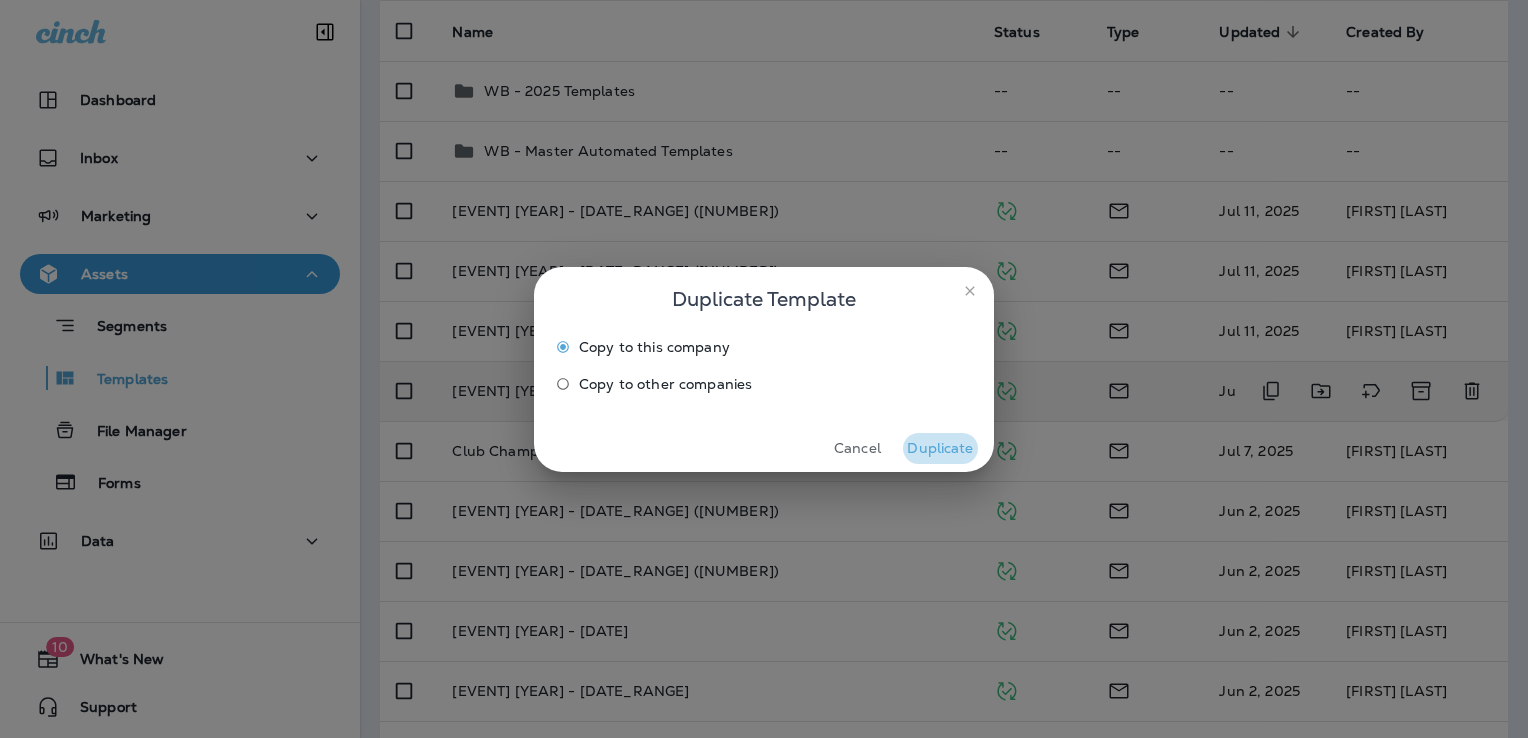 click on "Duplicate" at bounding box center [940, 448] 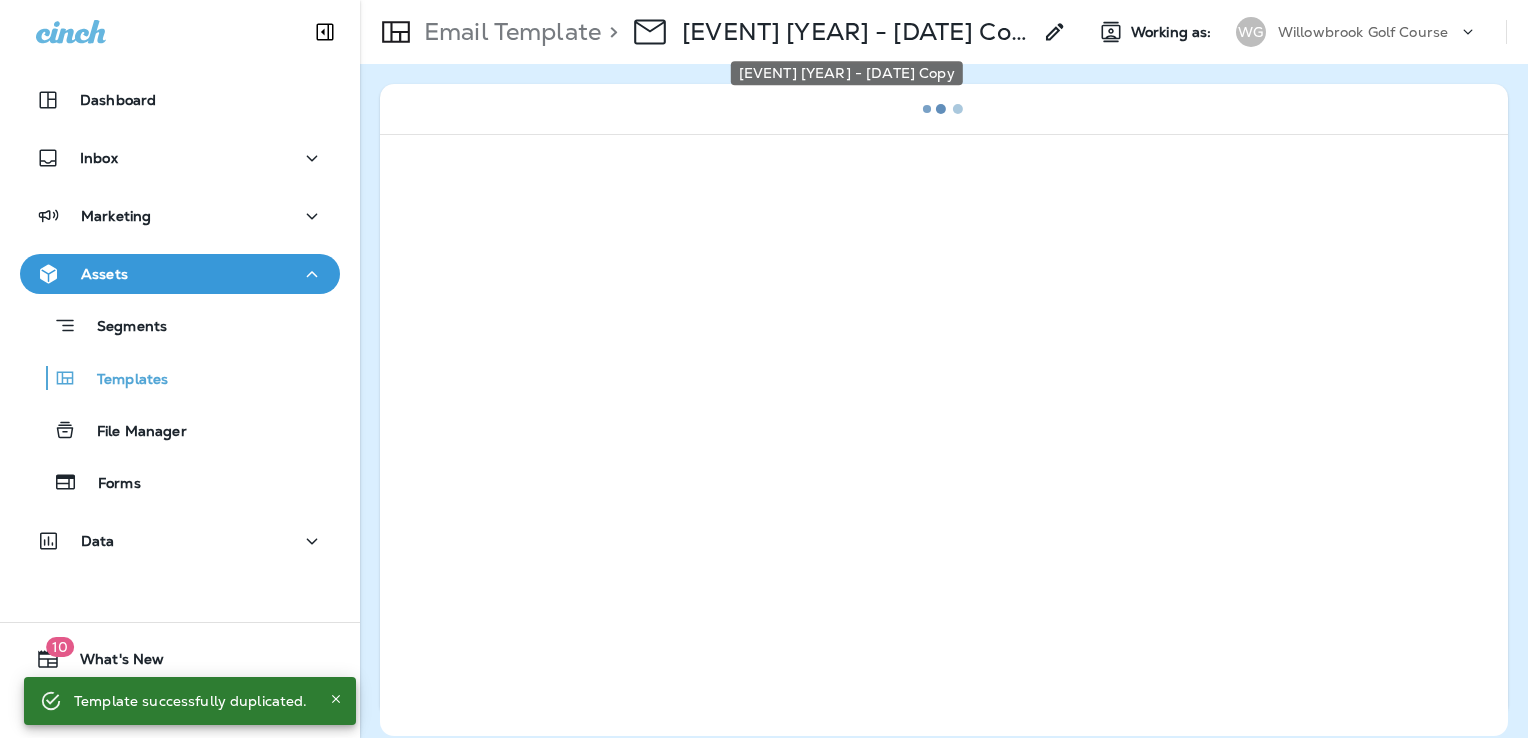 click on "[EVENT] [YEAR] - [DATE] Copy" at bounding box center [856, 32] 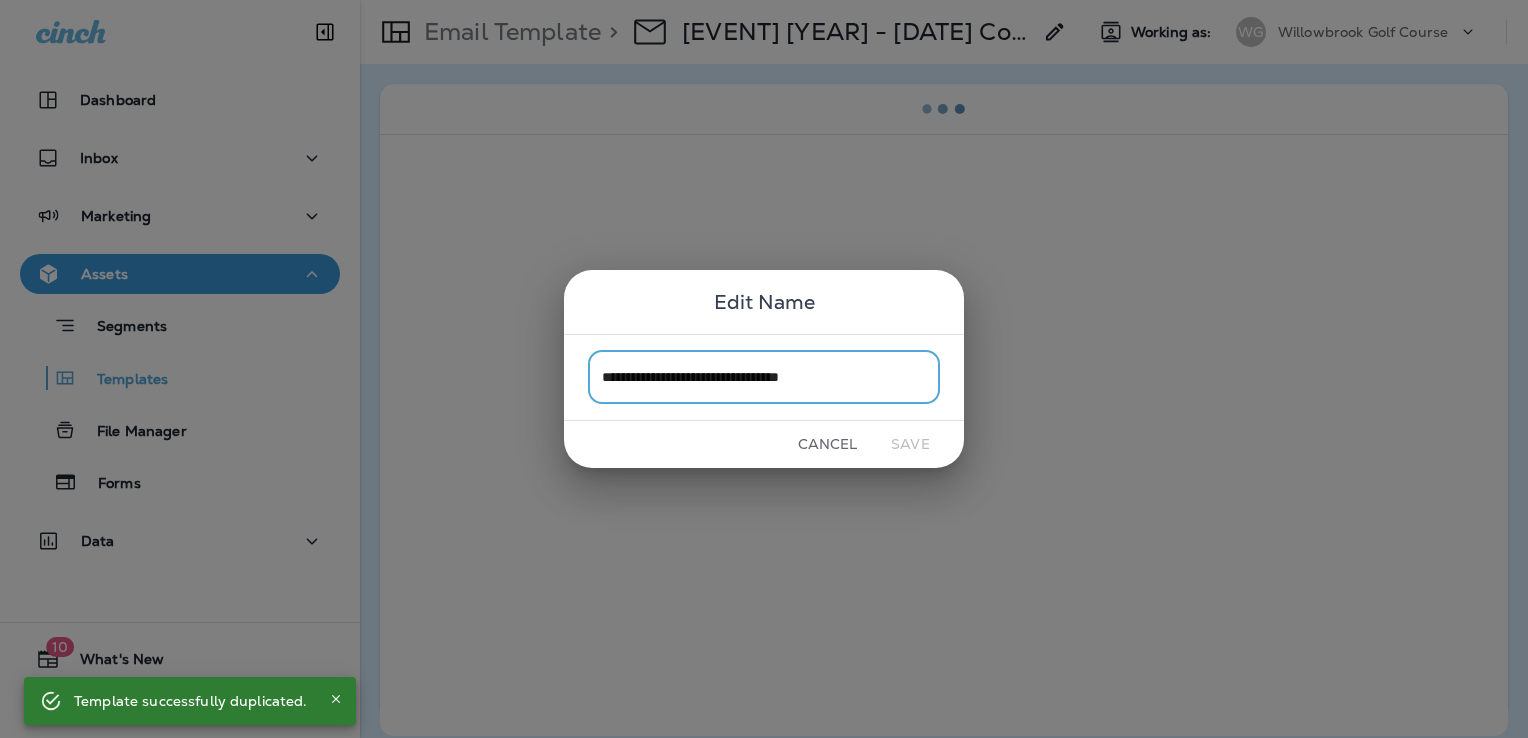 click on "**********" at bounding box center [764, 377] 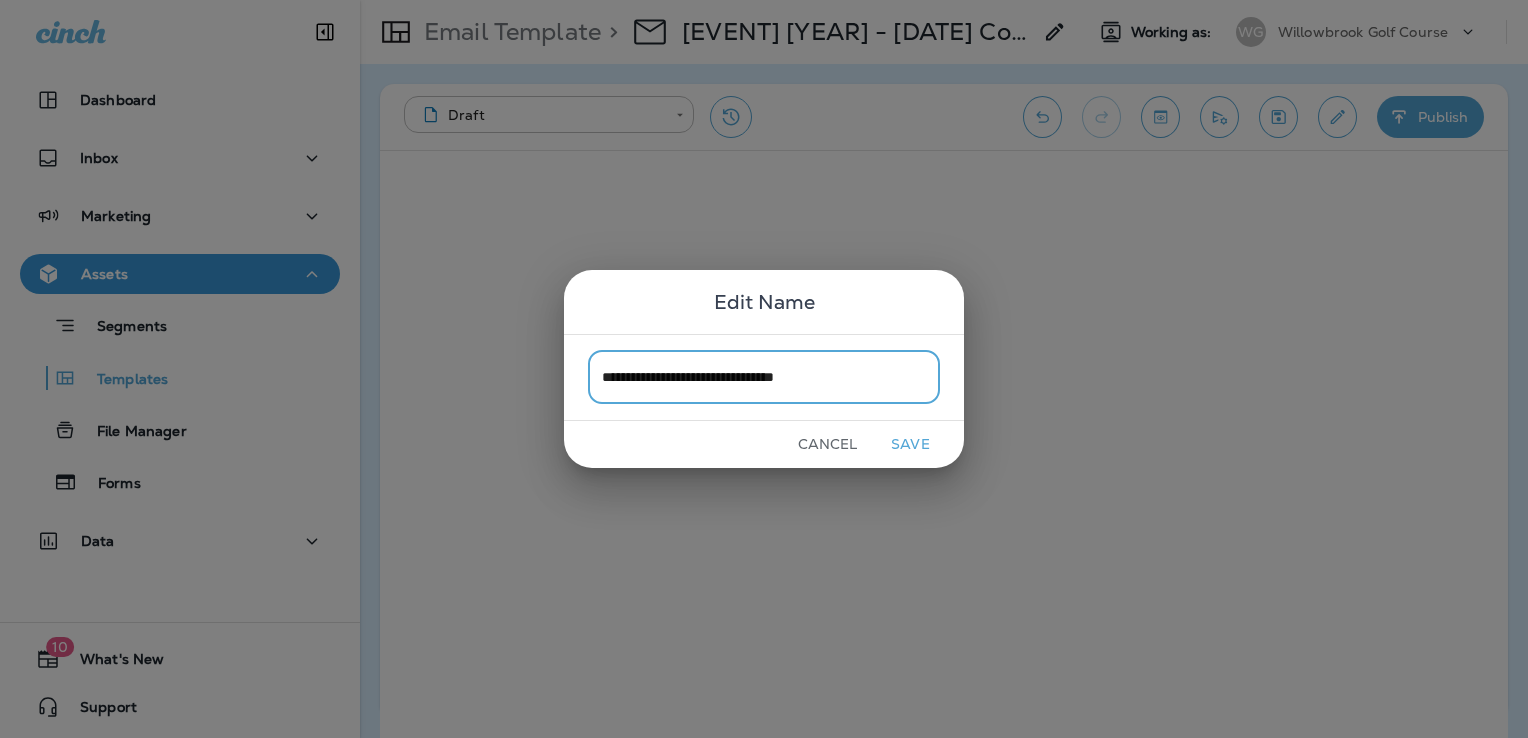 type on "**********" 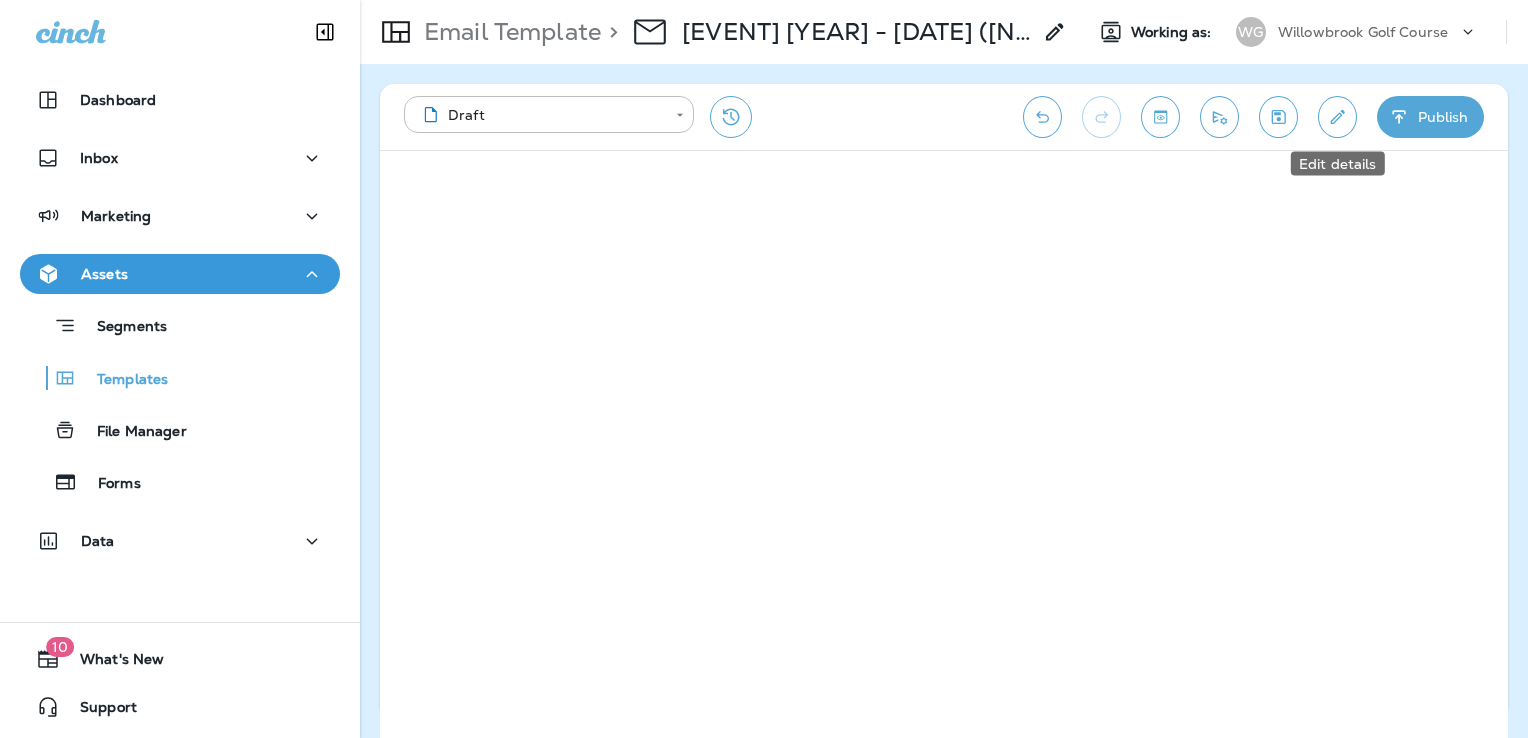 click 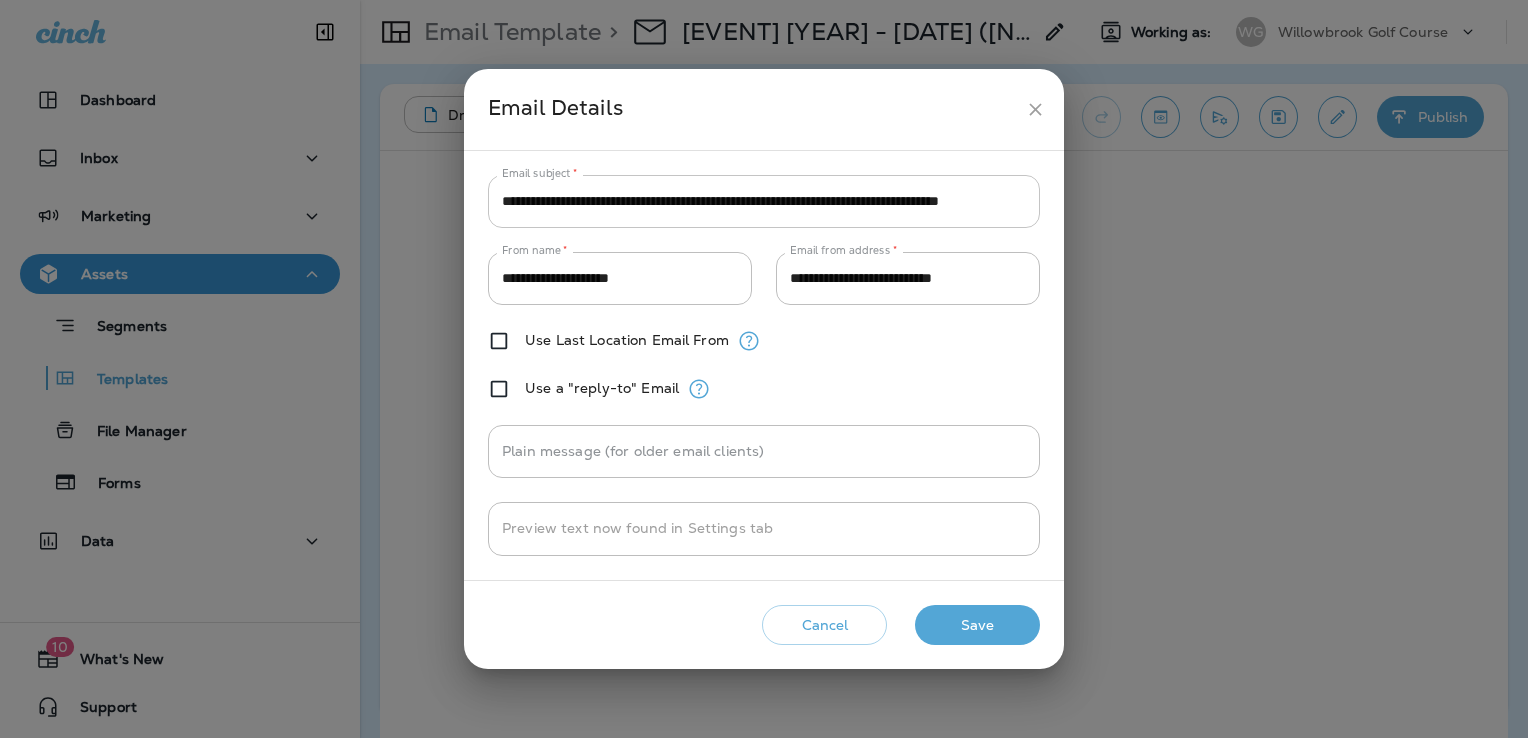 click on "**********" at bounding box center (764, 201) 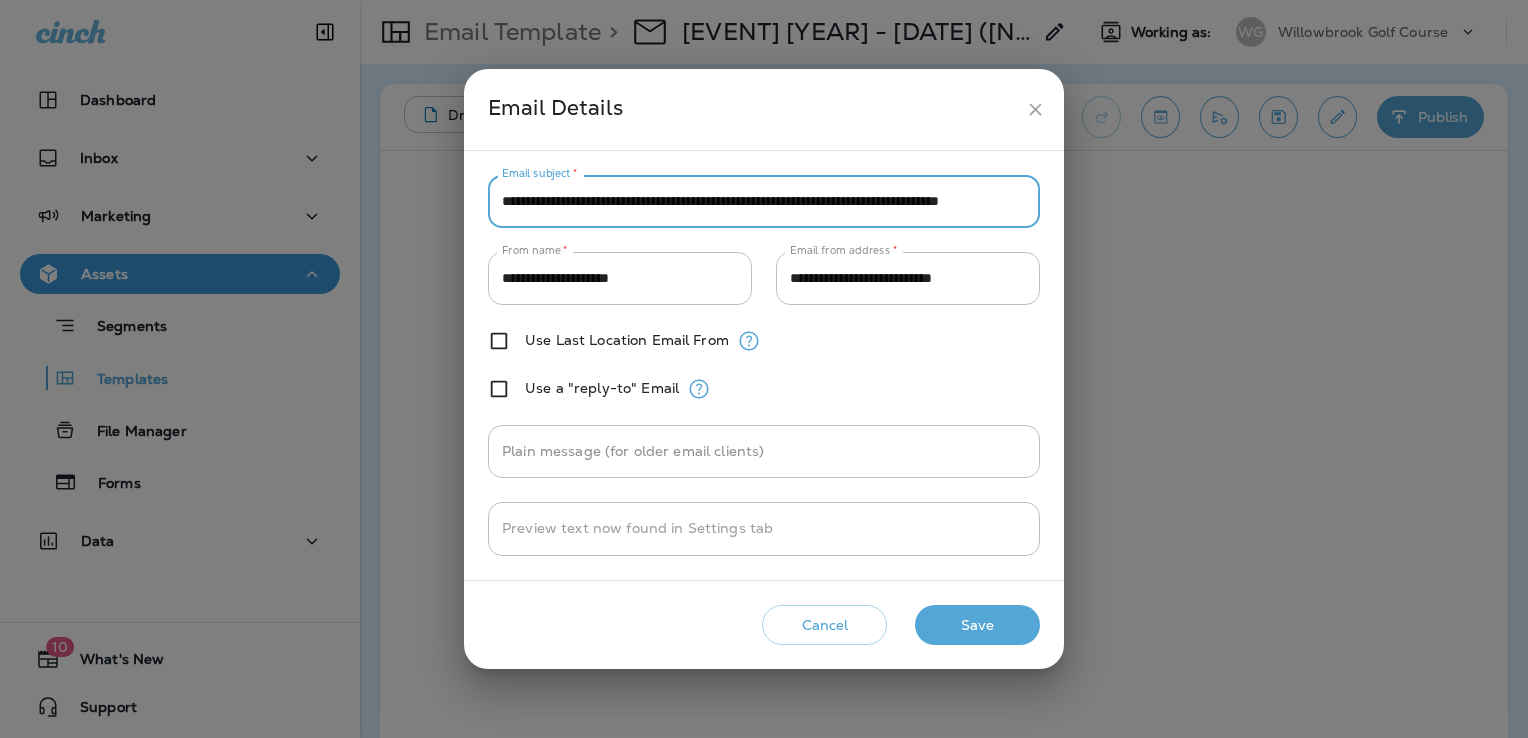 click on "**********" at bounding box center (764, 201) 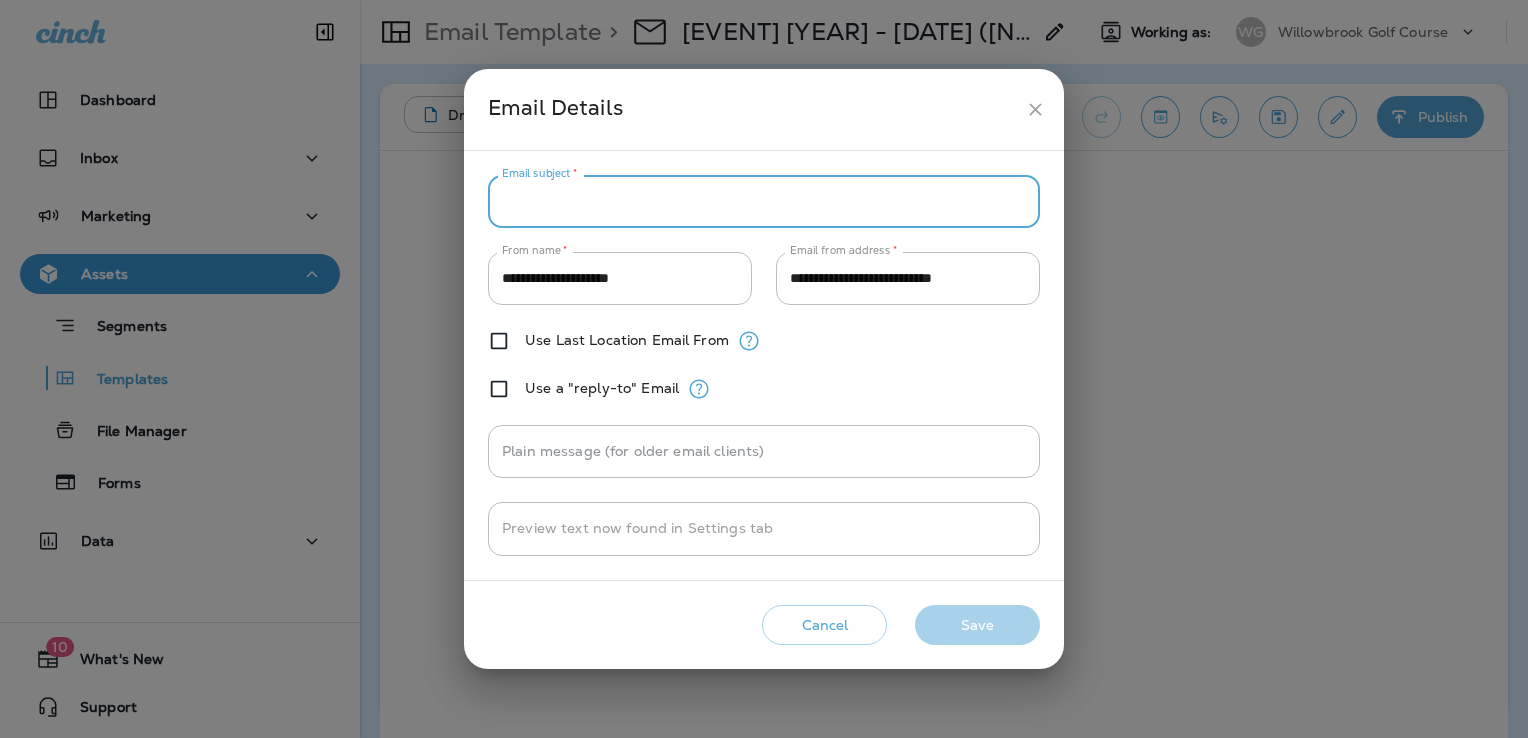 paste on "**********" 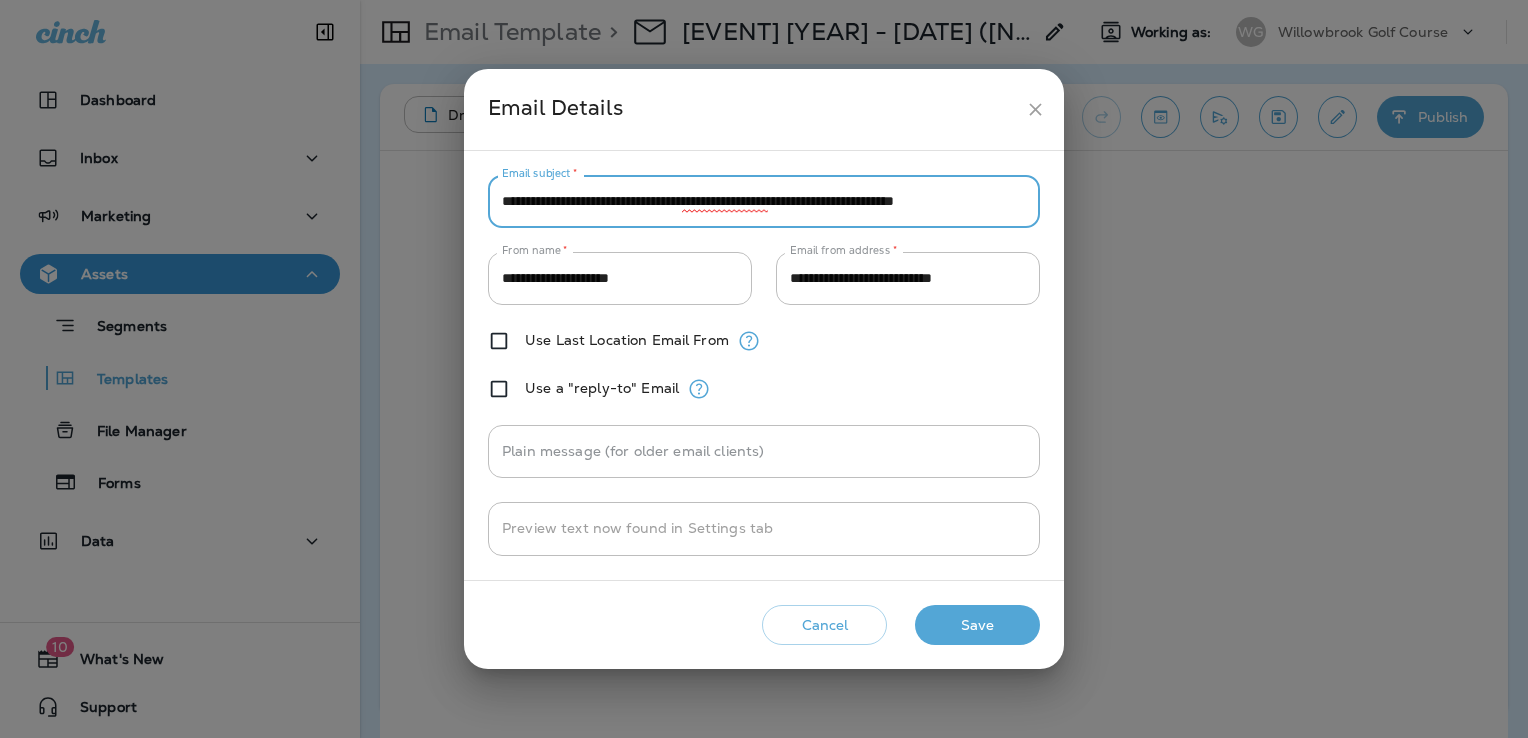 scroll, scrollTop: 0, scrollLeft: 4, axis: horizontal 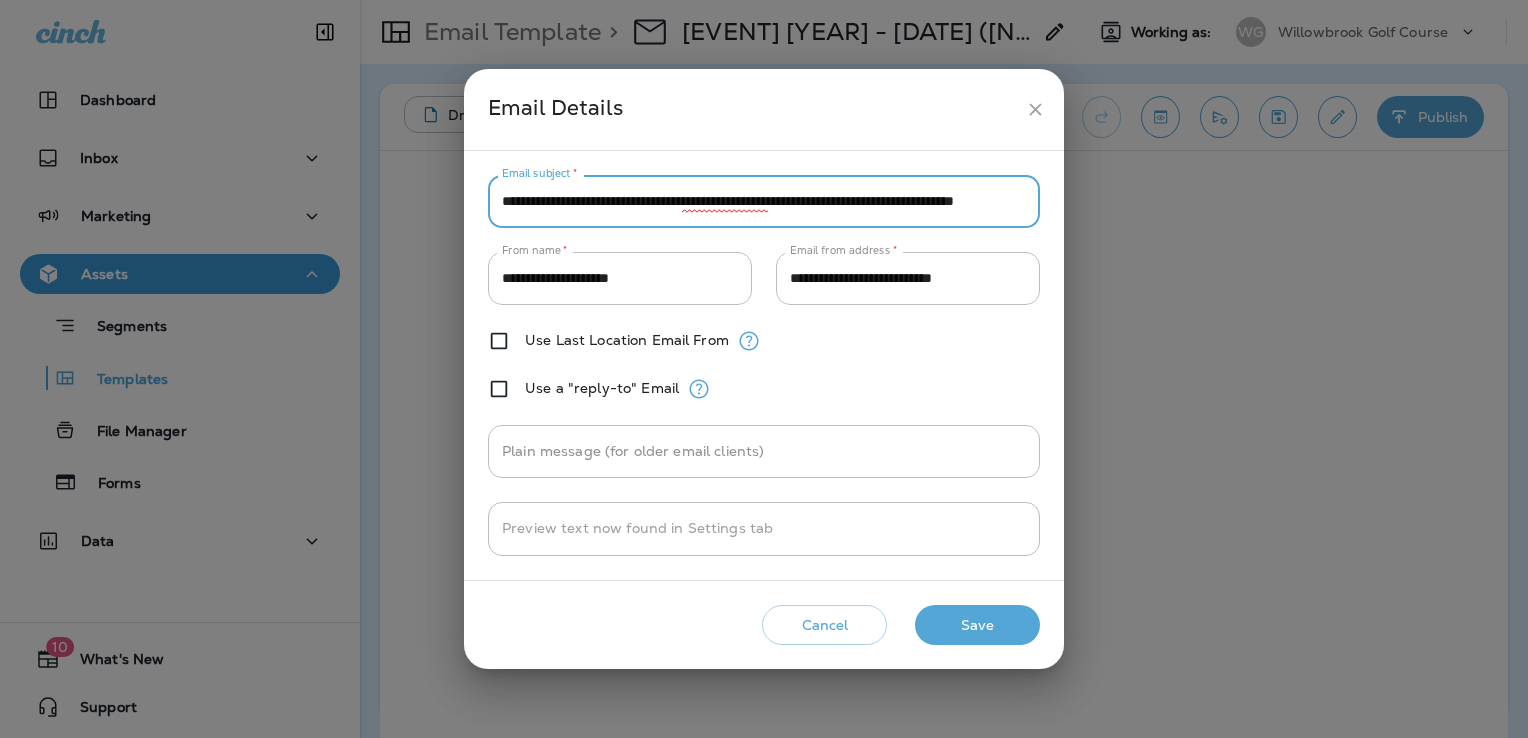 type on "**********" 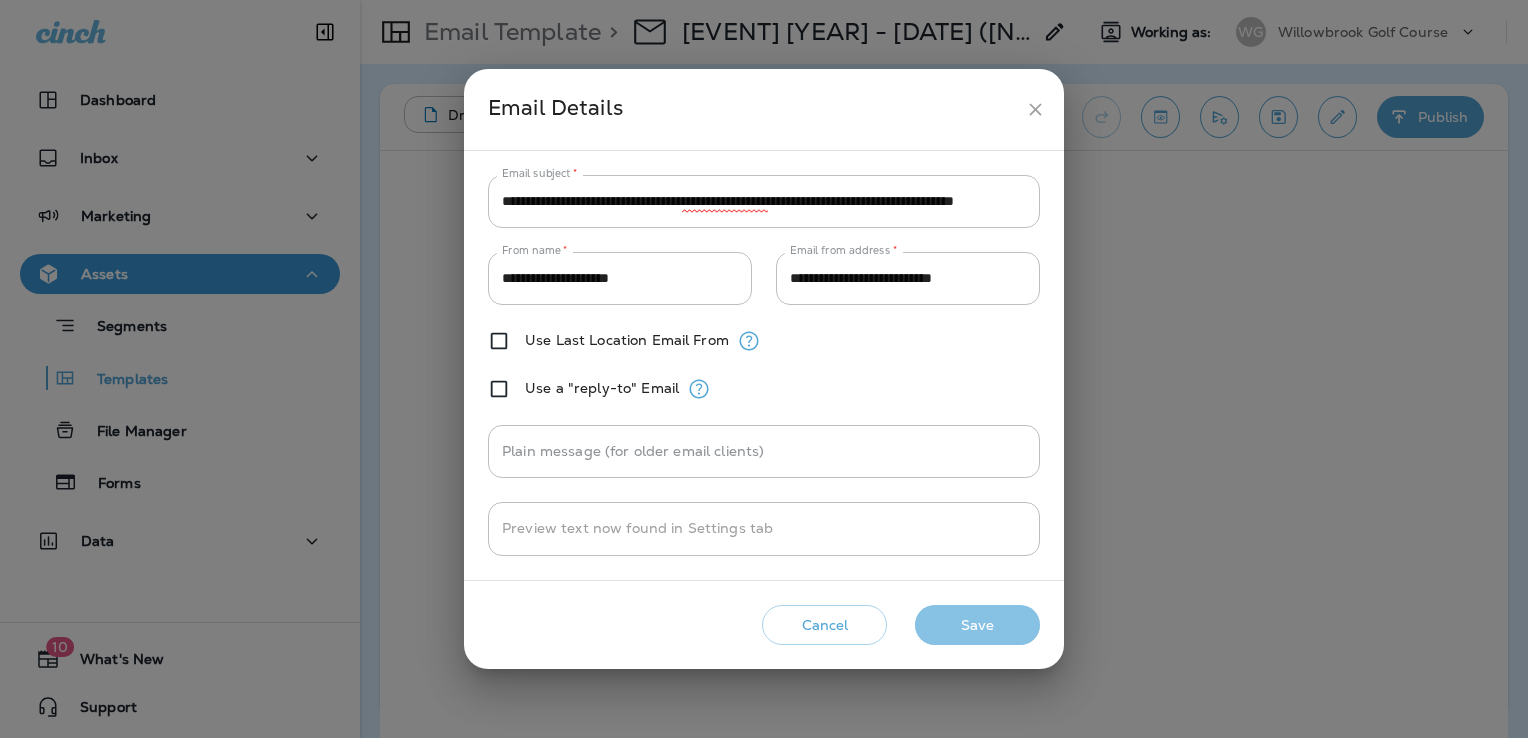 click on "Save" at bounding box center [977, 625] 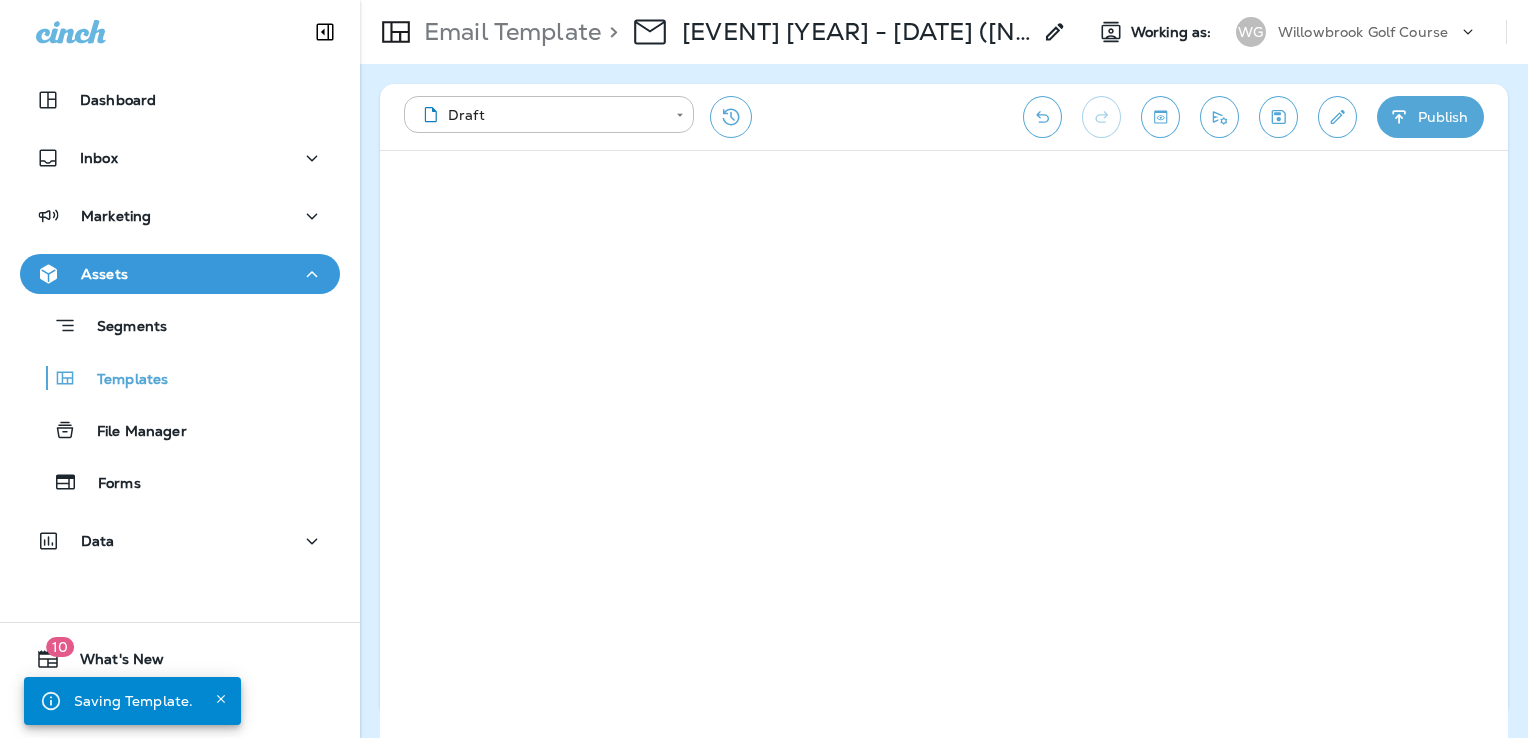 click 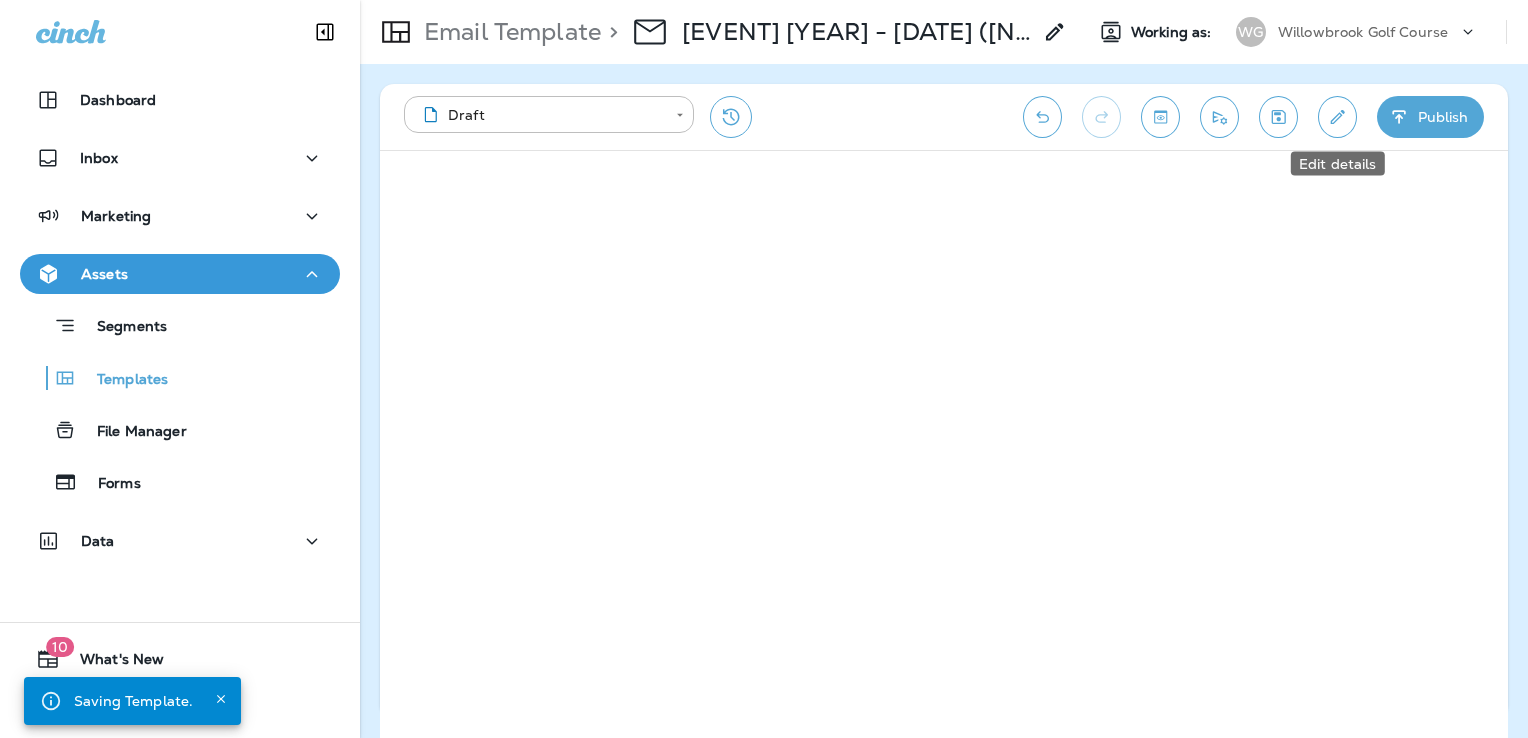 click at bounding box center [1337, 117] 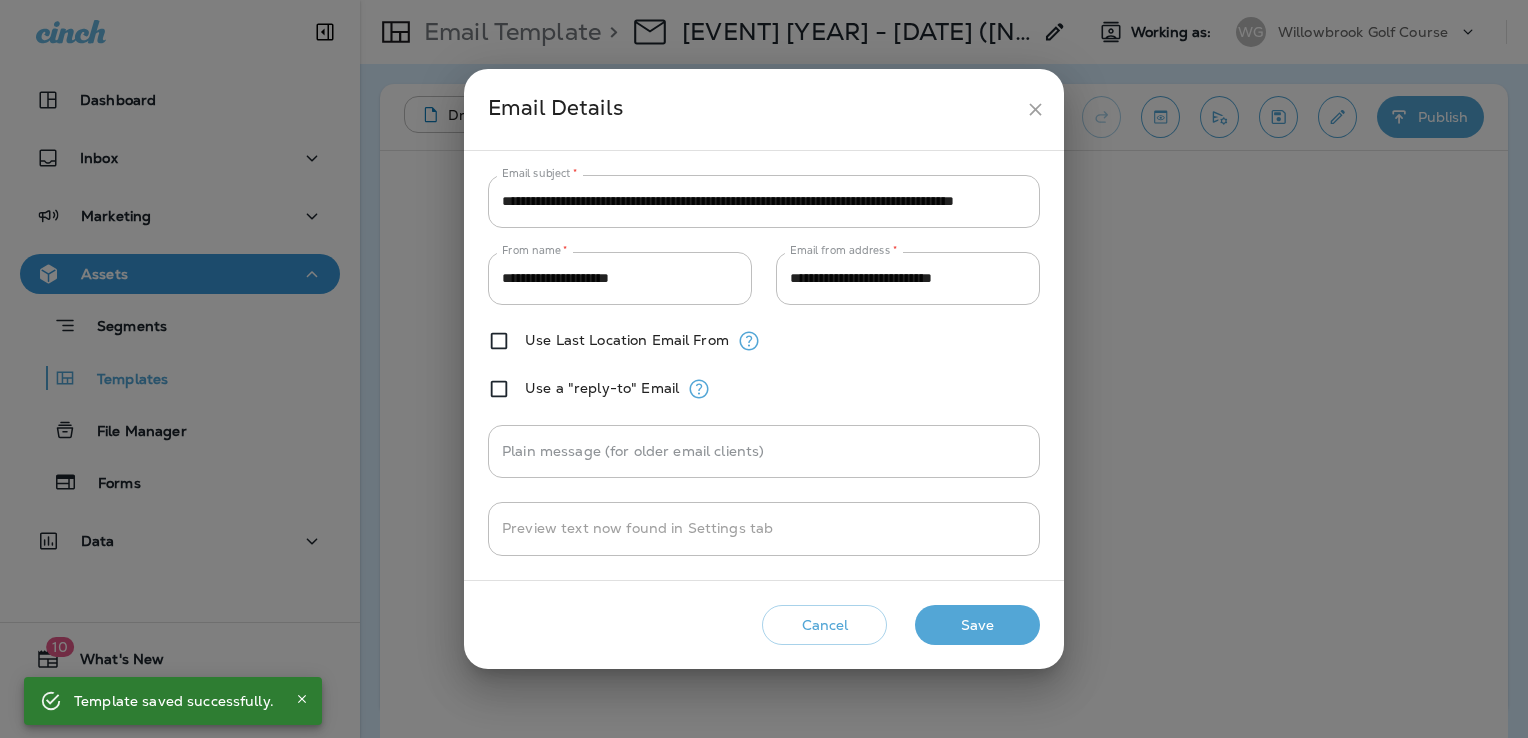click on "Save" at bounding box center [977, 625] 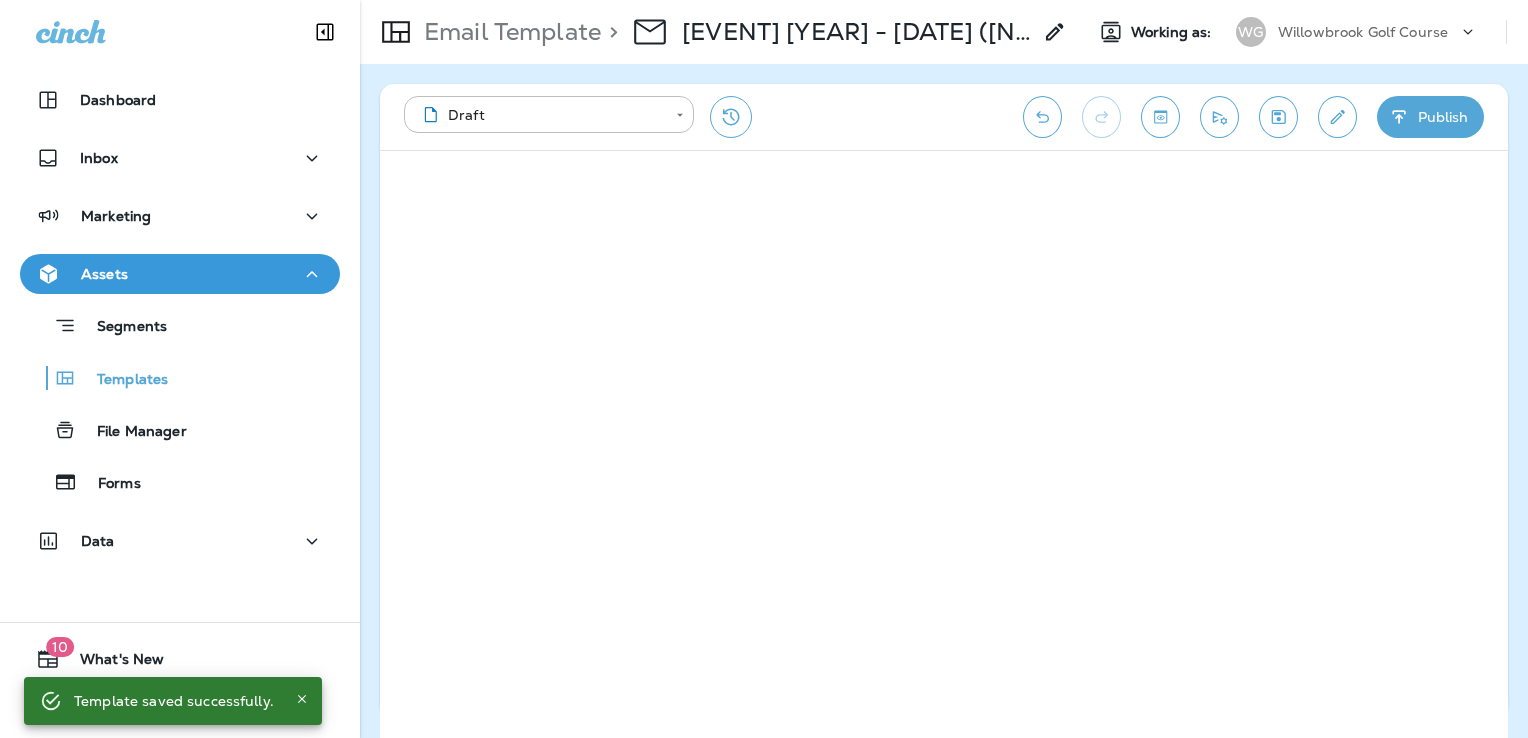 click on "**********" at bounding box center (944, 117) 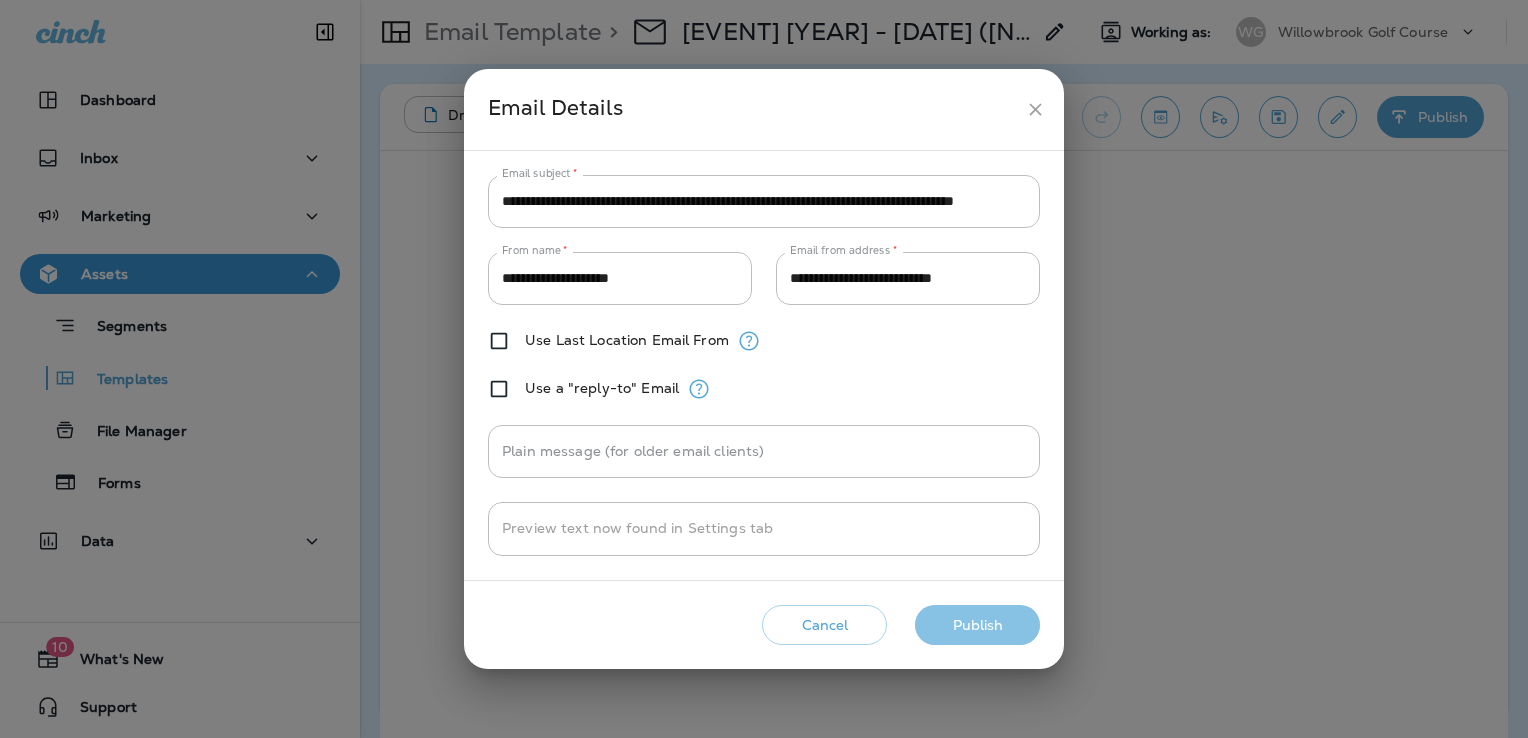 click on "Publish" at bounding box center (977, 625) 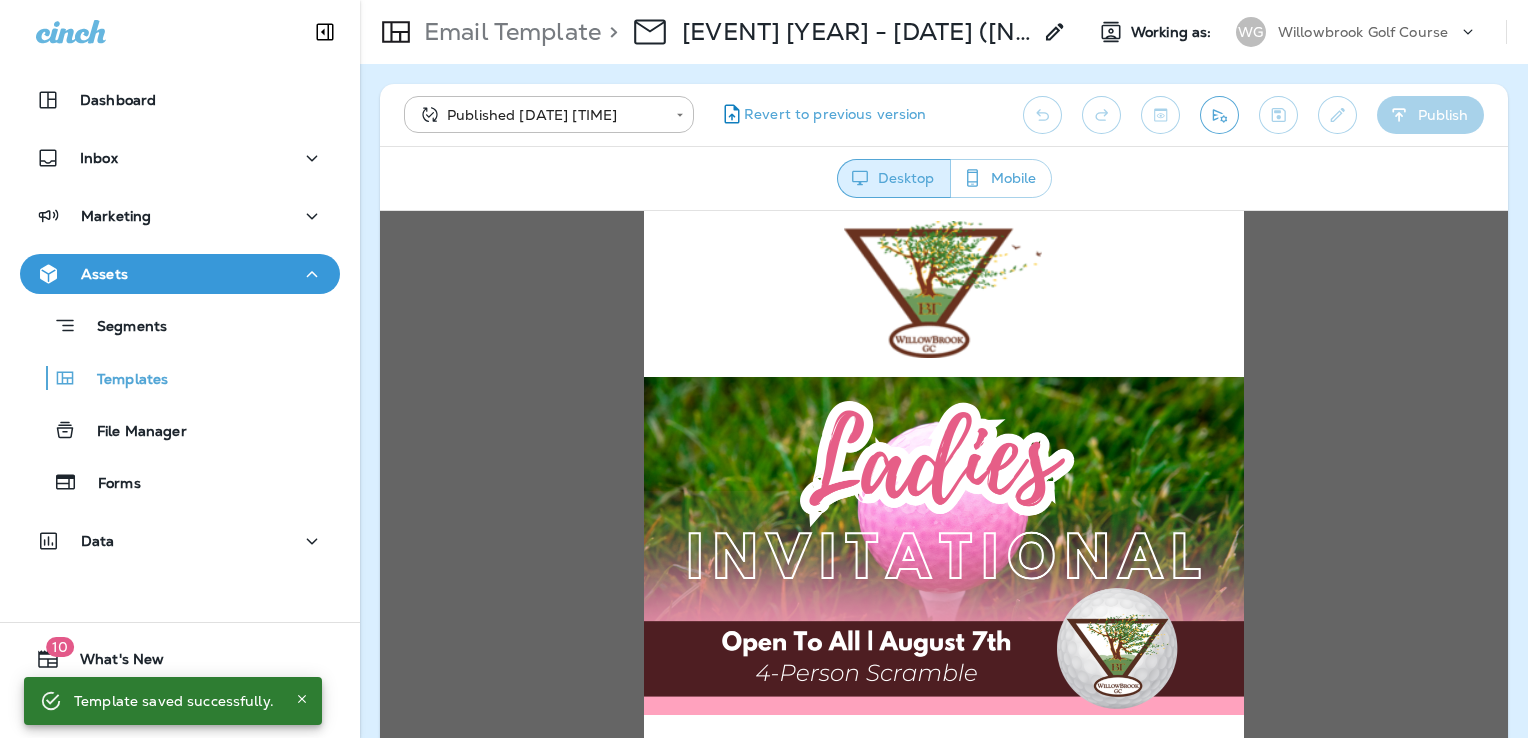 scroll, scrollTop: 0, scrollLeft: 0, axis: both 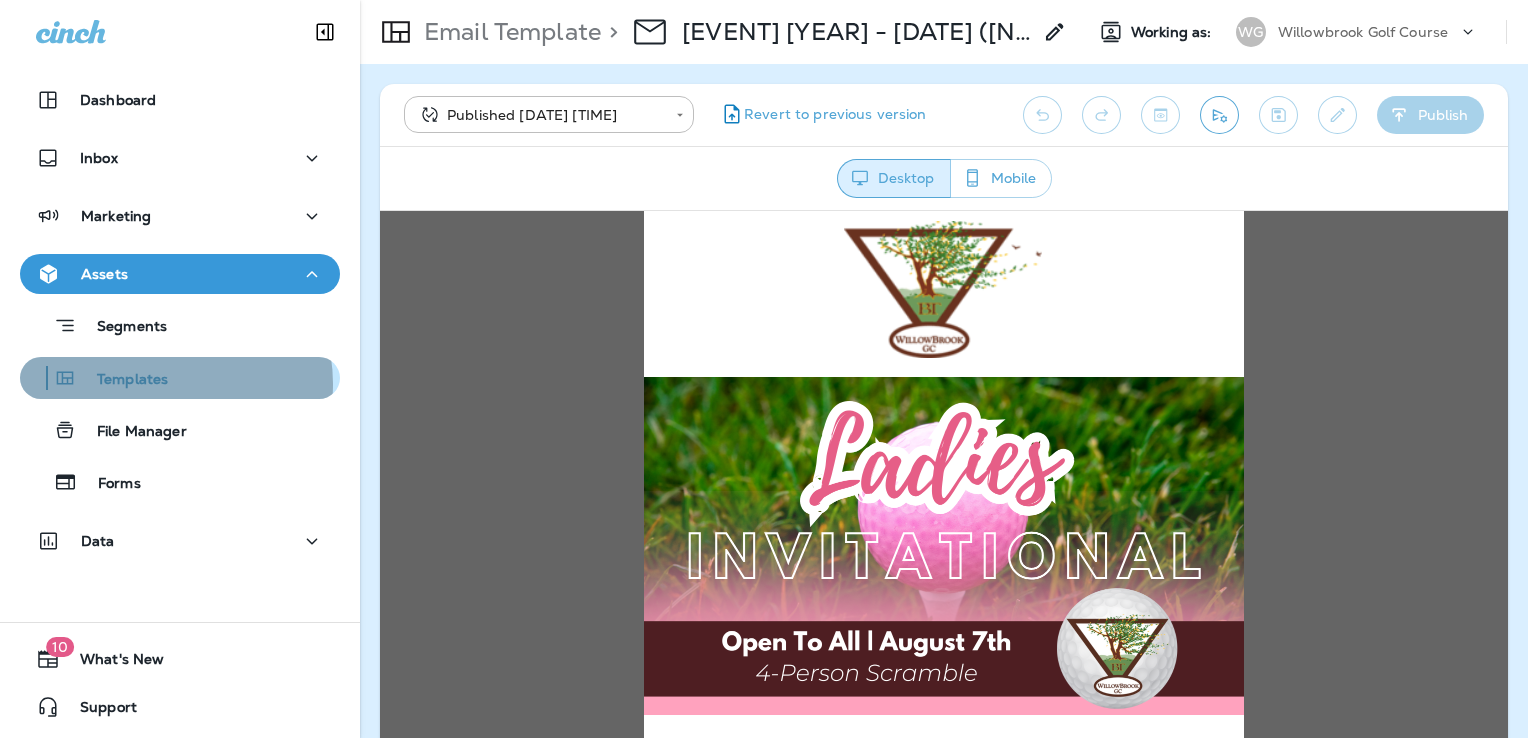 click on "Templates" at bounding box center (122, 380) 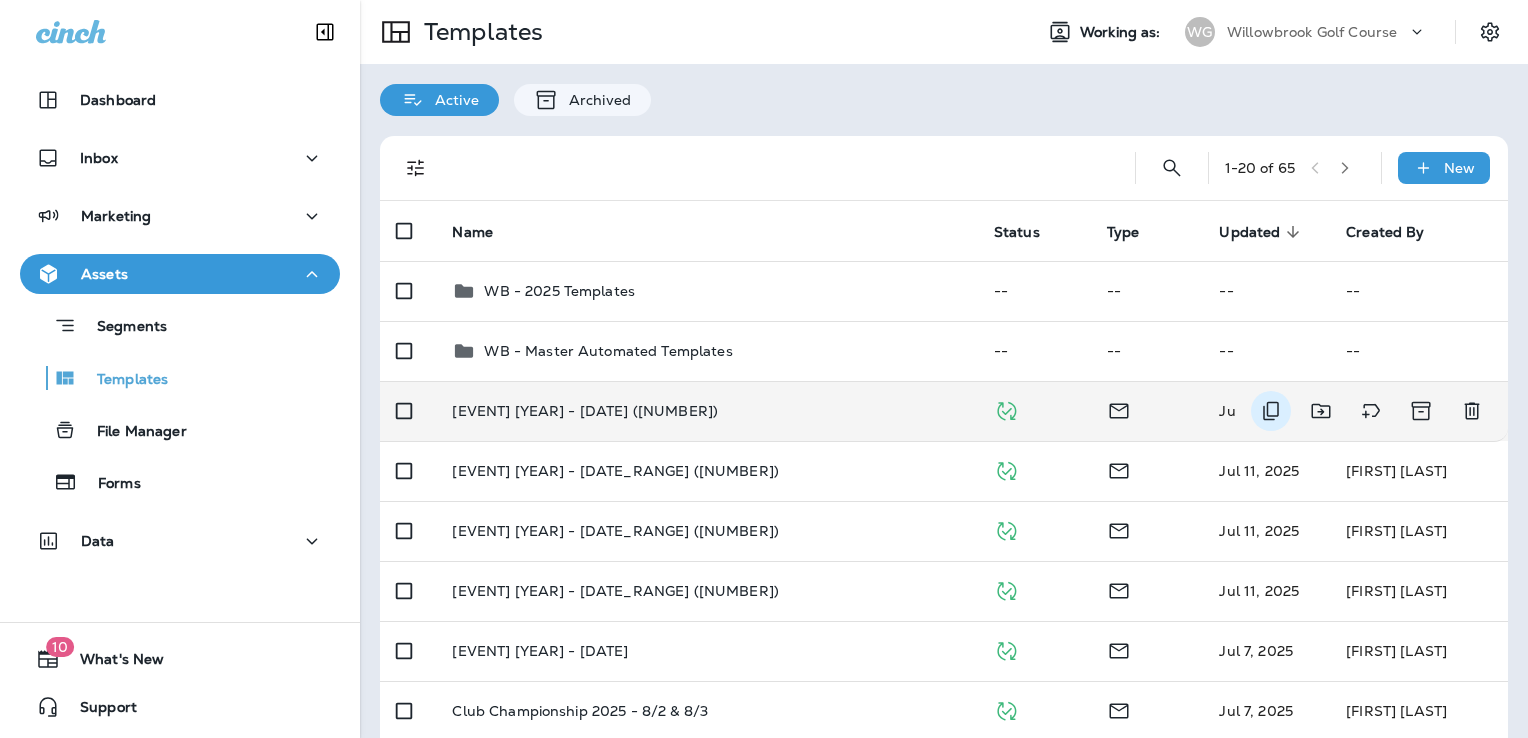 click 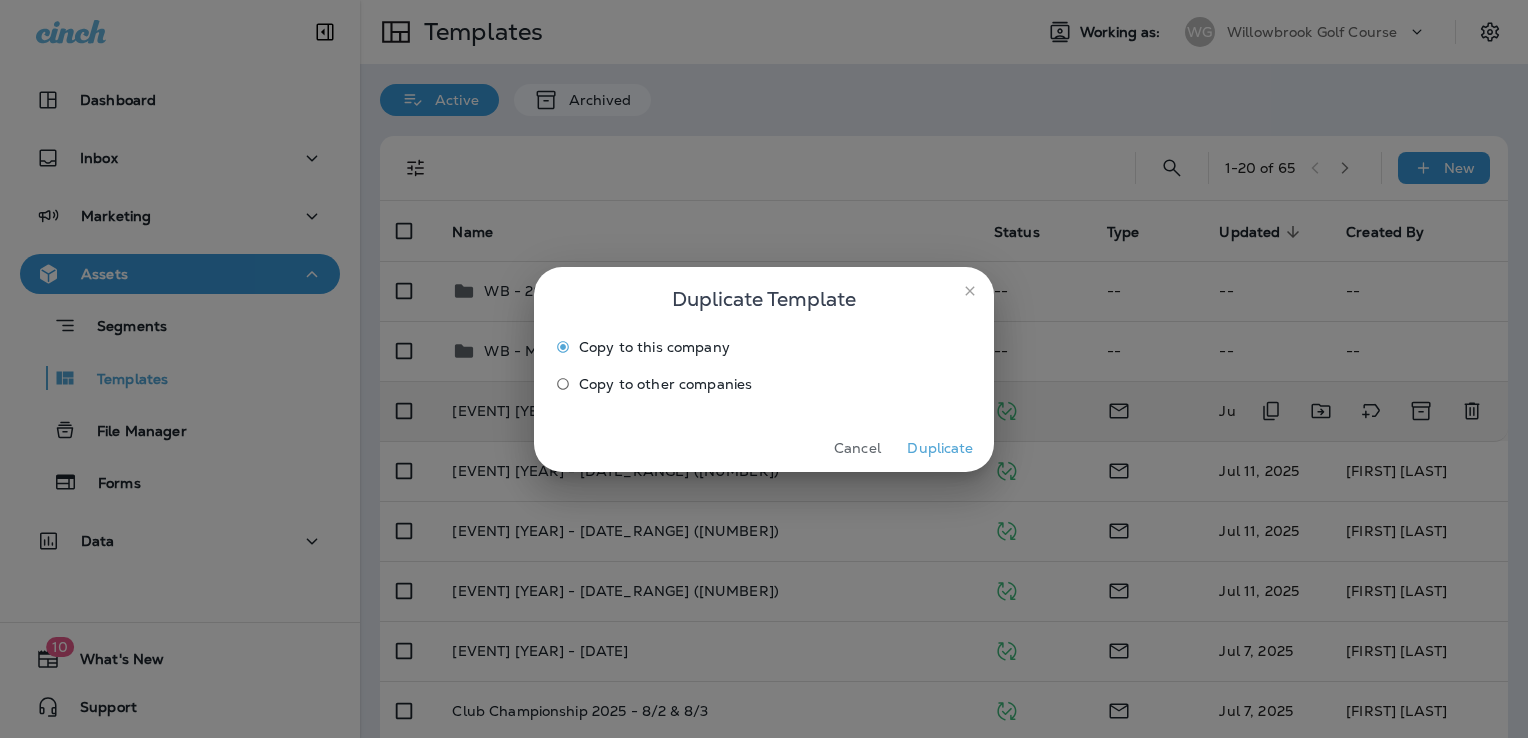 click on "Duplicate" at bounding box center [940, 448] 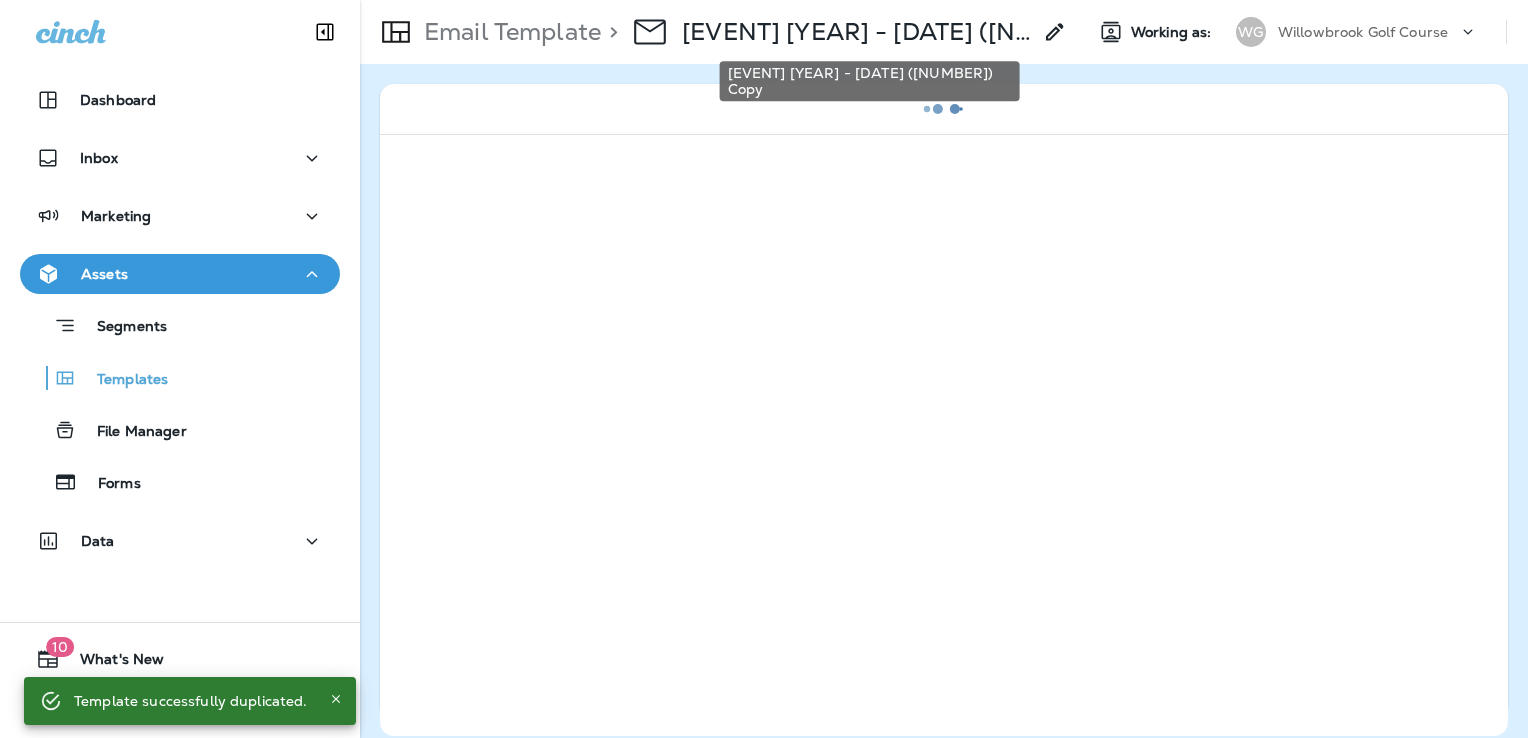 click on "[EVENT] [YEAR] - [DATE] ([NUMBER]) Copy" at bounding box center (856, 32) 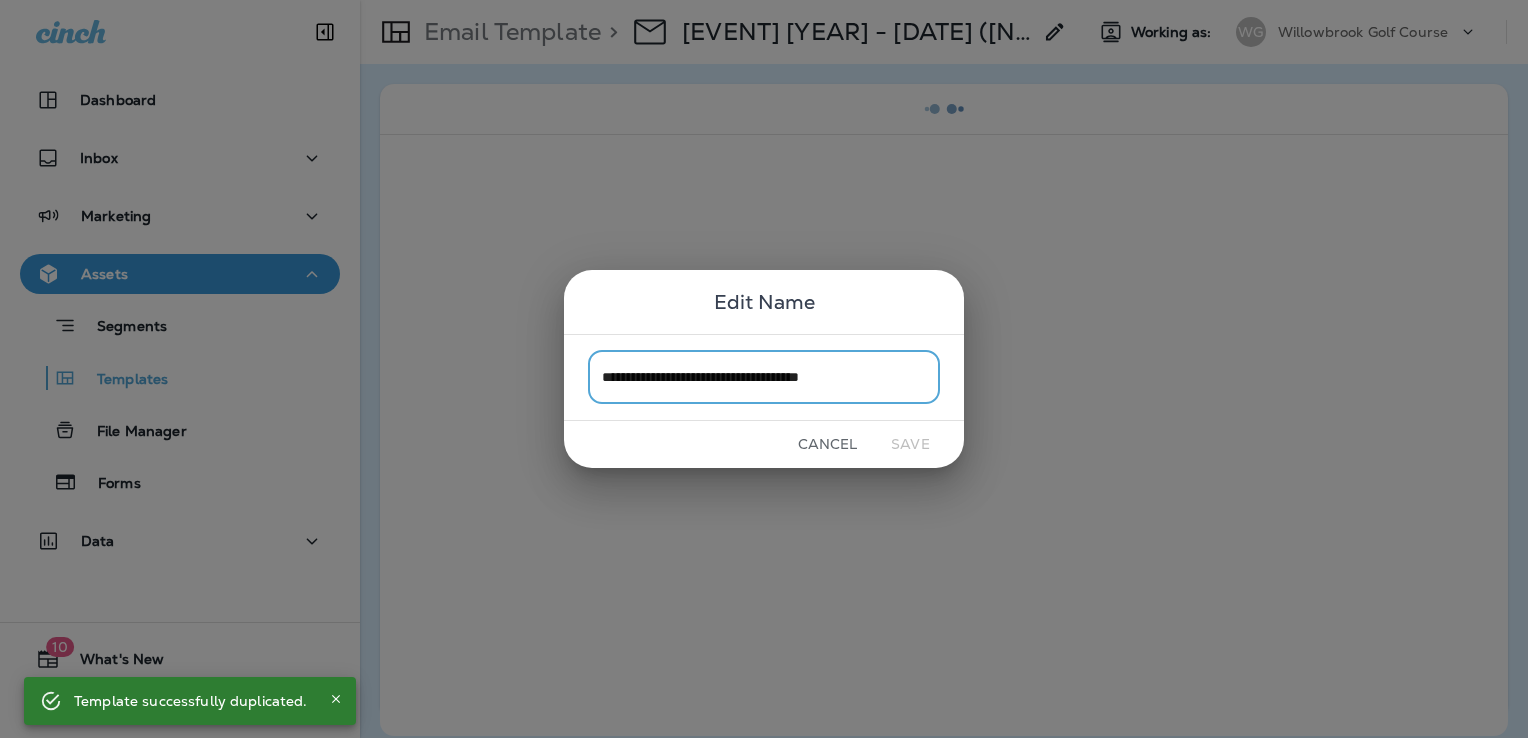 click on "**********" at bounding box center [764, 377] 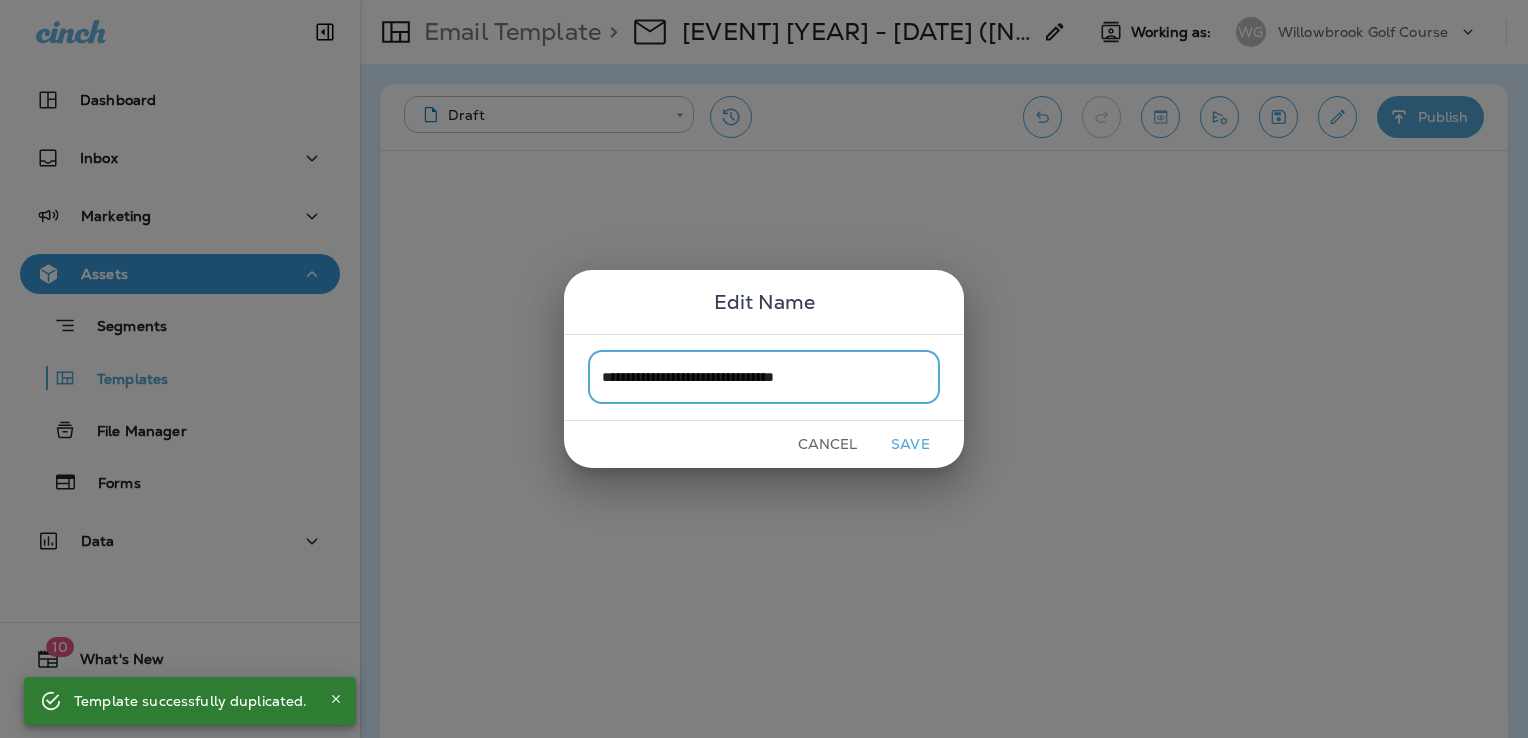 type on "**********" 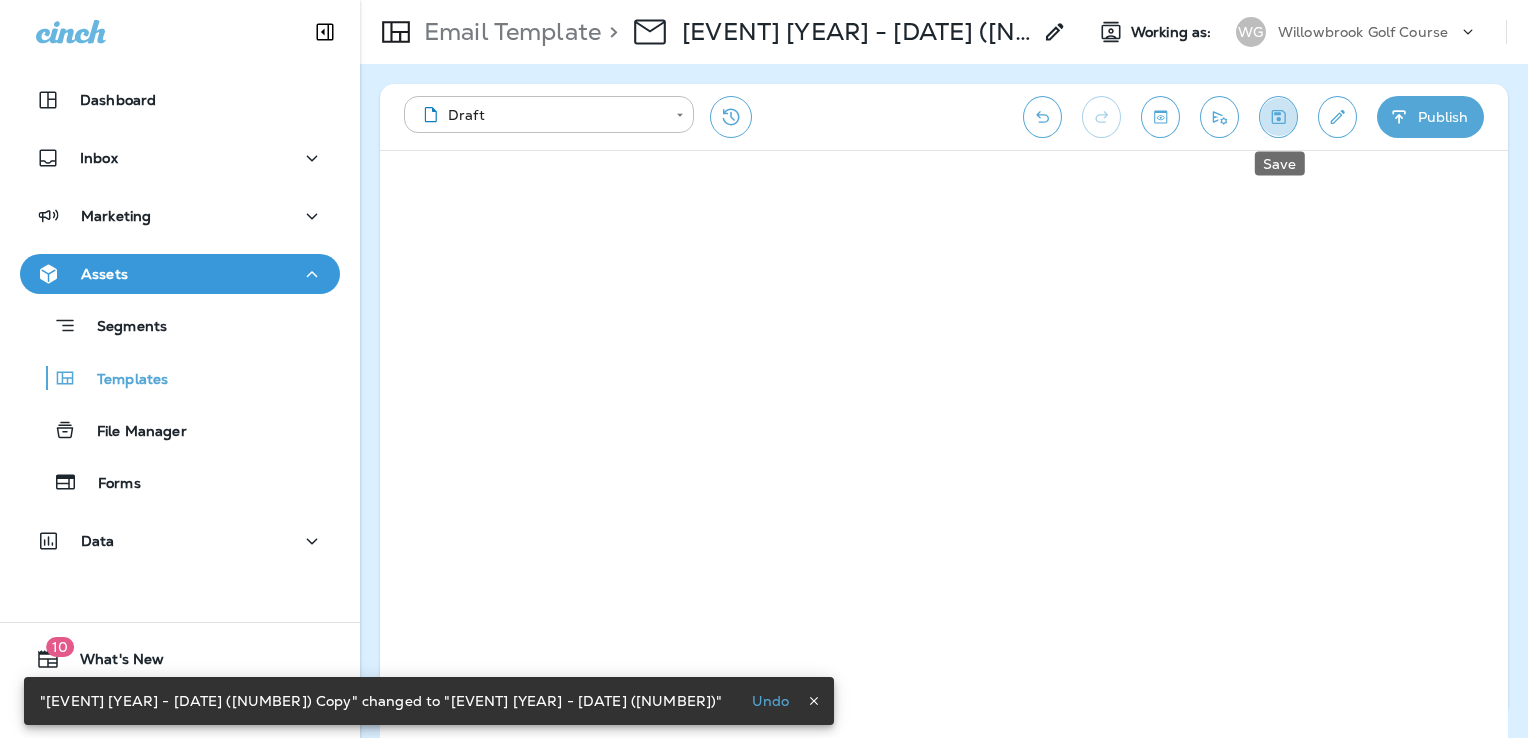 click 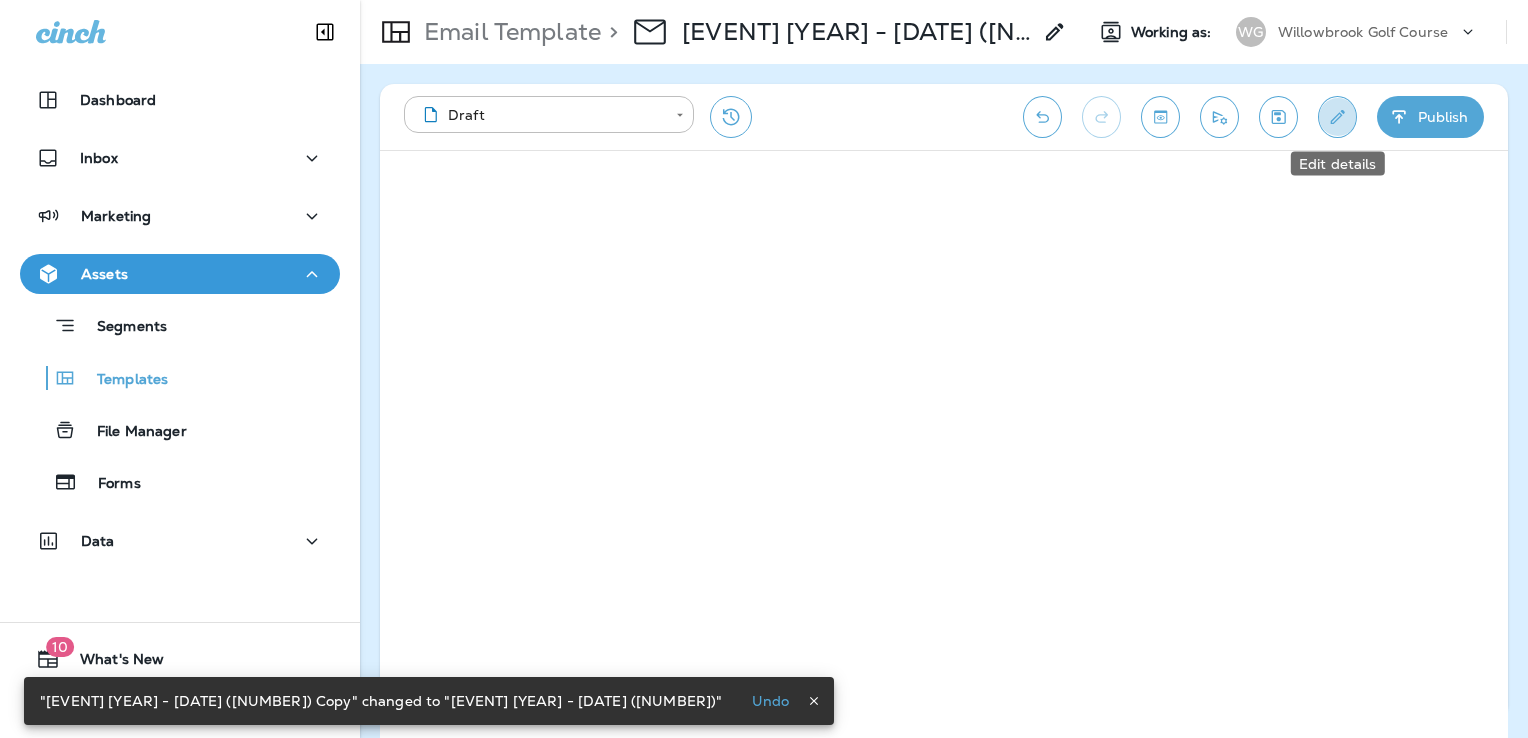 click 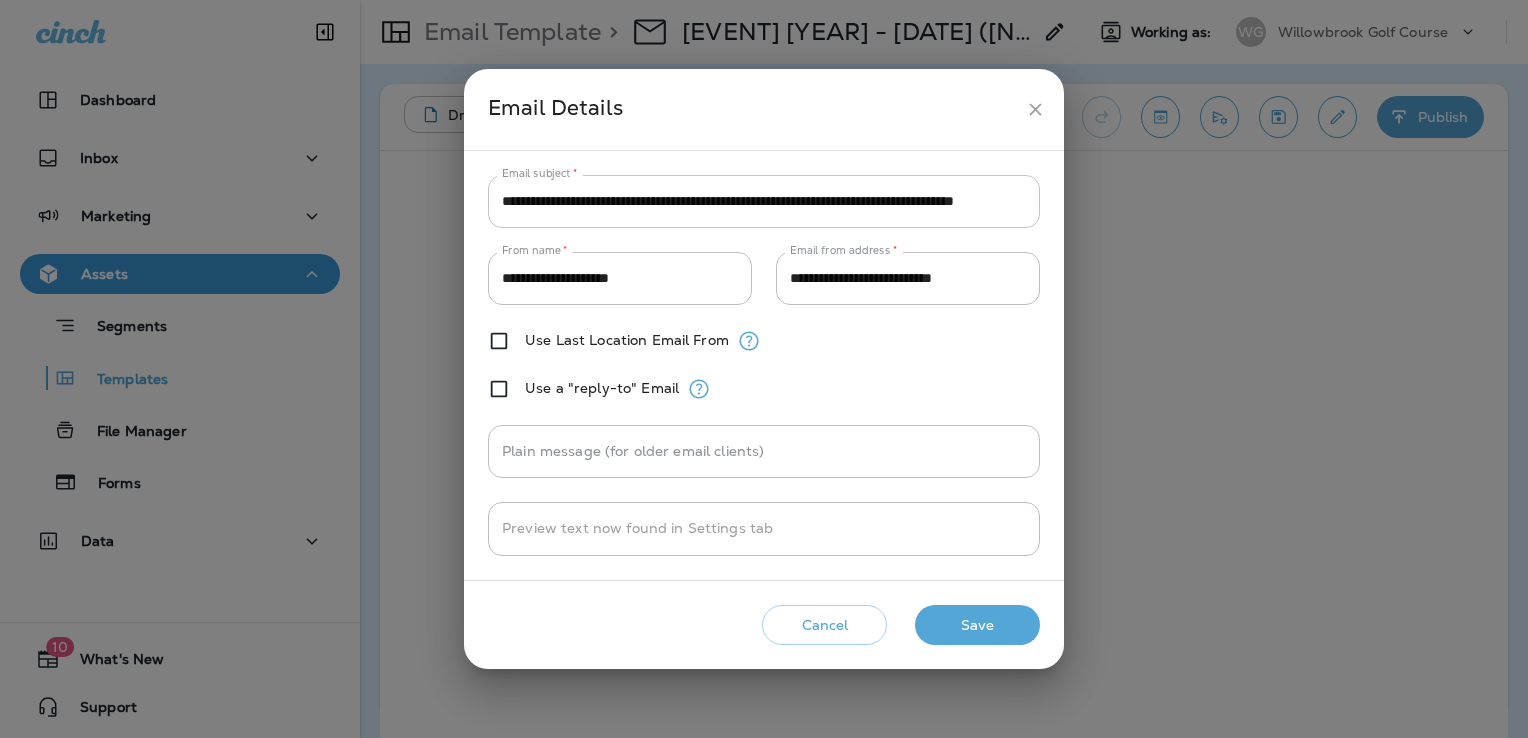 click on "**********" at bounding box center [764, 201] 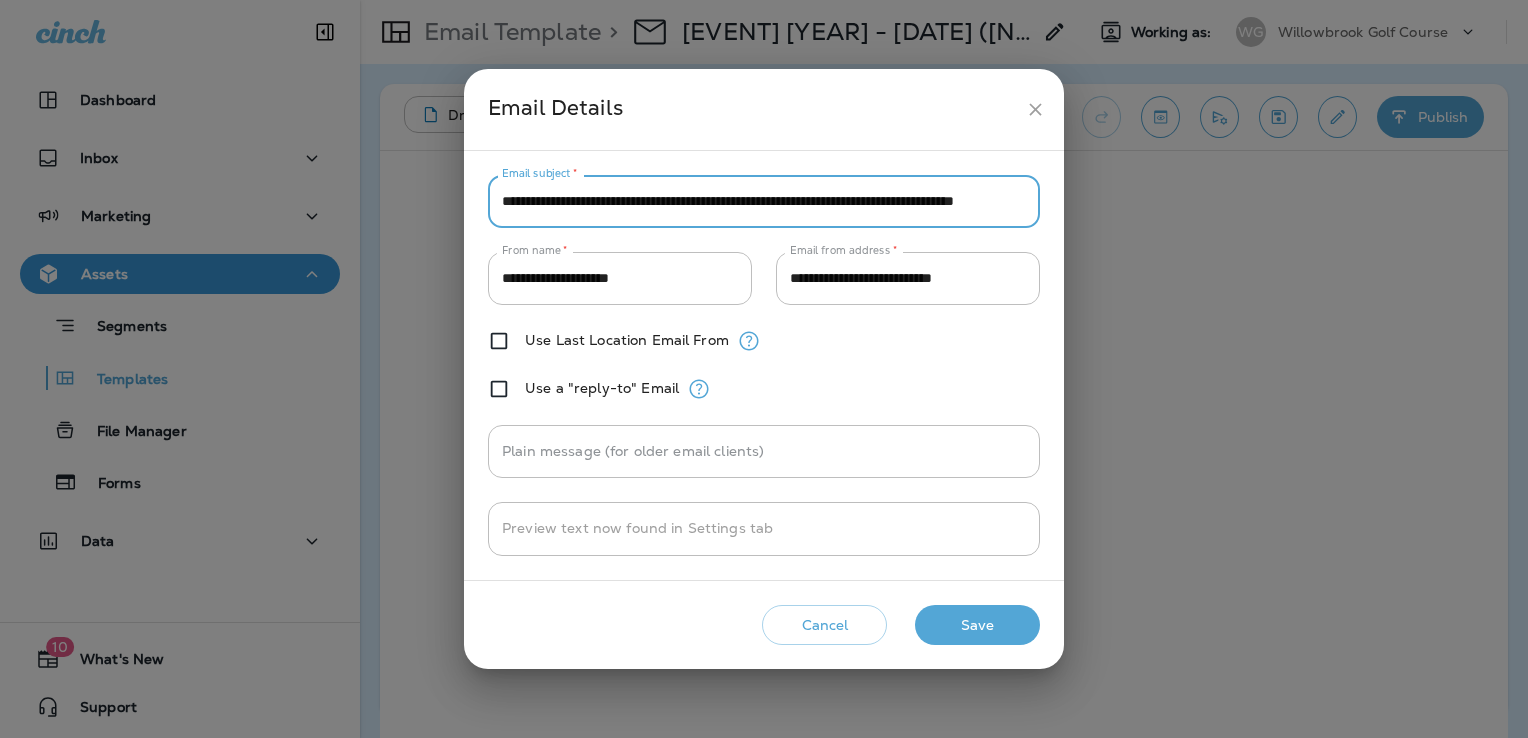 click on "**********" at bounding box center [764, 201] 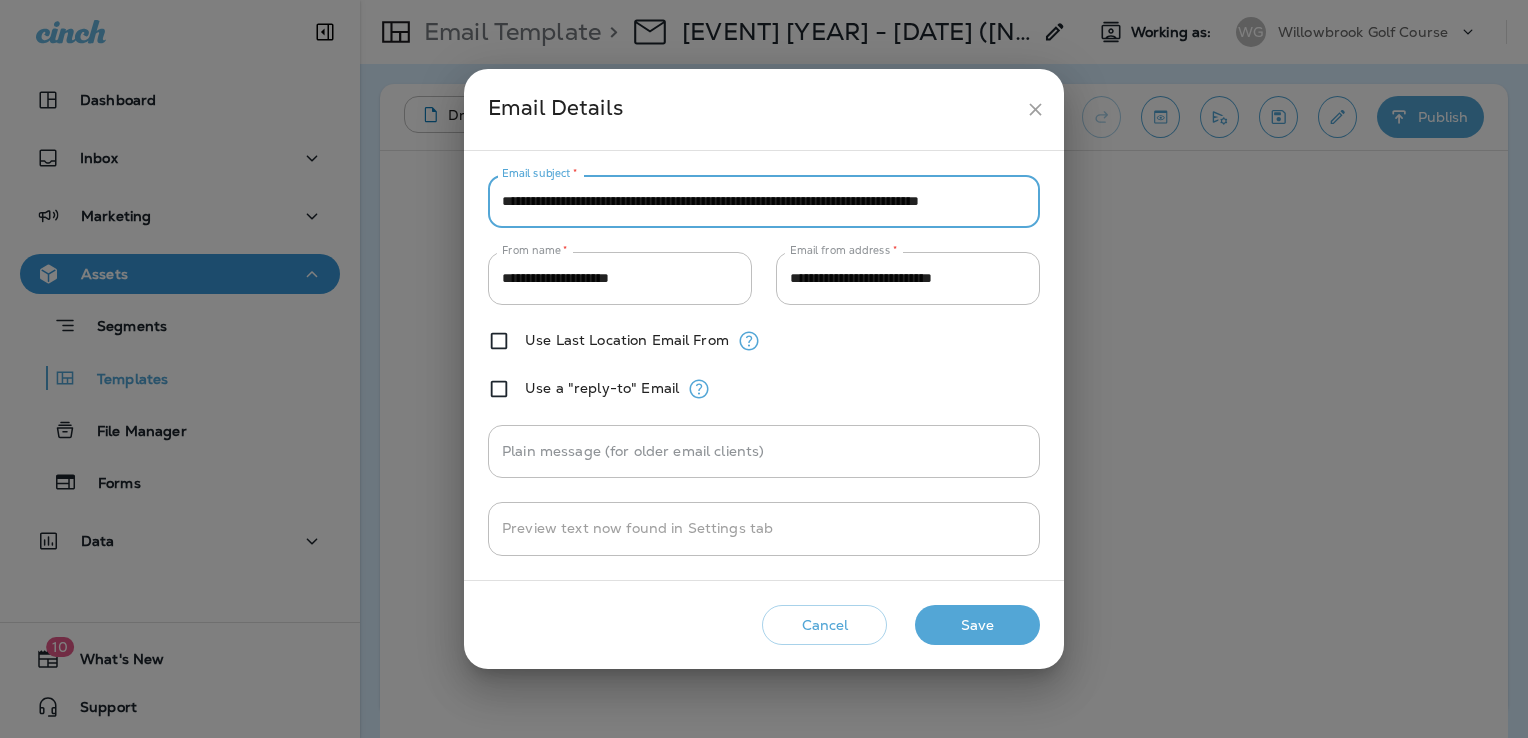scroll, scrollTop: 0, scrollLeft: 37, axis: horizontal 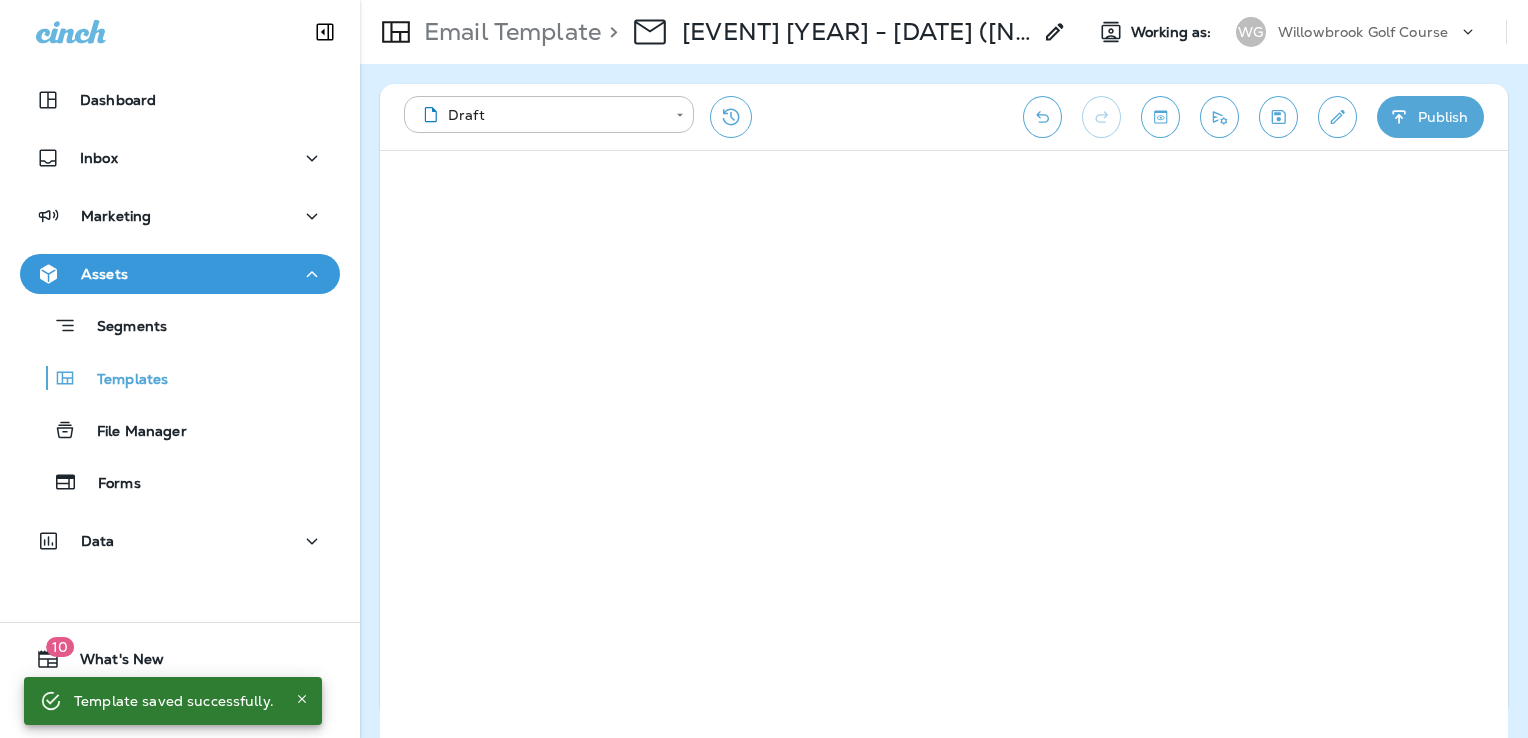 click 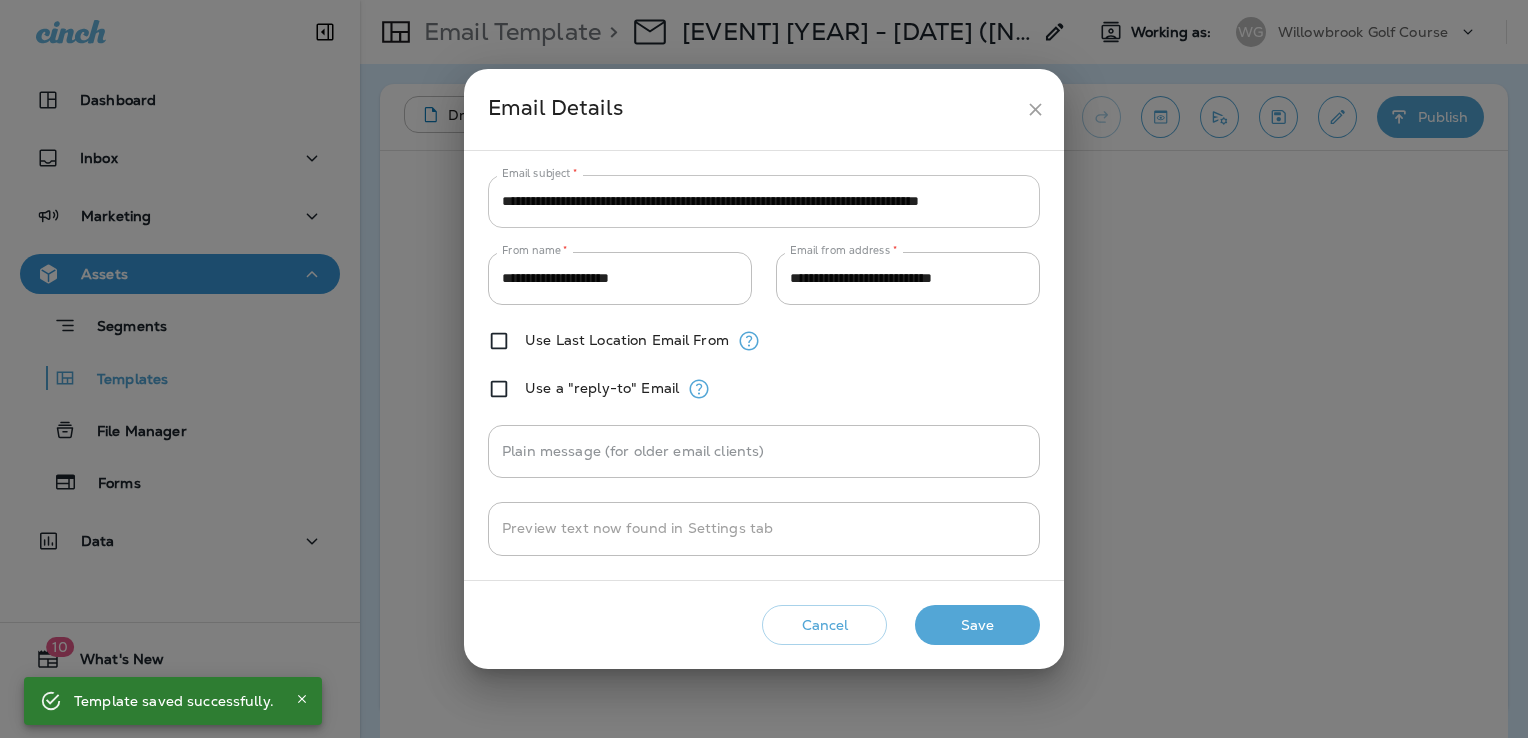 click on "**********" at bounding box center (764, 201) 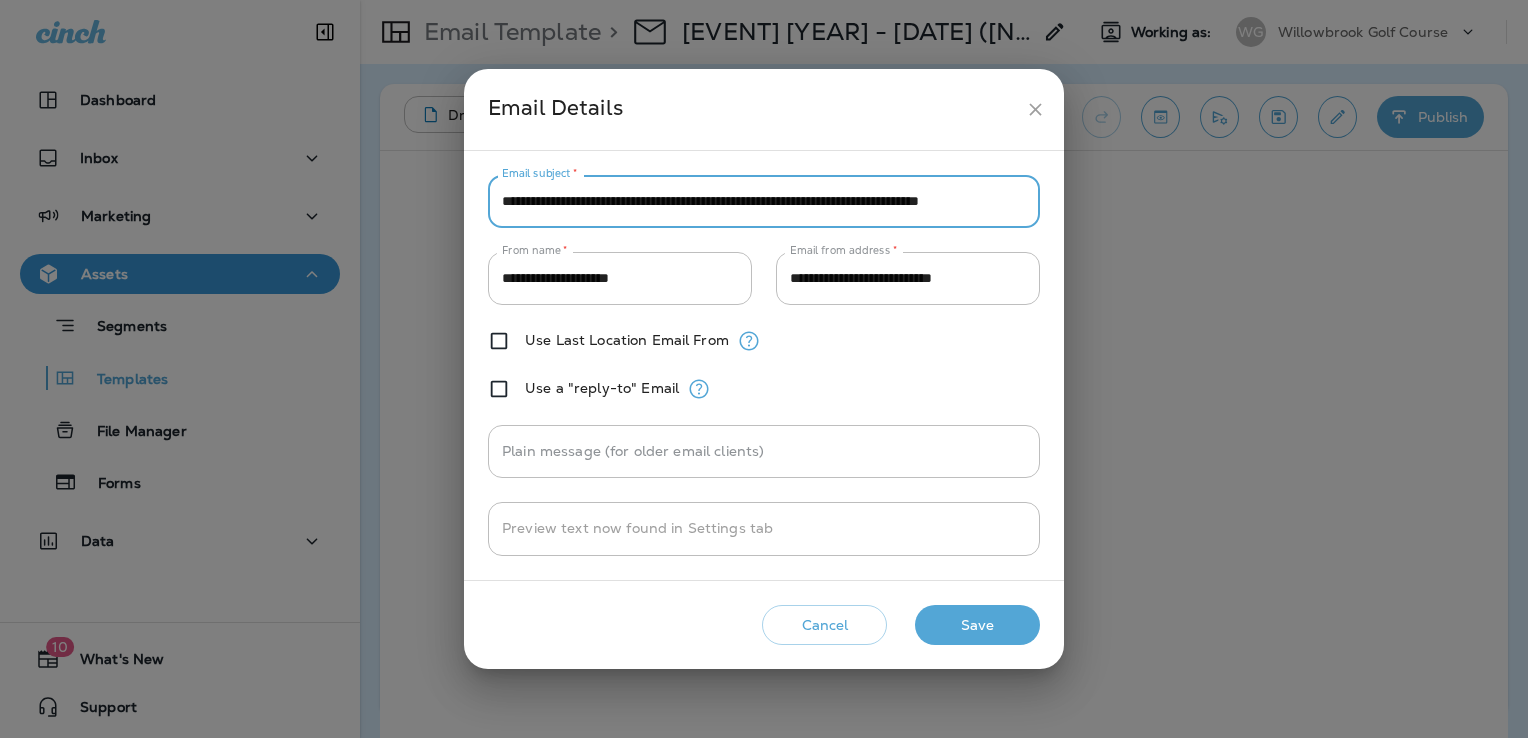 paste on "**" 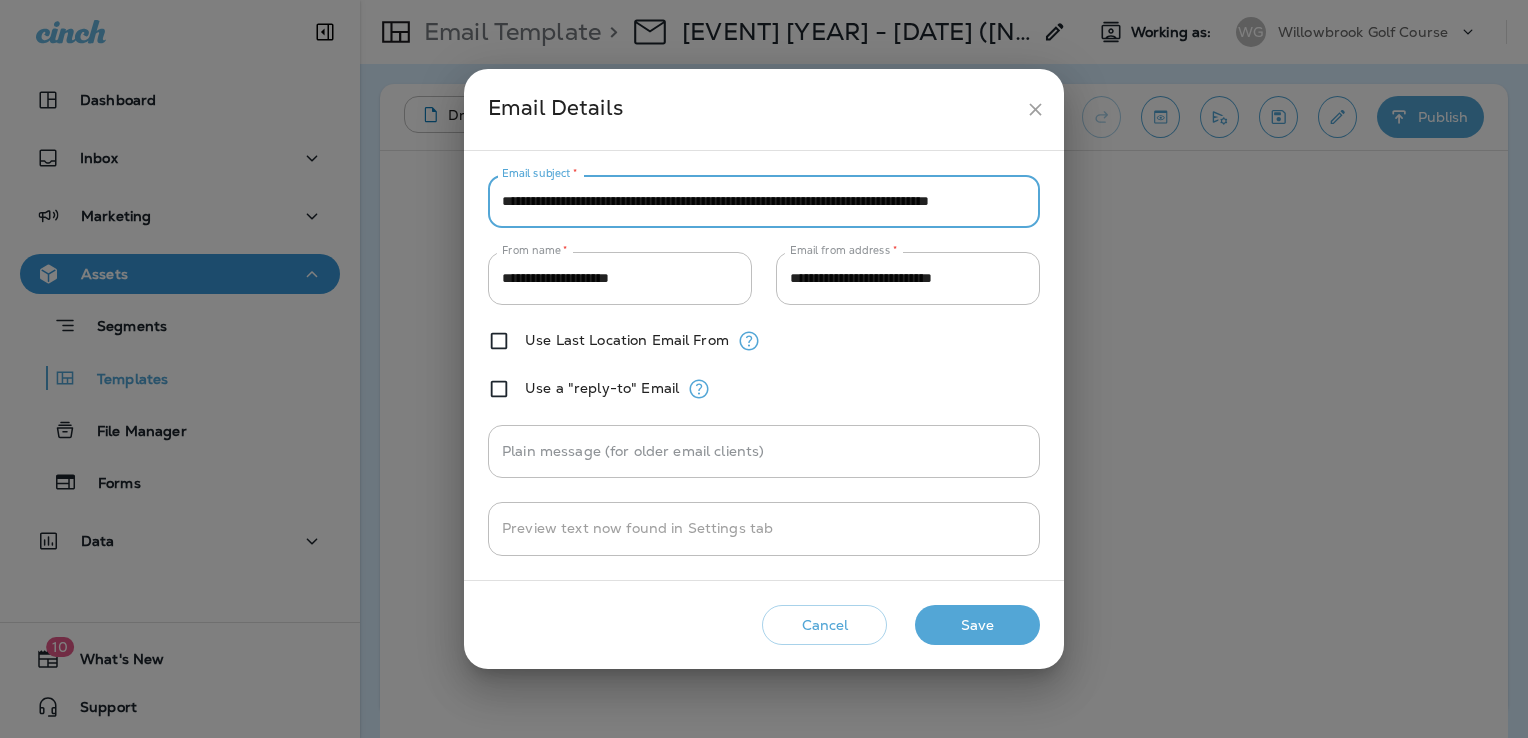 type on "**********" 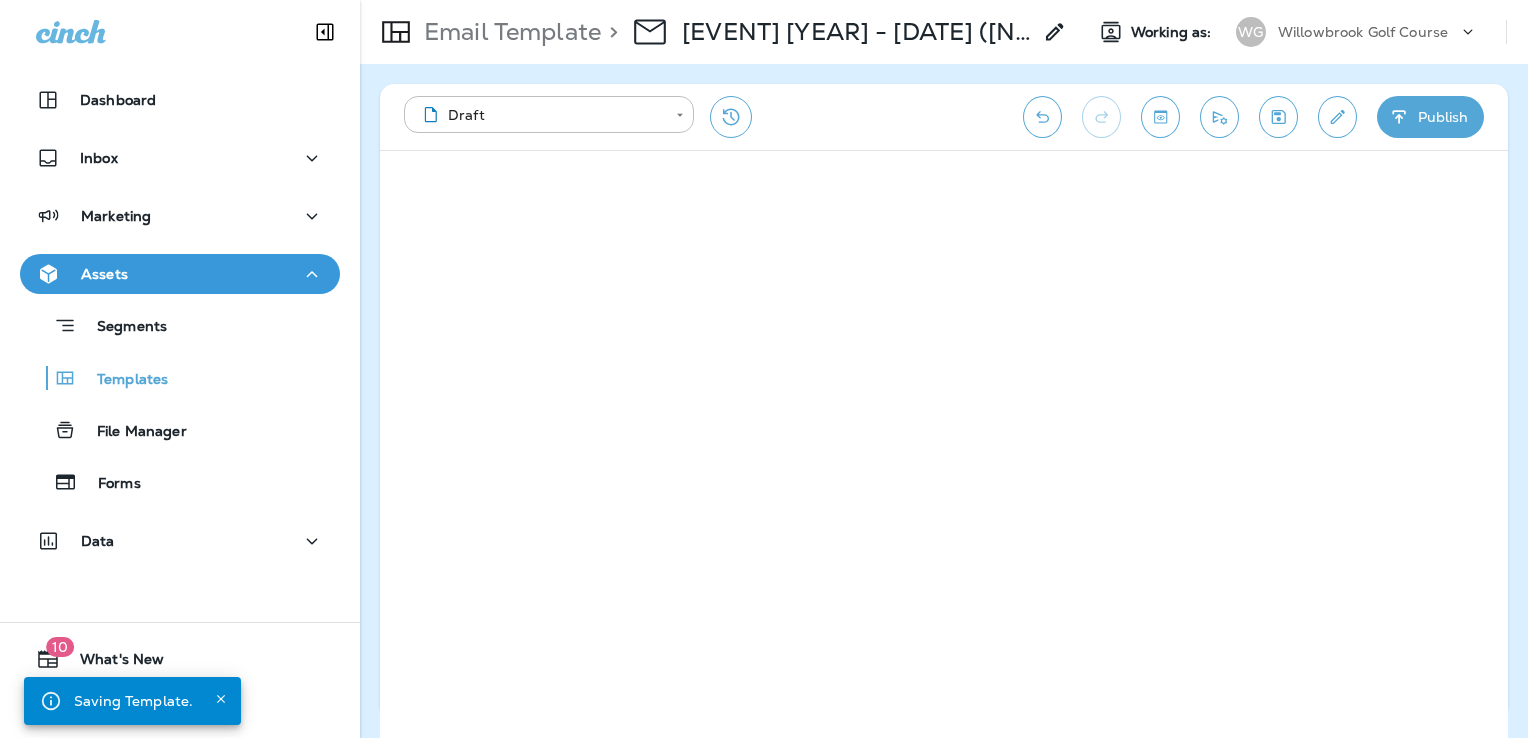 click 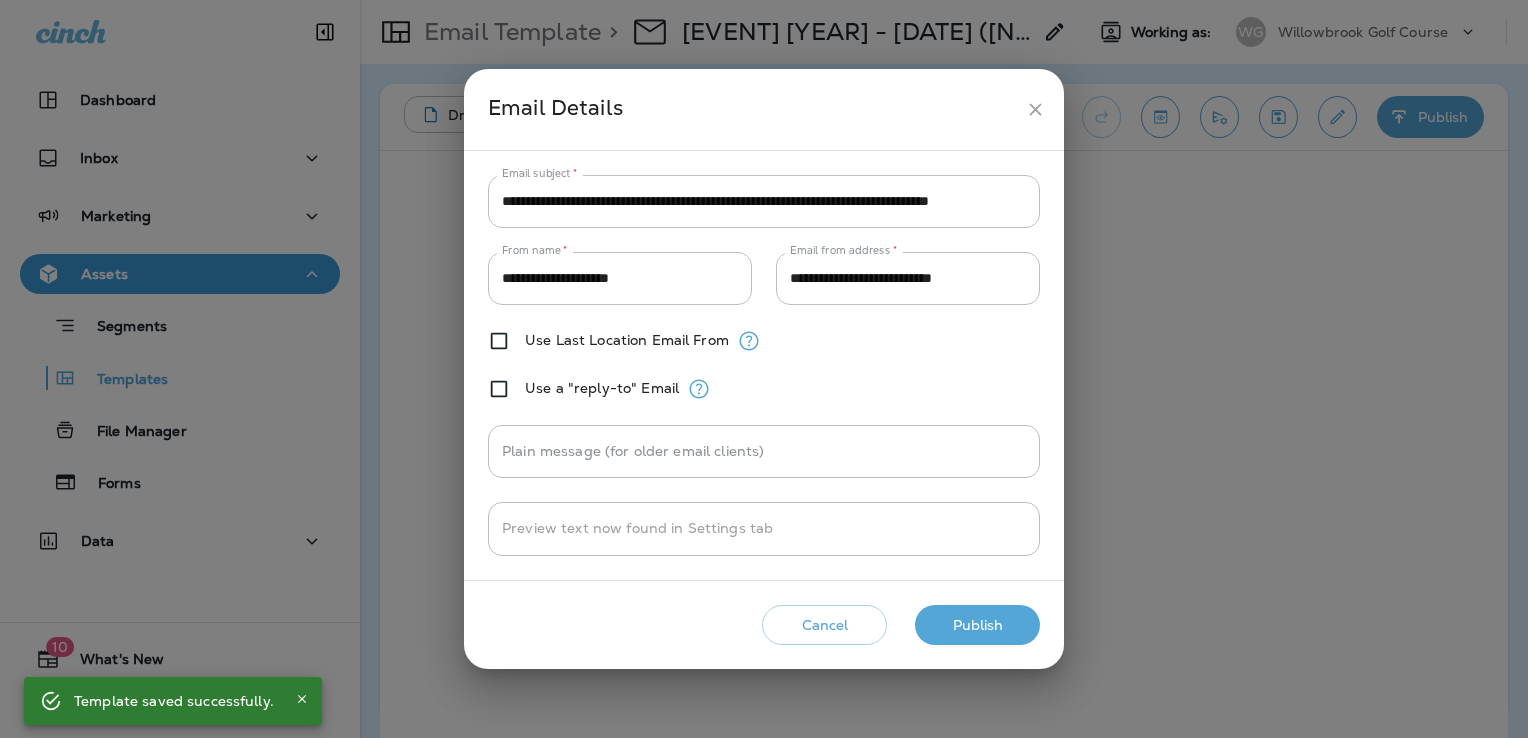 click 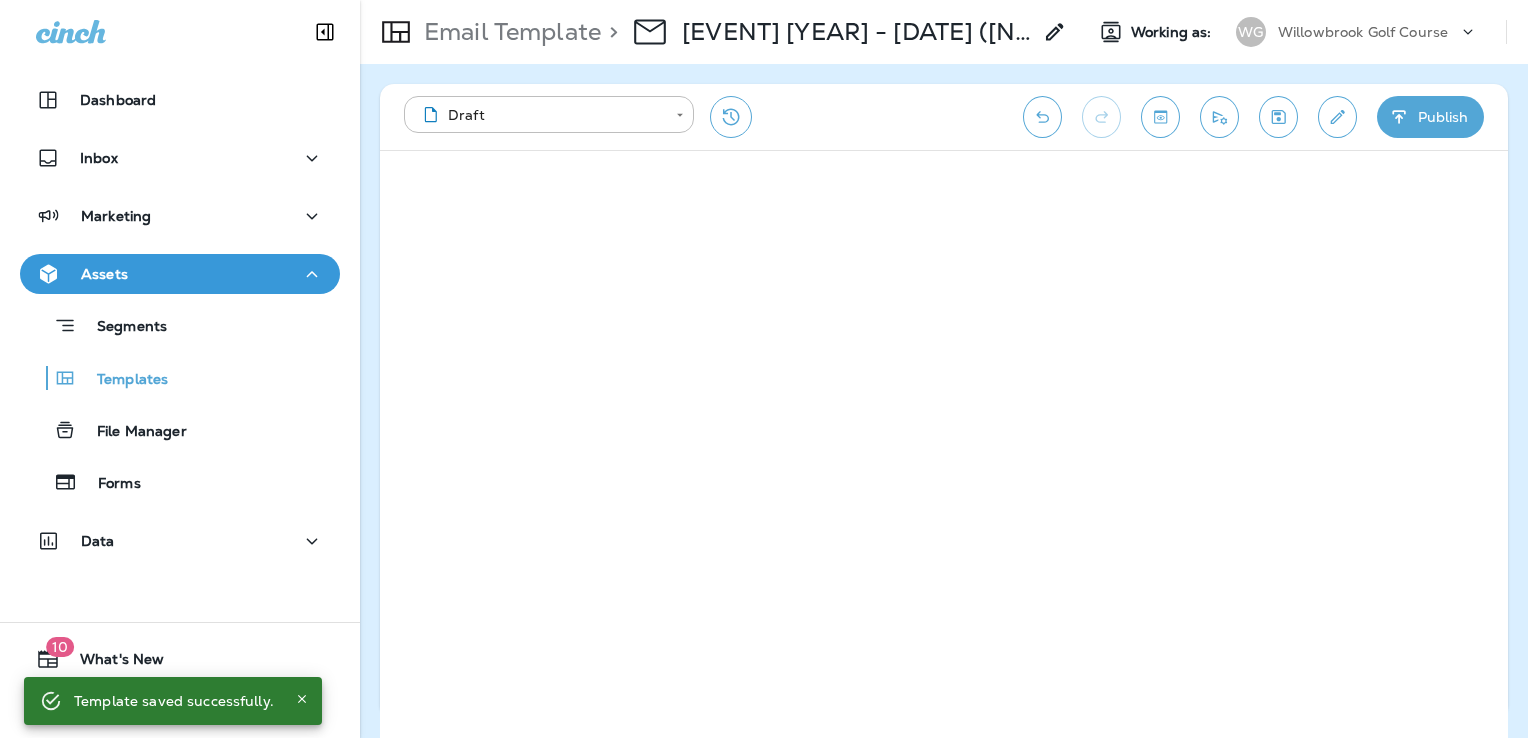 click on "Publish" at bounding box center [1430, 117] 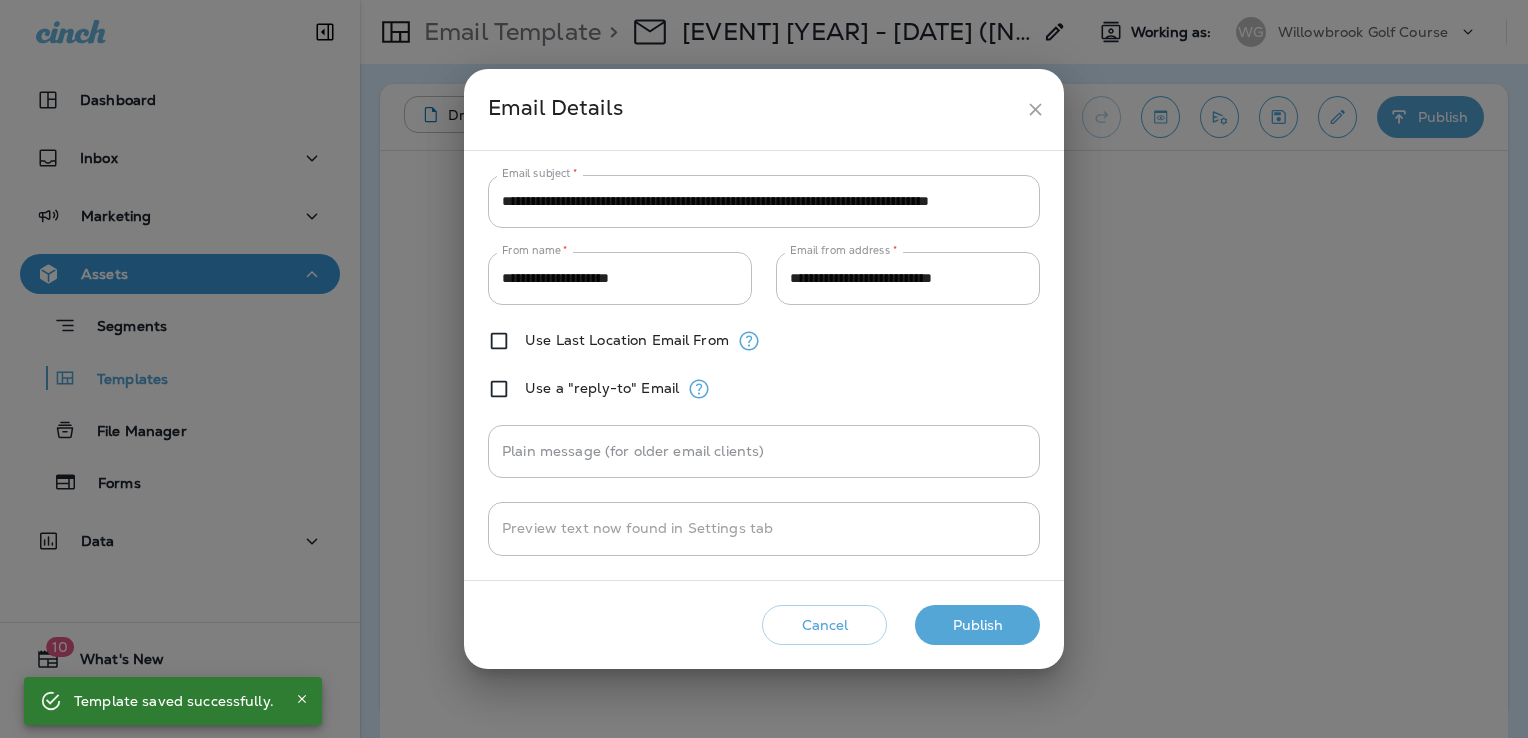 click on "Publish" at bounding box center [977, 625] 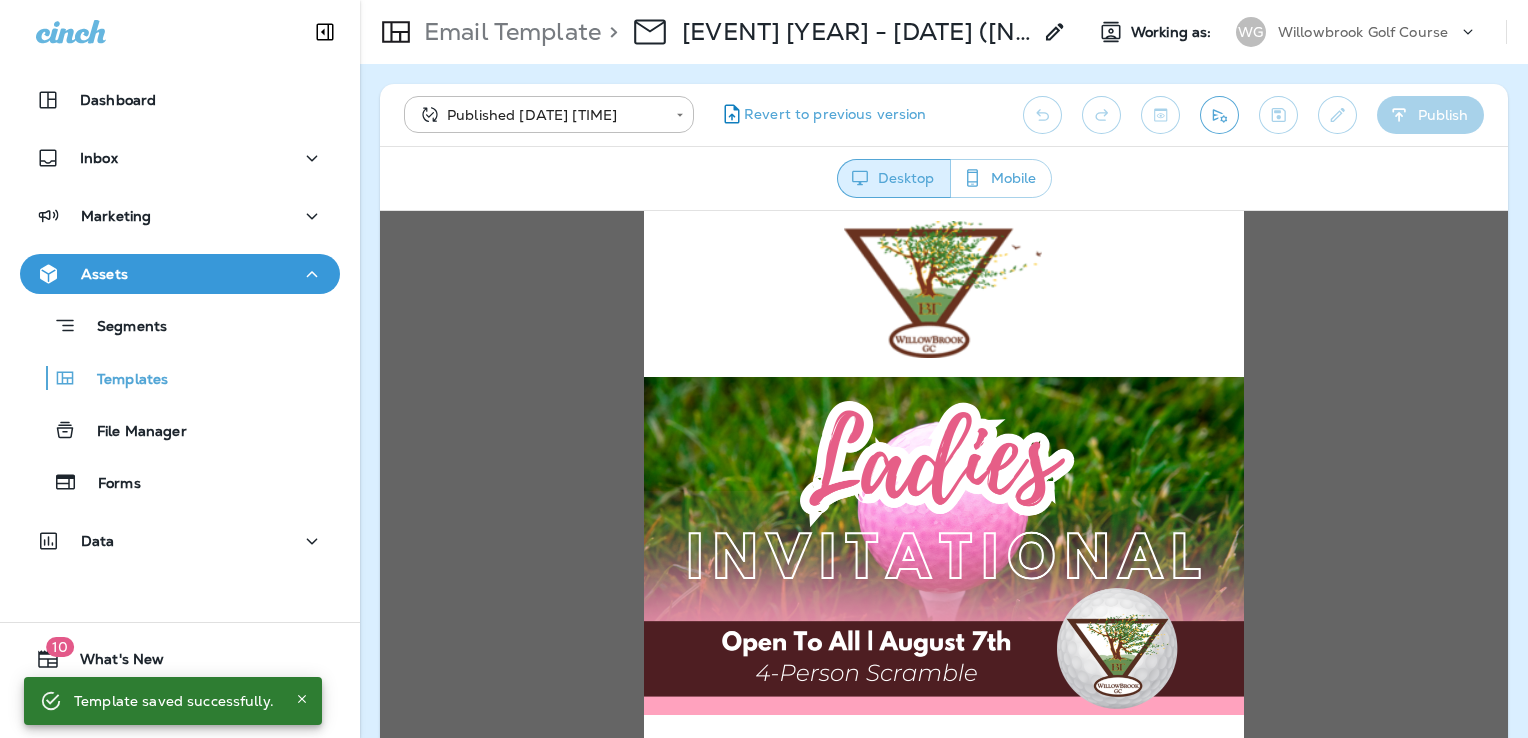 scroll, scrollTop: 0, scrollLeft: 0, axis: both 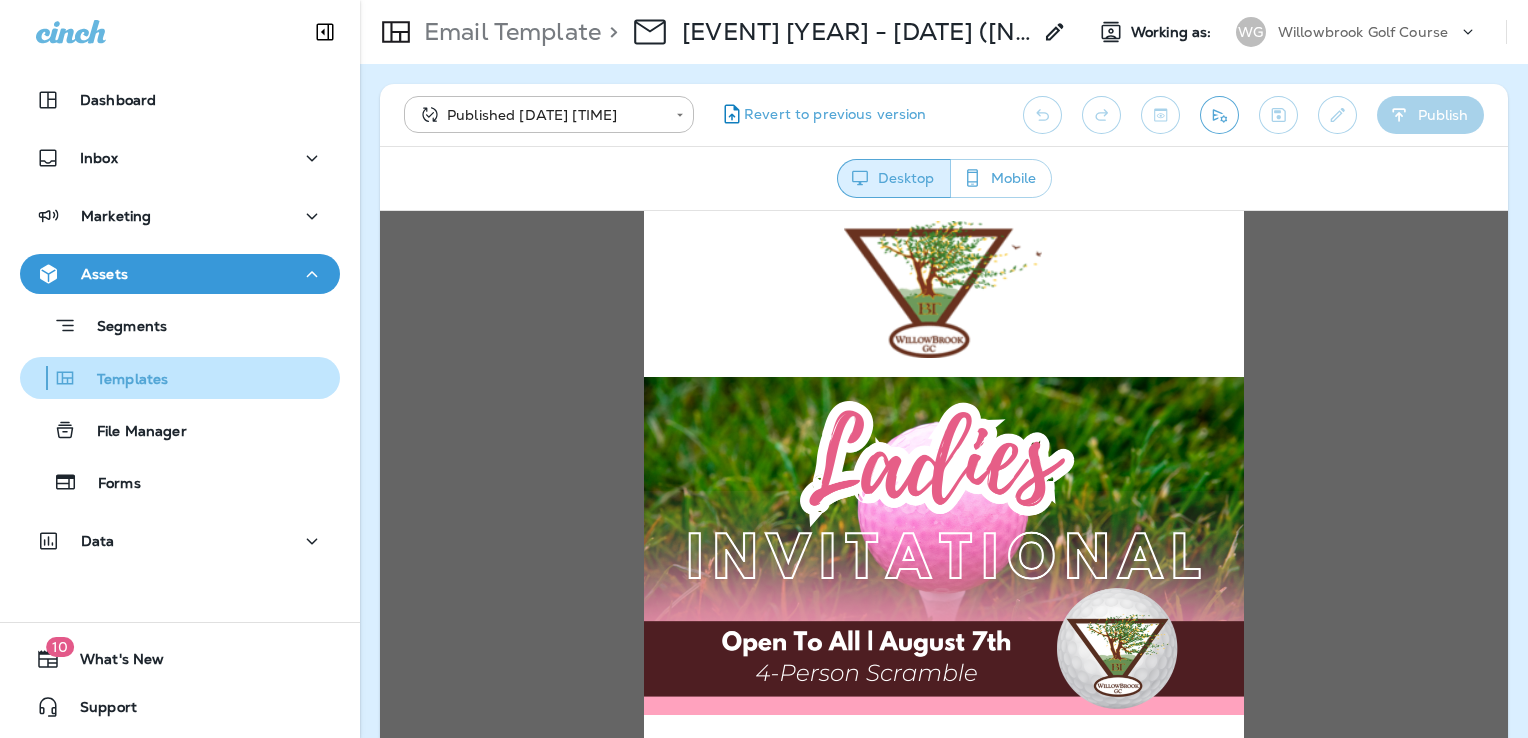 click on "Templates" at bounding box center (180, 378) 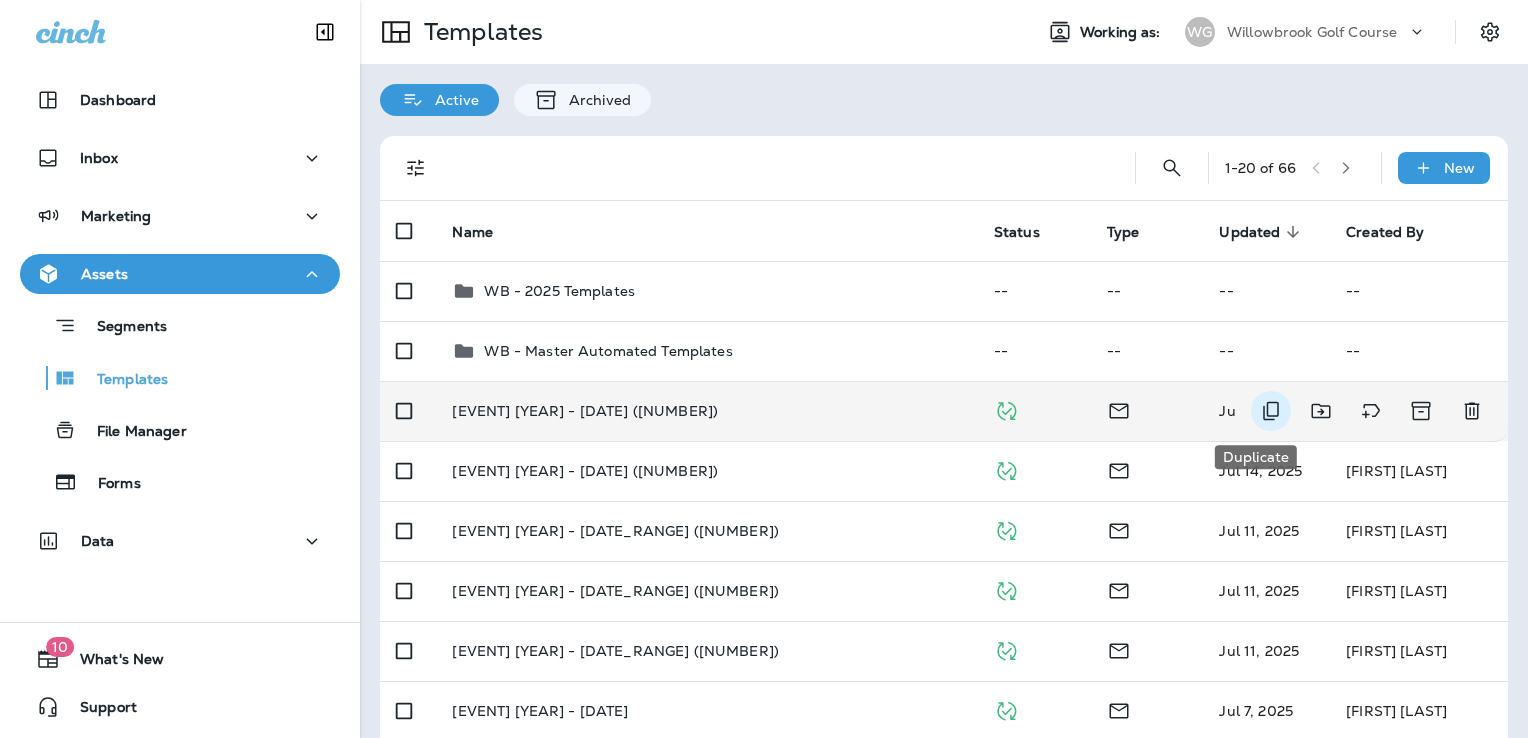 click 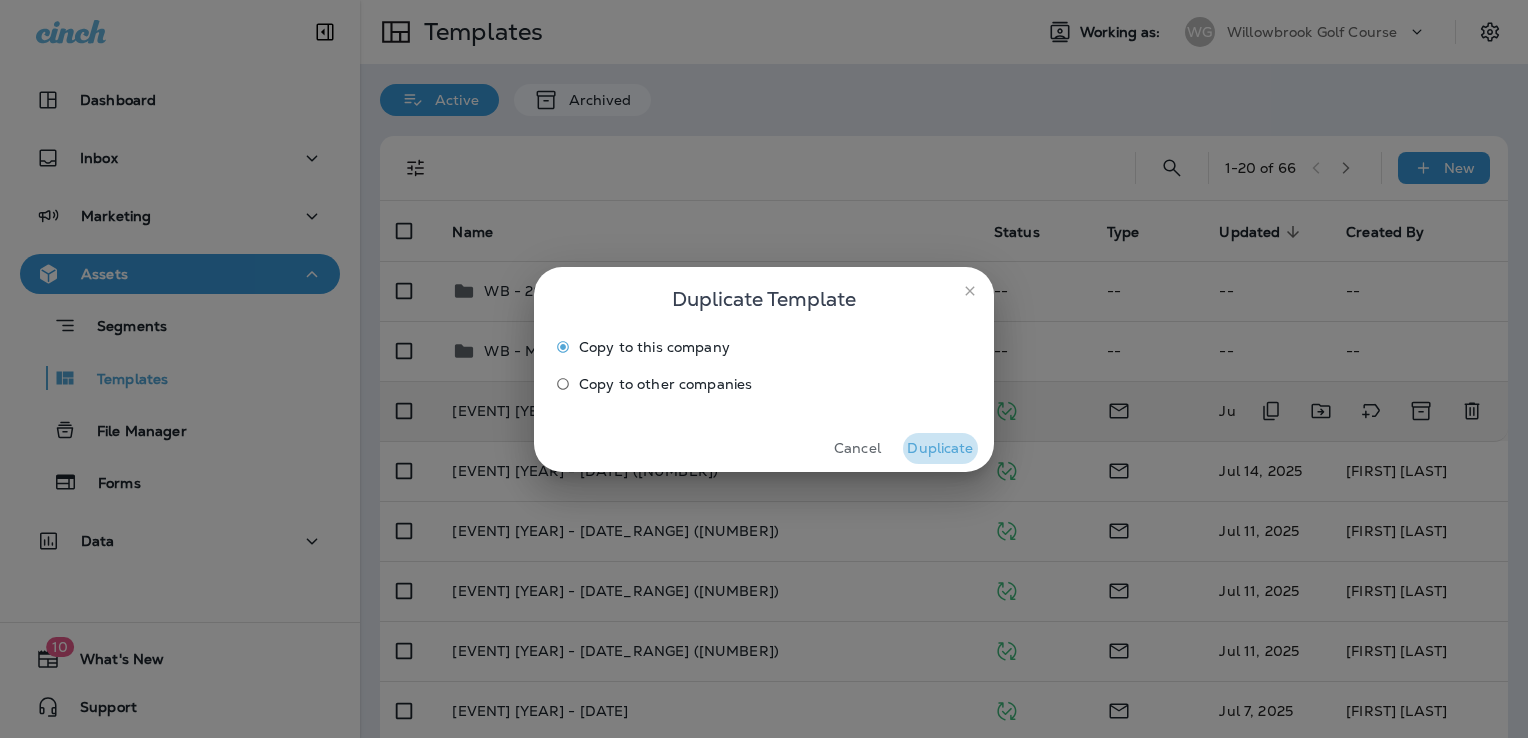click on "Duplicate" at bounding box center (940, 448) 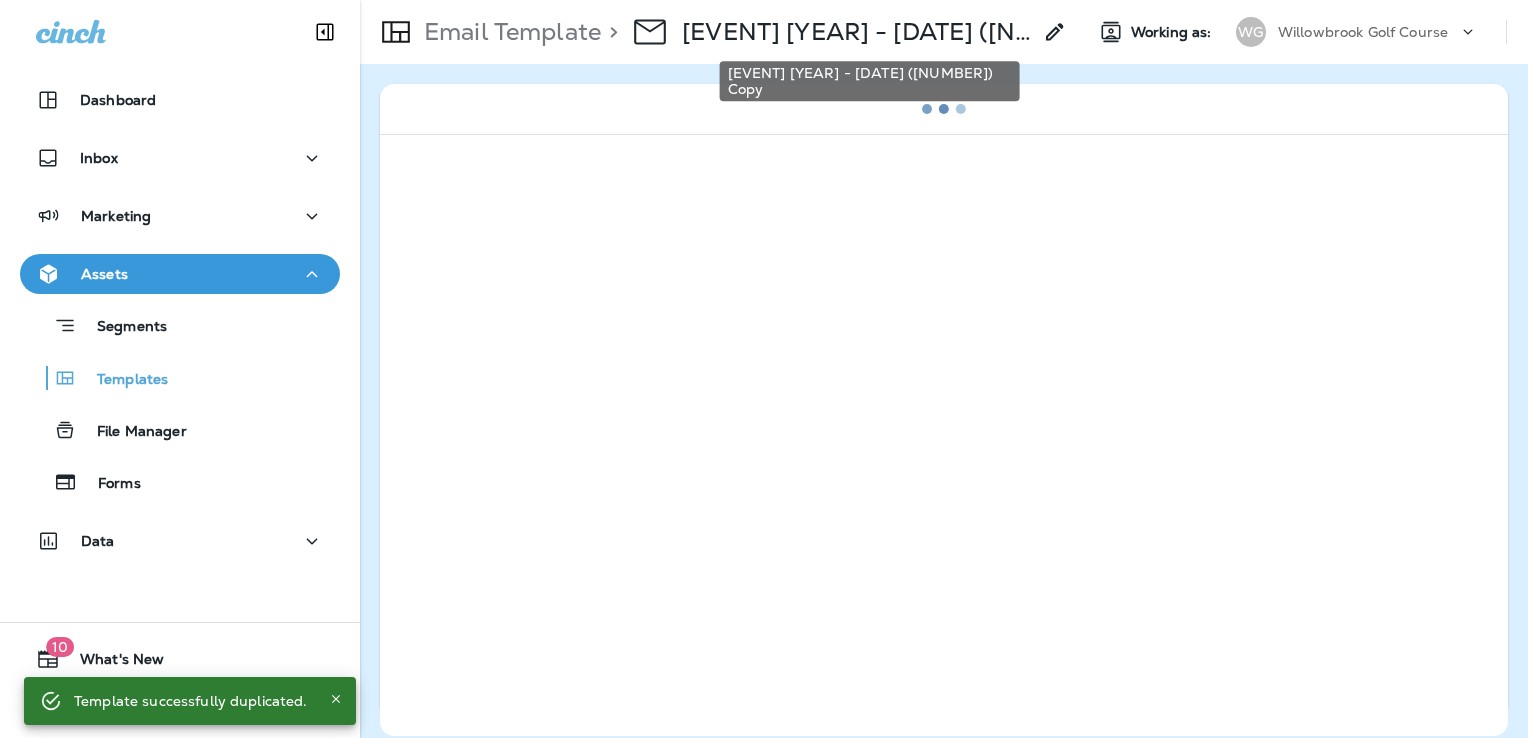 click on "[EVENT] [YEAR] - [DATE] ([NUMBER]) Copy" at bounding box center (856, 32) 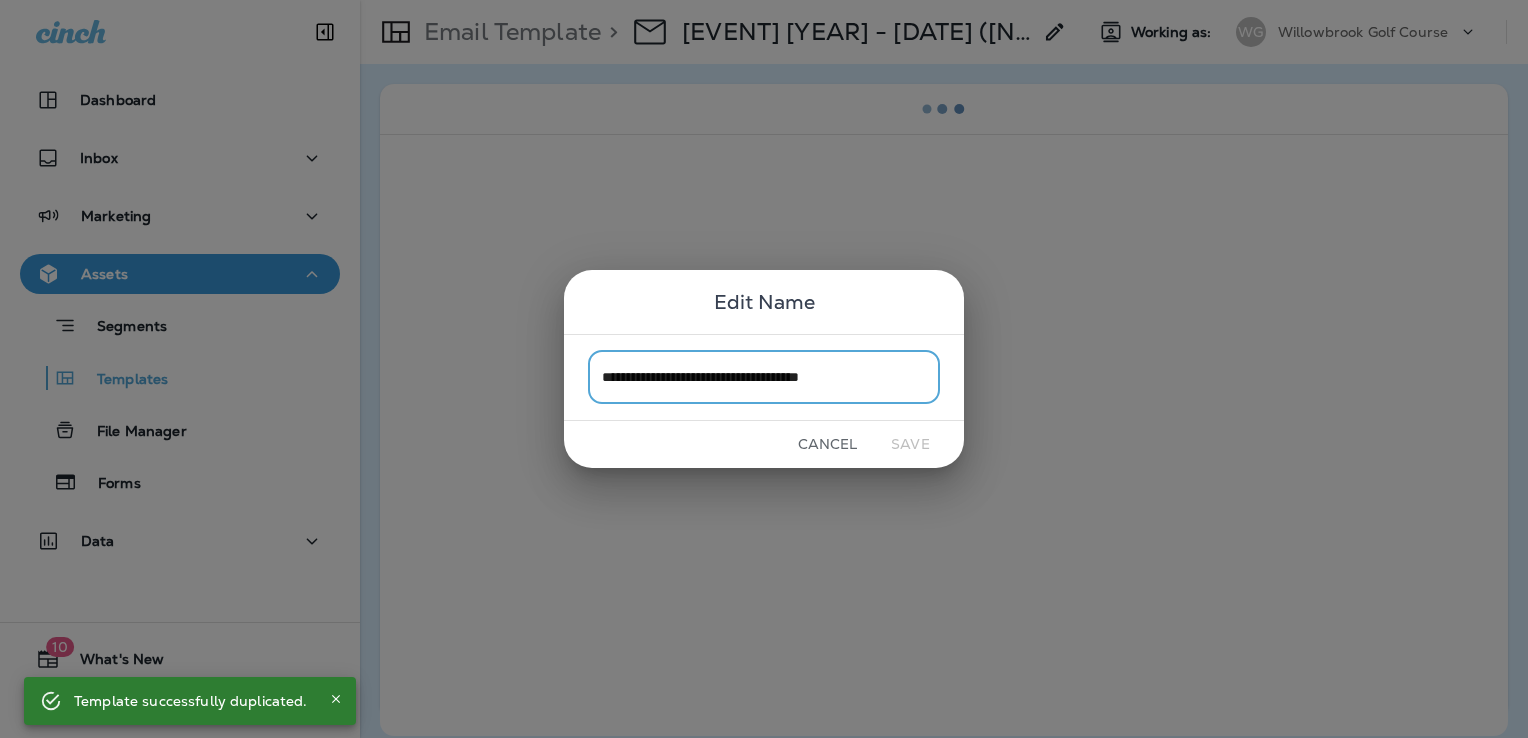 click on "**********" at bounding box center (764, 377) 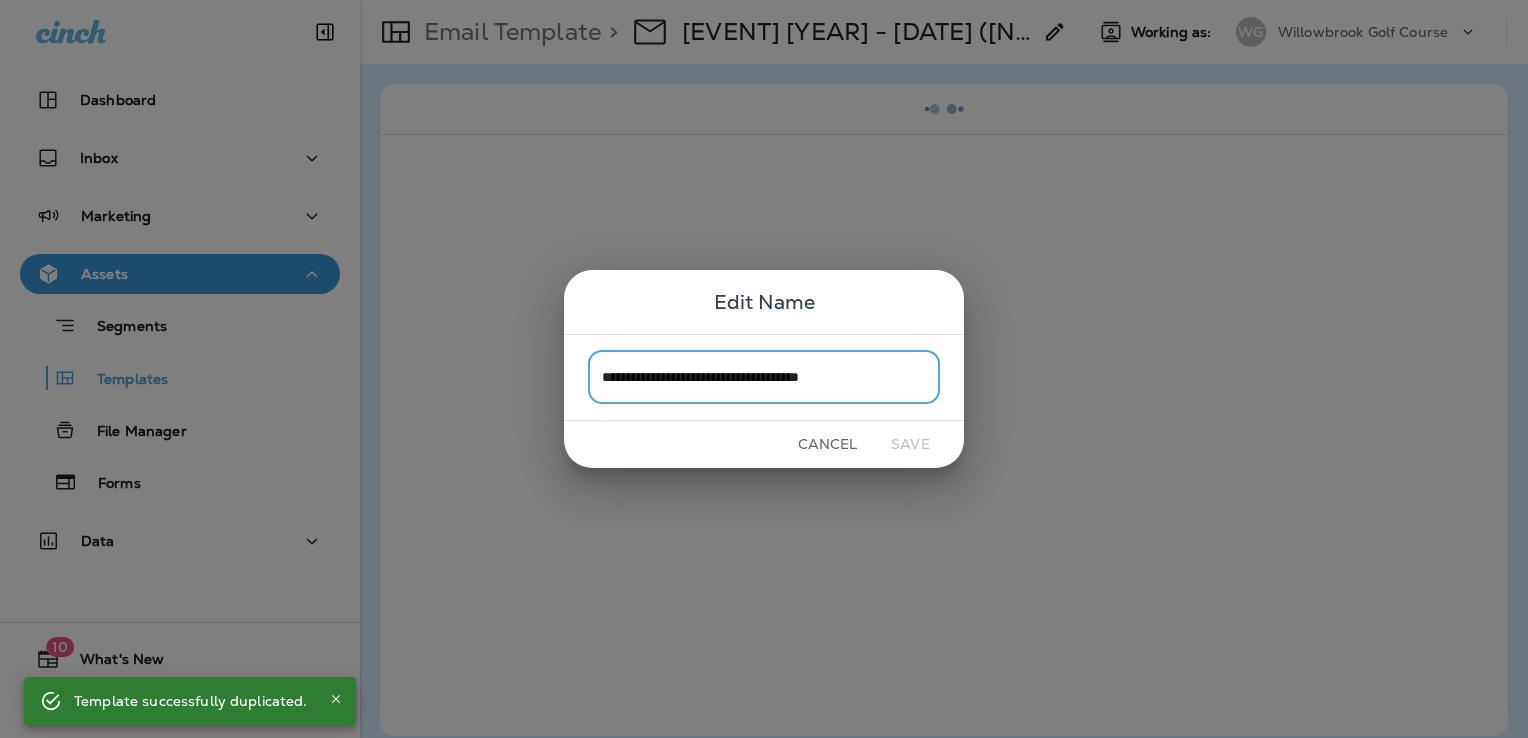 click on "**********" at bounding box center [764, 377] 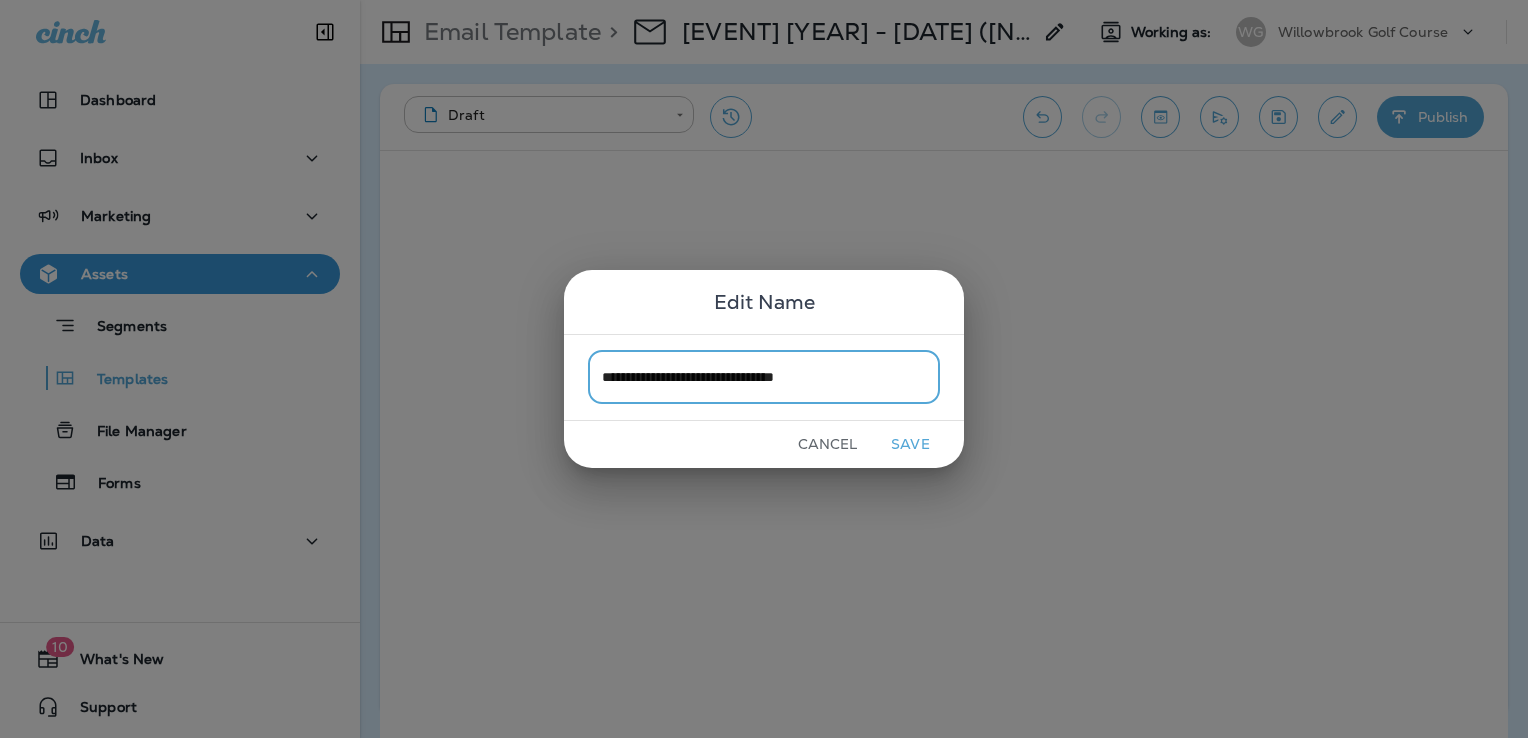 type on "**********" 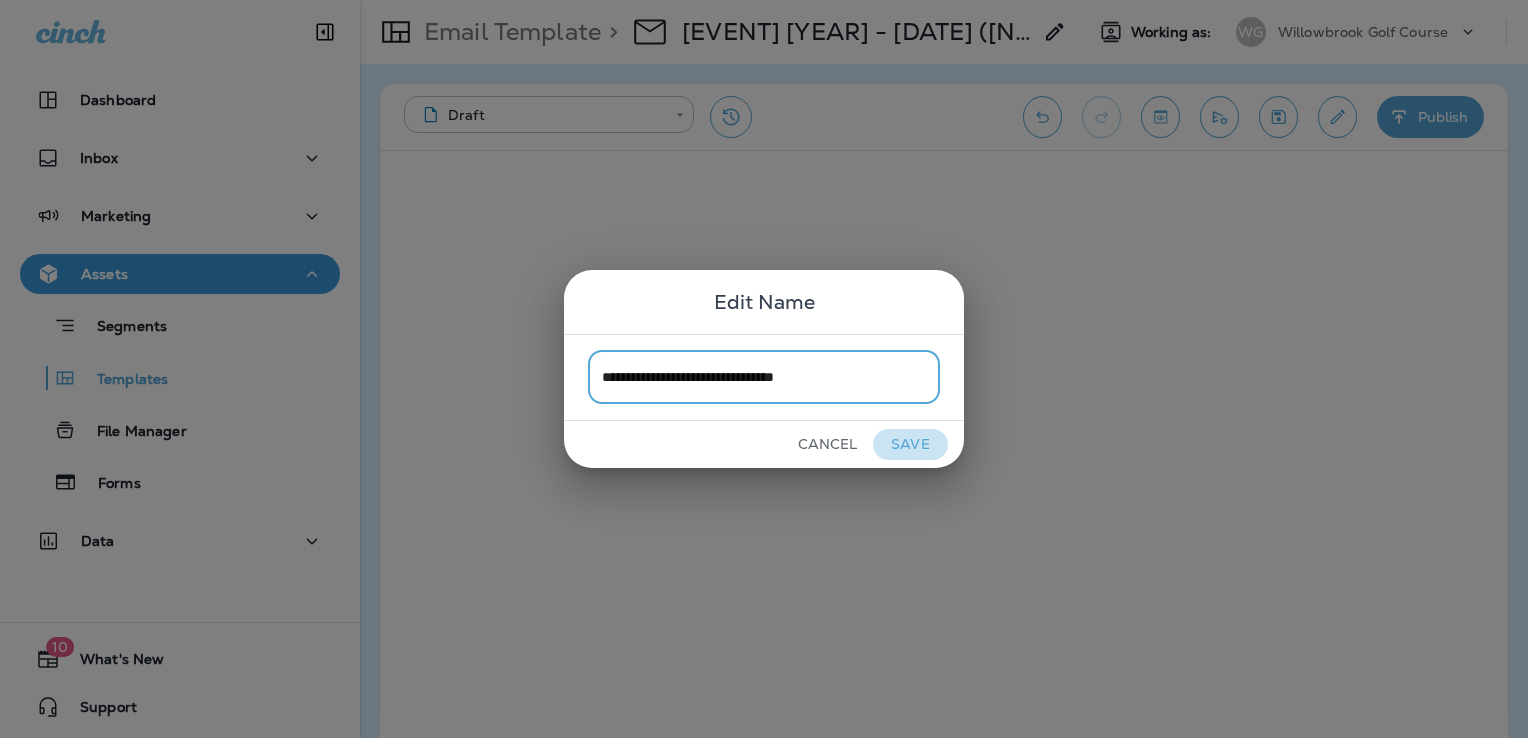 click on "Save" at bounding box center (910, 444) 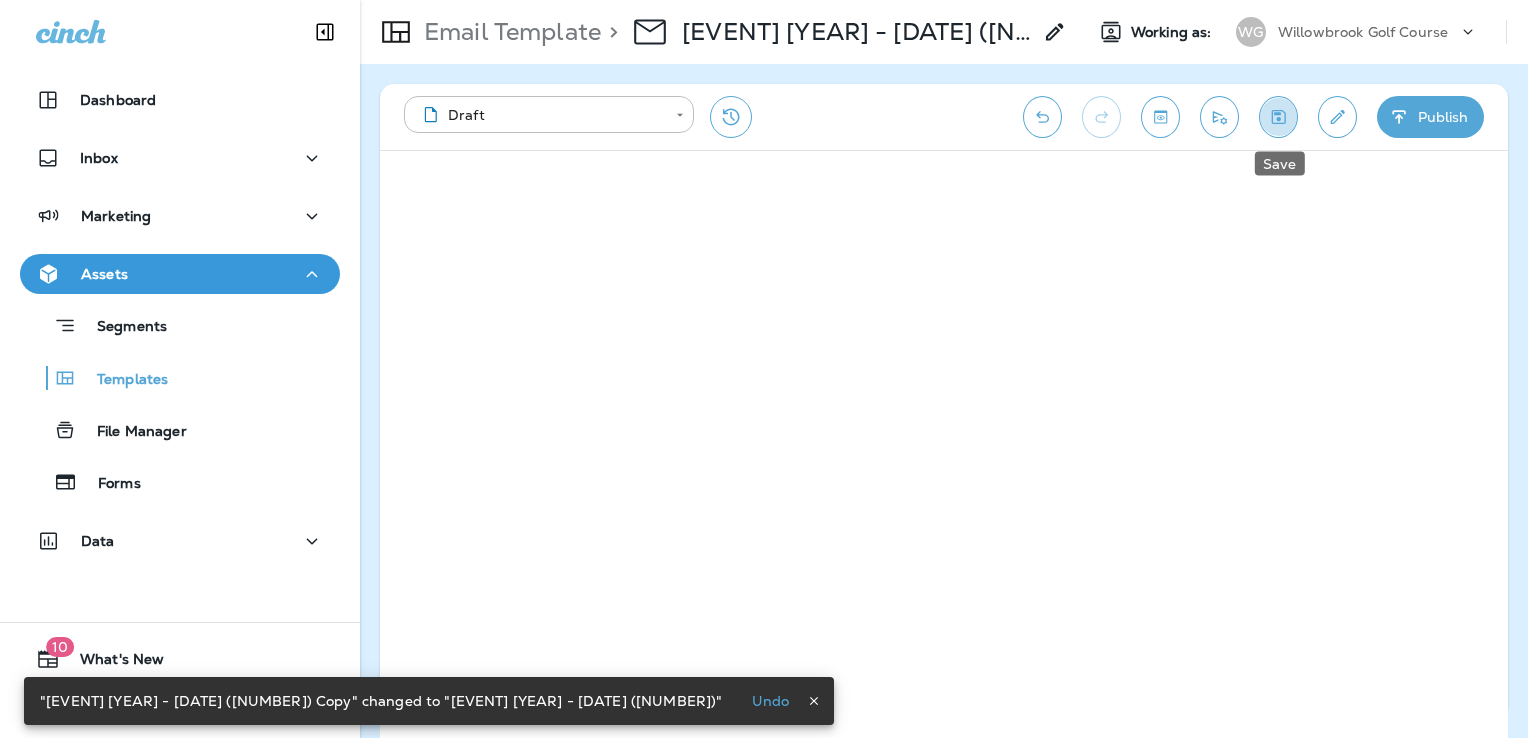 click 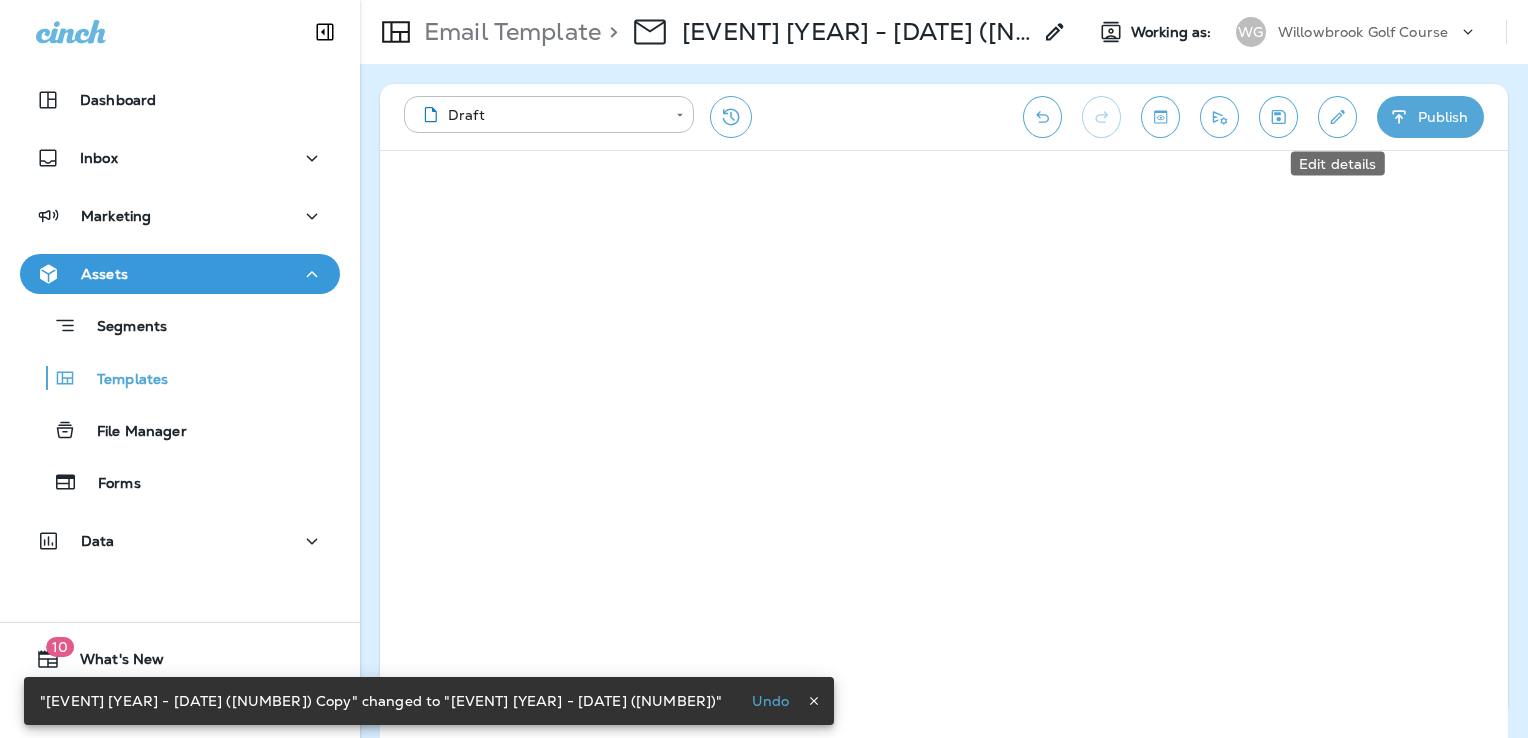 click 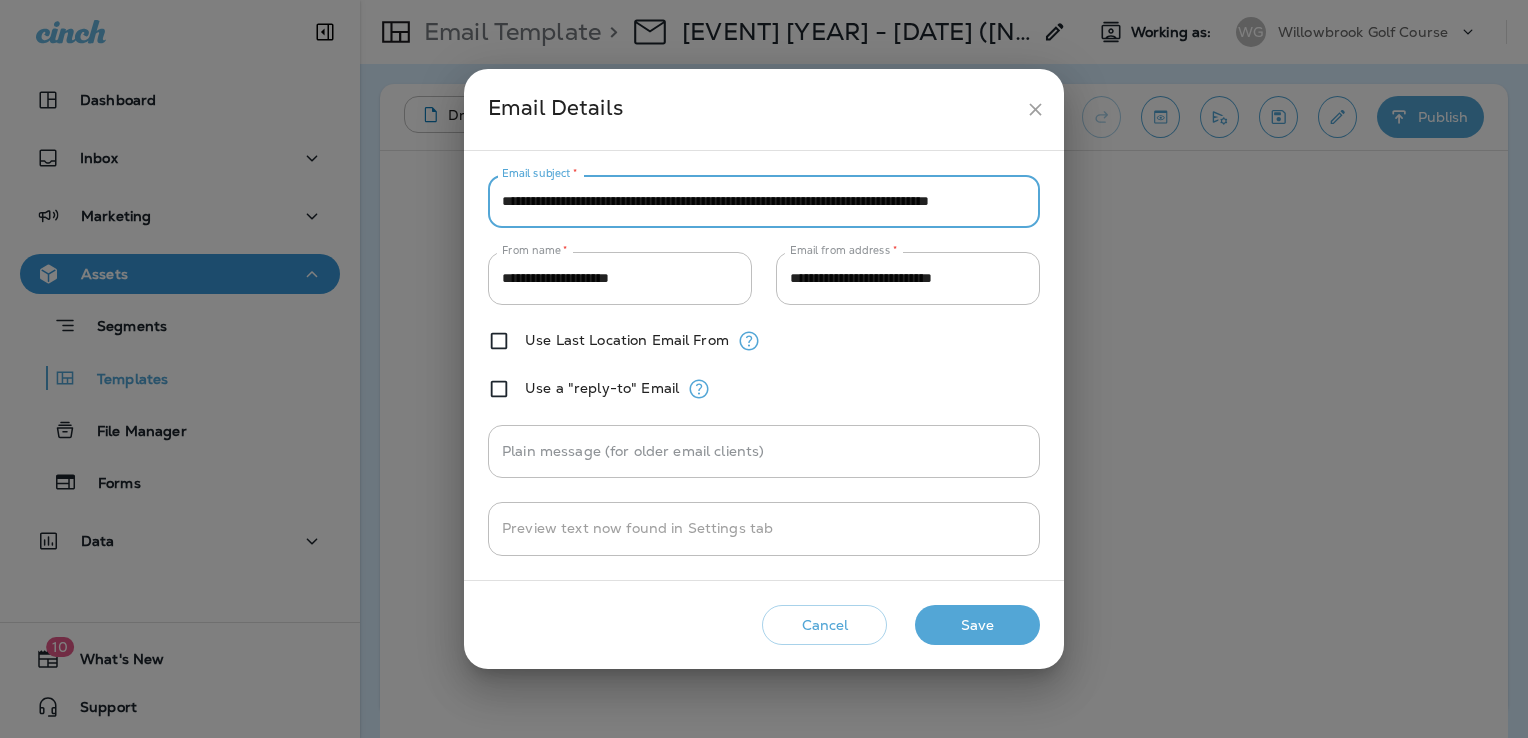 click on "**********" at bounding box center [764, 201] 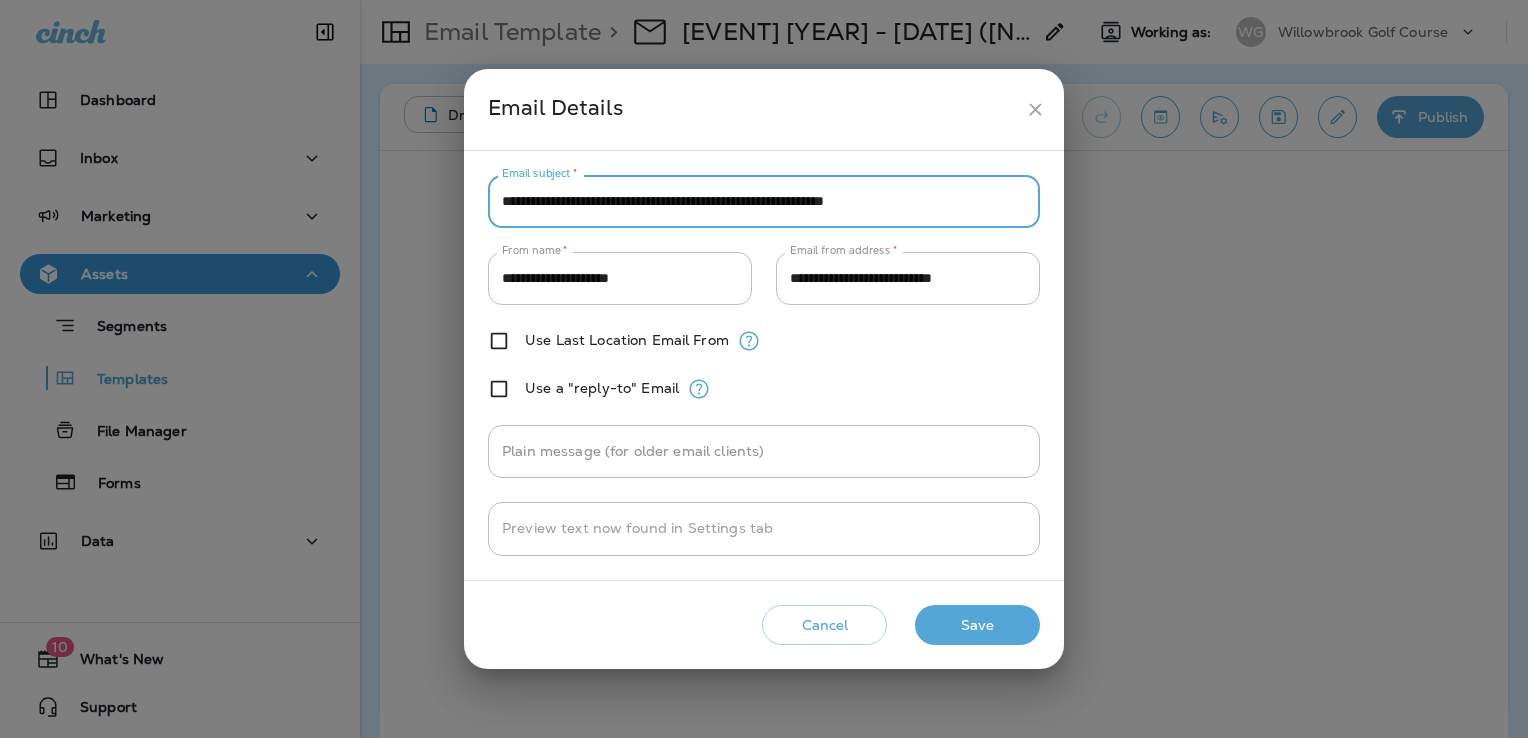type on "**********" 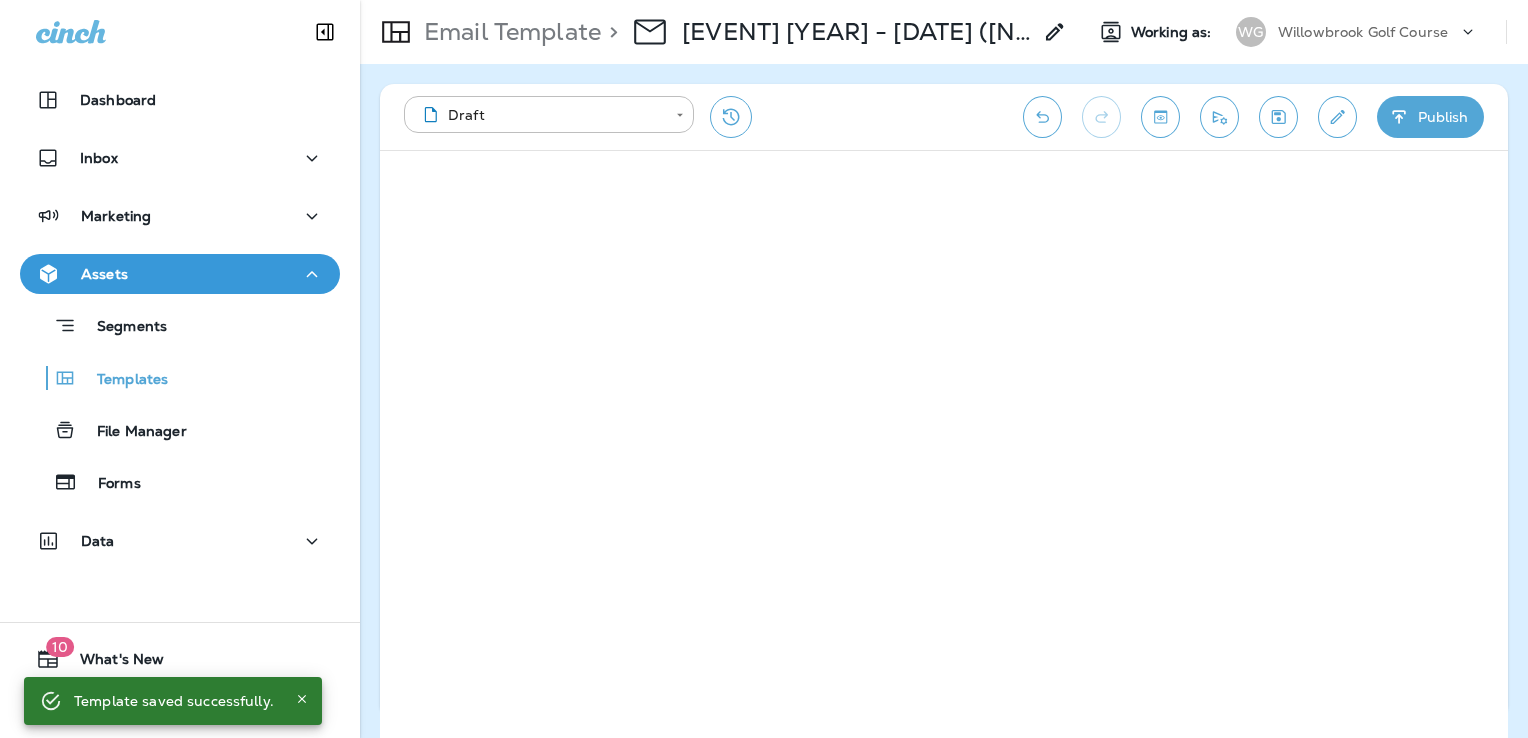 click at bounding box center [1337, 117] 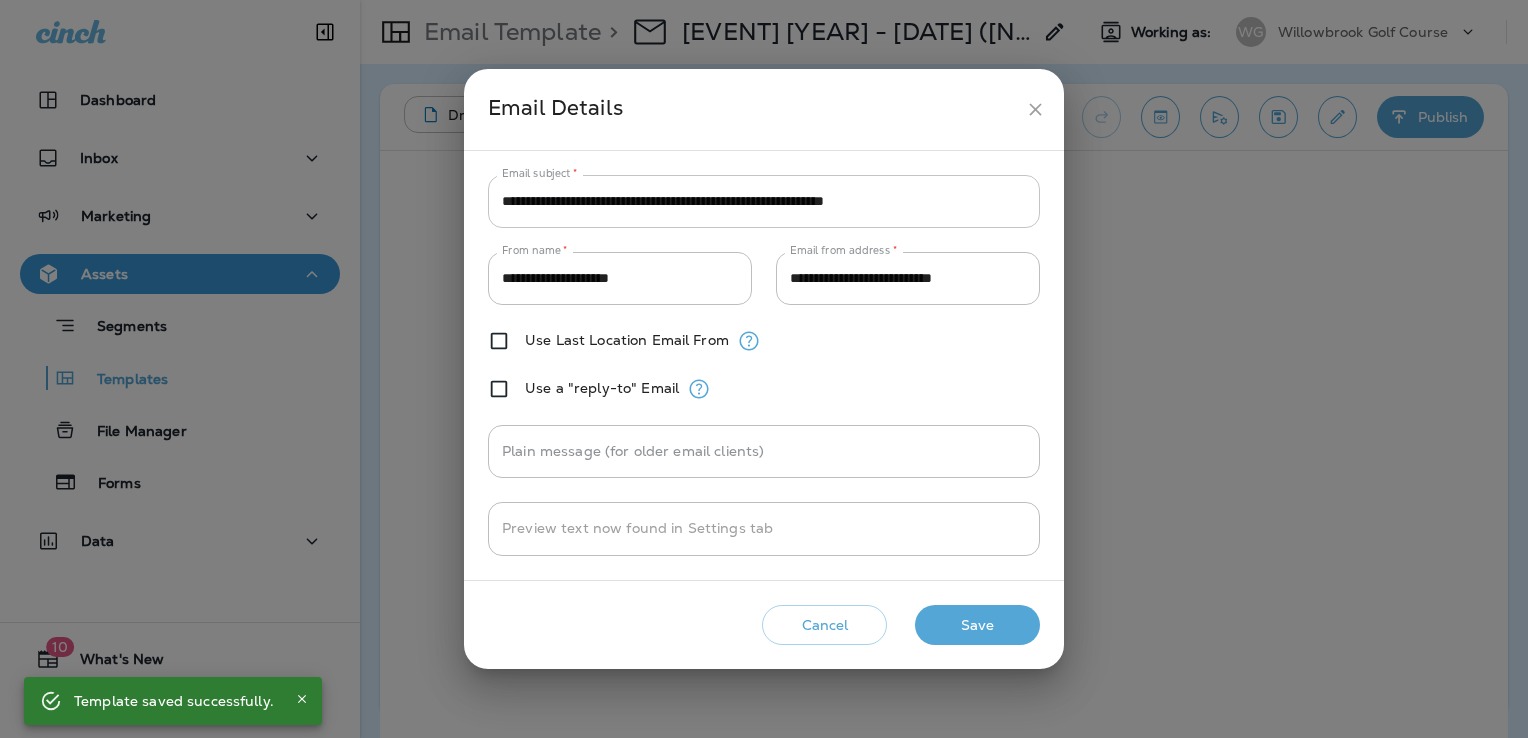 click on "**********" at bounding box center [764, 201] 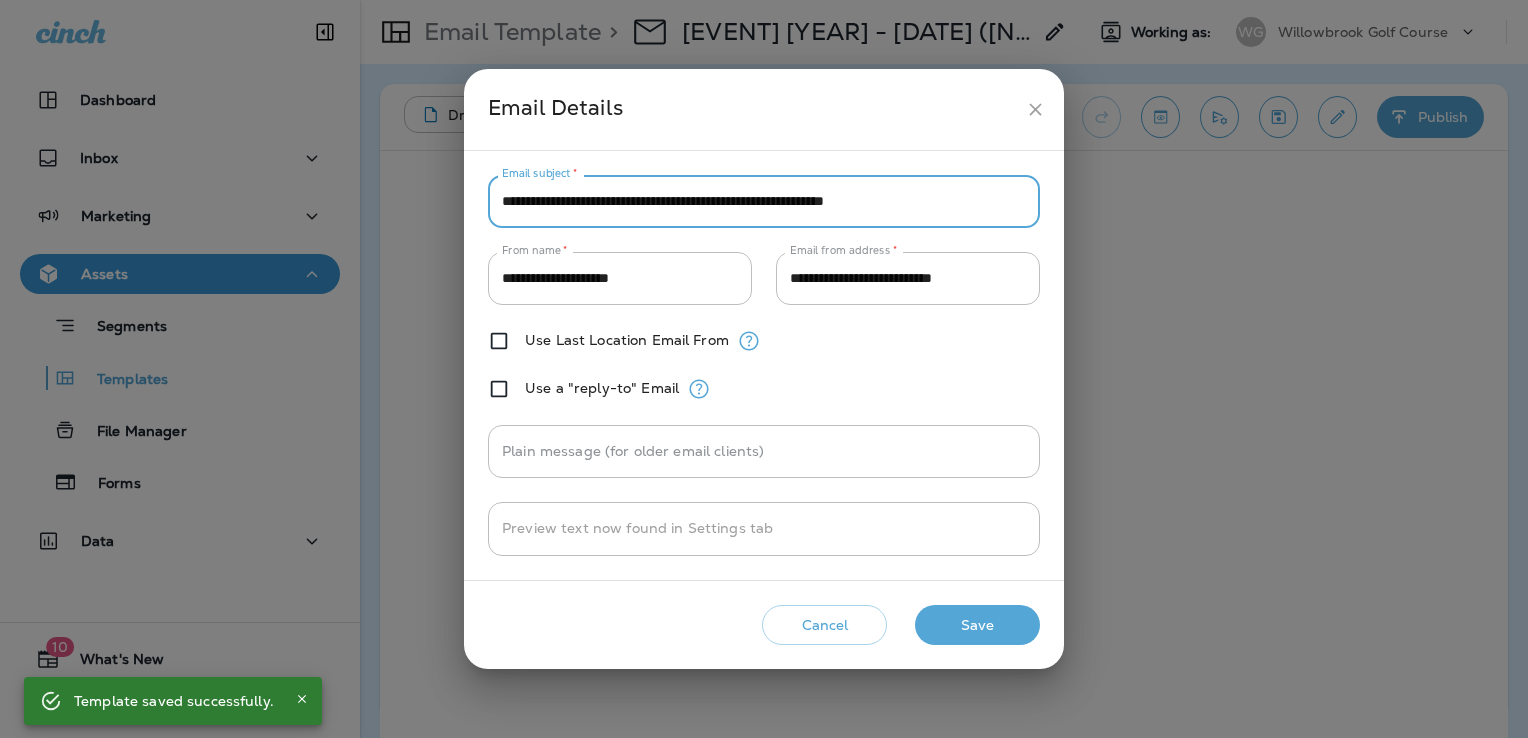 paste on "*" 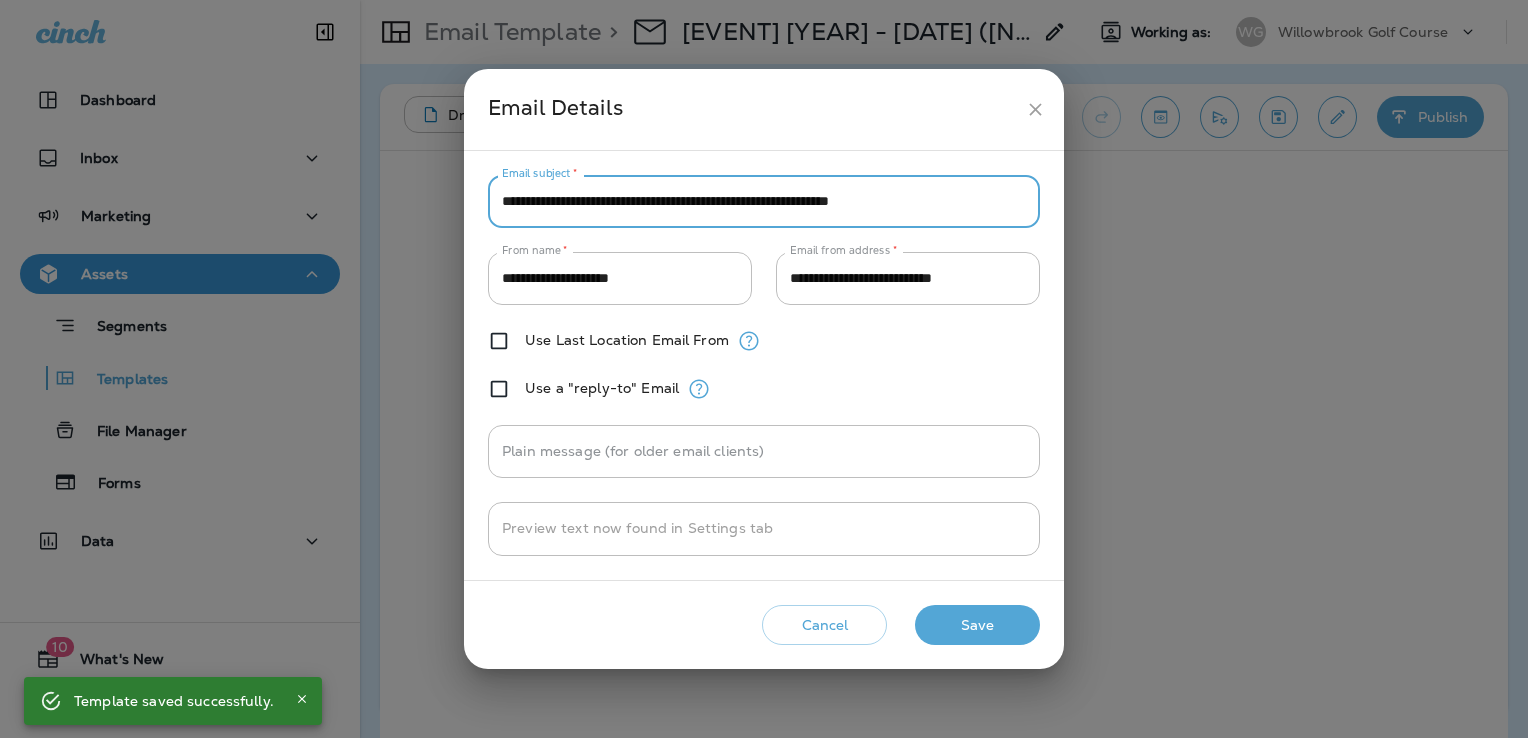 type on "**********" 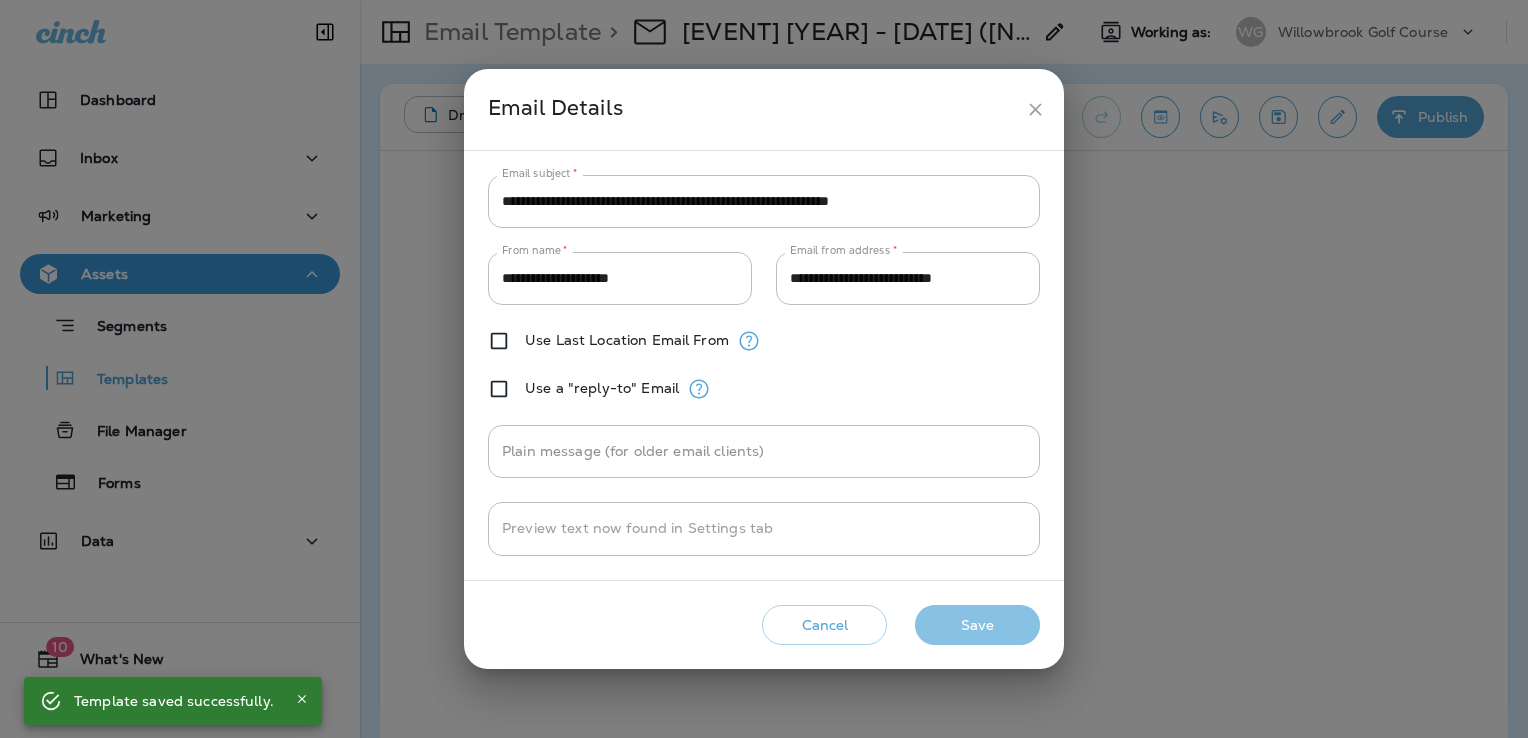 click on "Save" at bounding box center (977, 625) 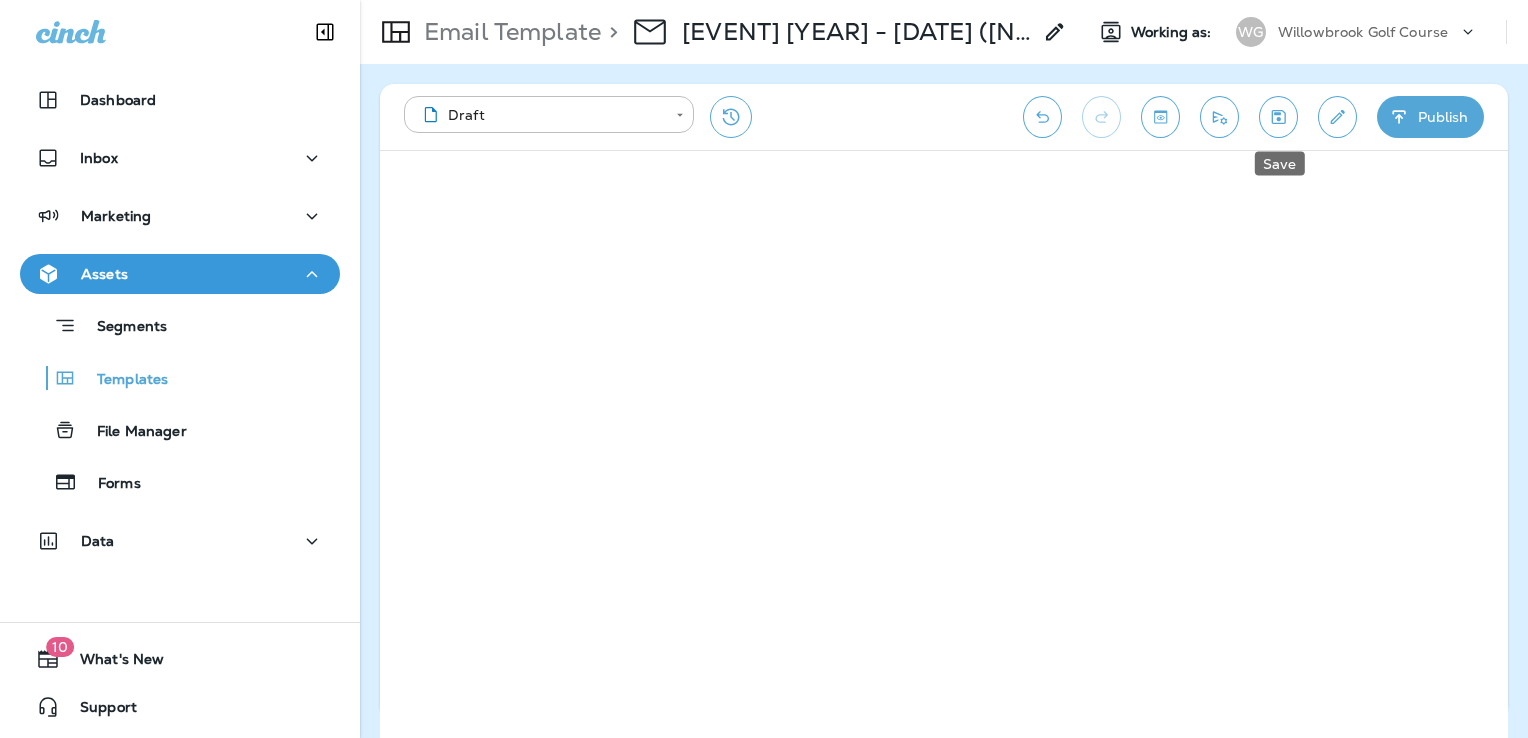 click 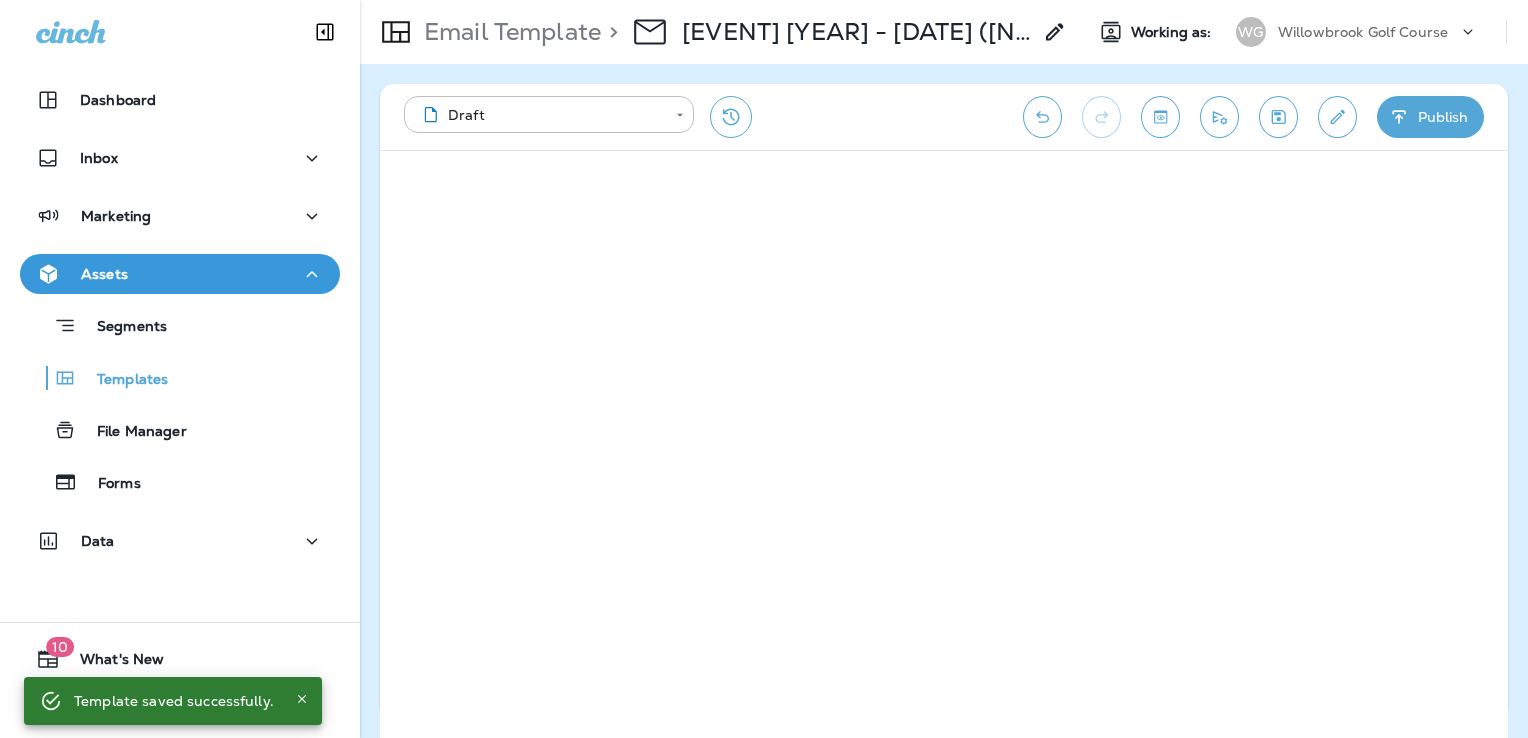 click on "Publish" at bounding box center [1430, 117] 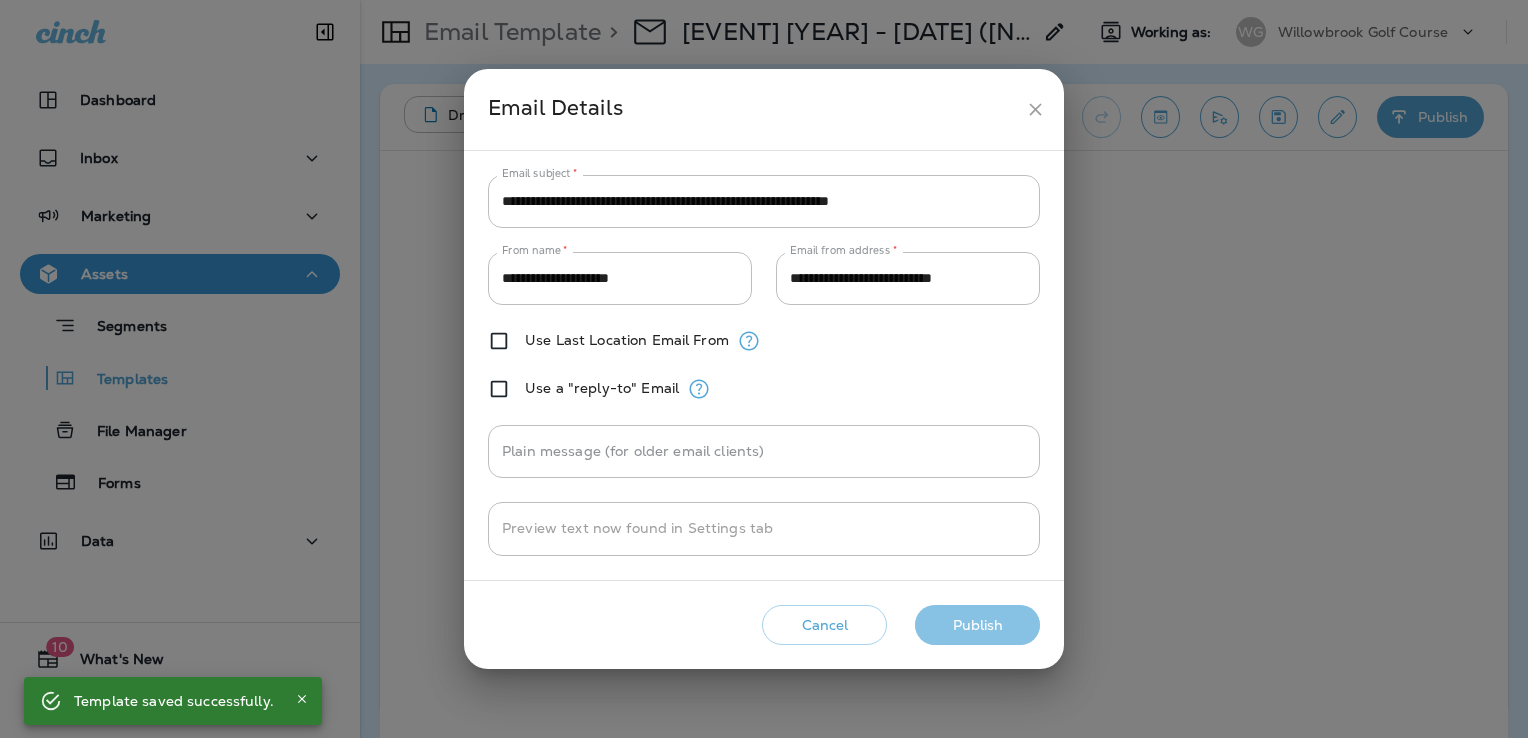 click on "Publish" at bounding box center (977, 625) 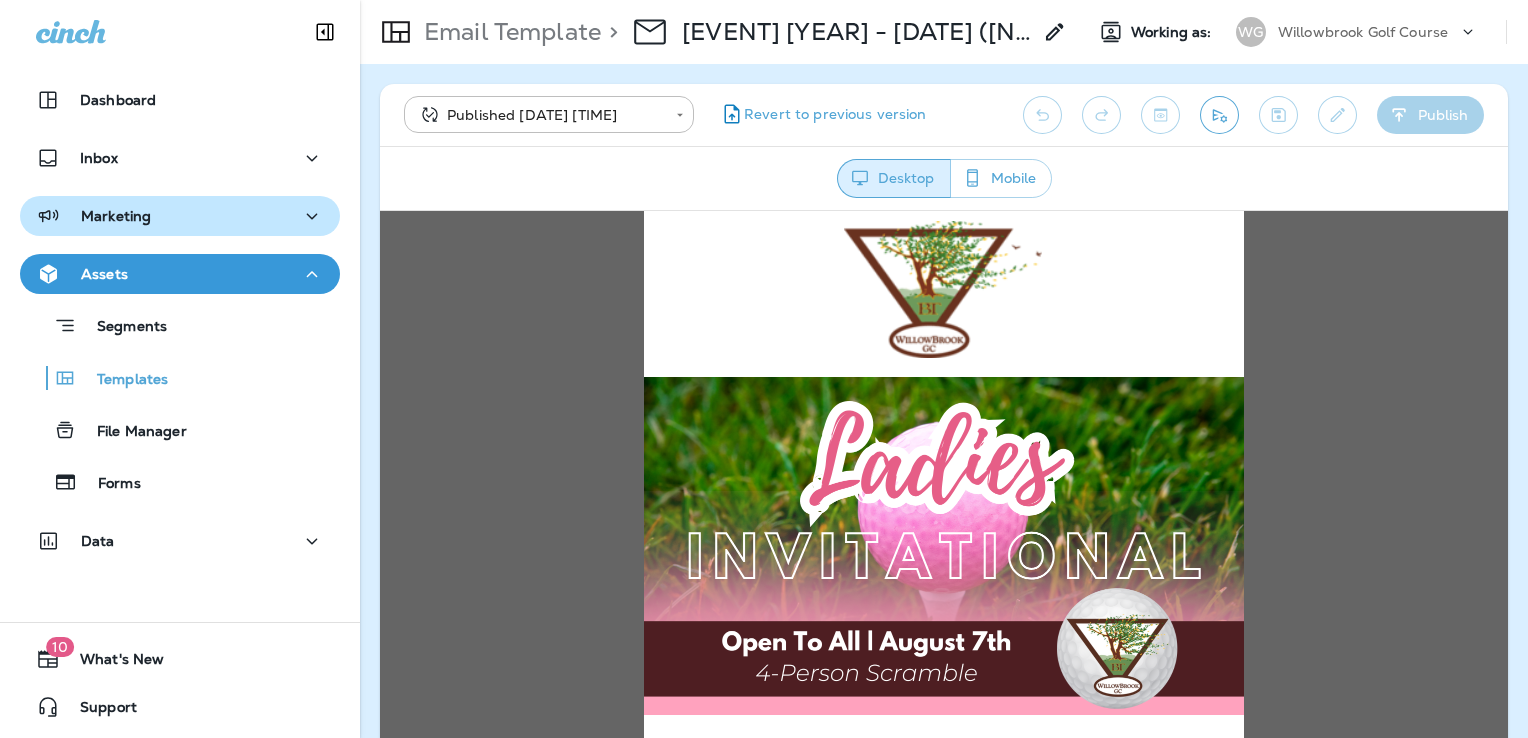 scroll, scrollTop: 0, scrollLeft: 0, axis: both 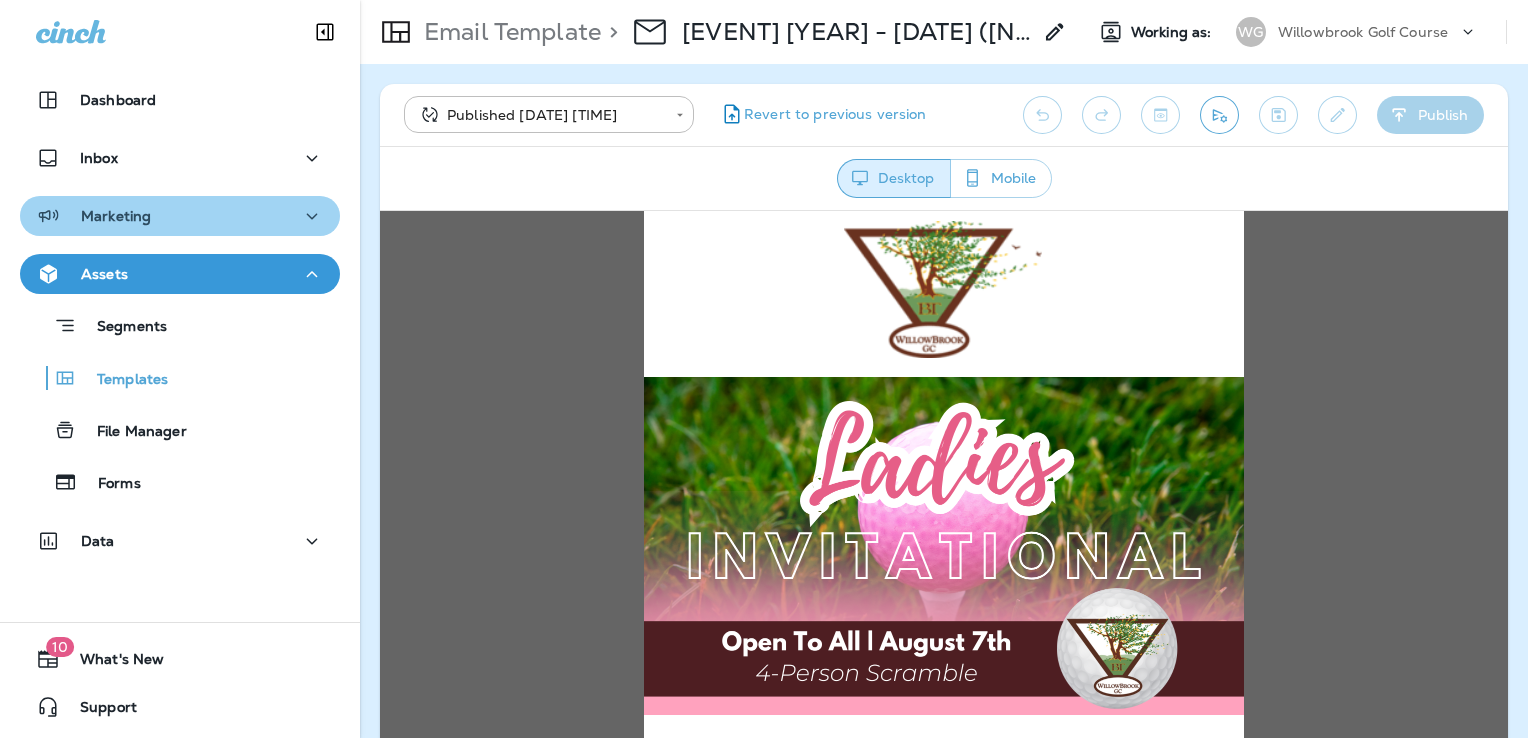 click on "Marketing" at bounding box center [180, 216] 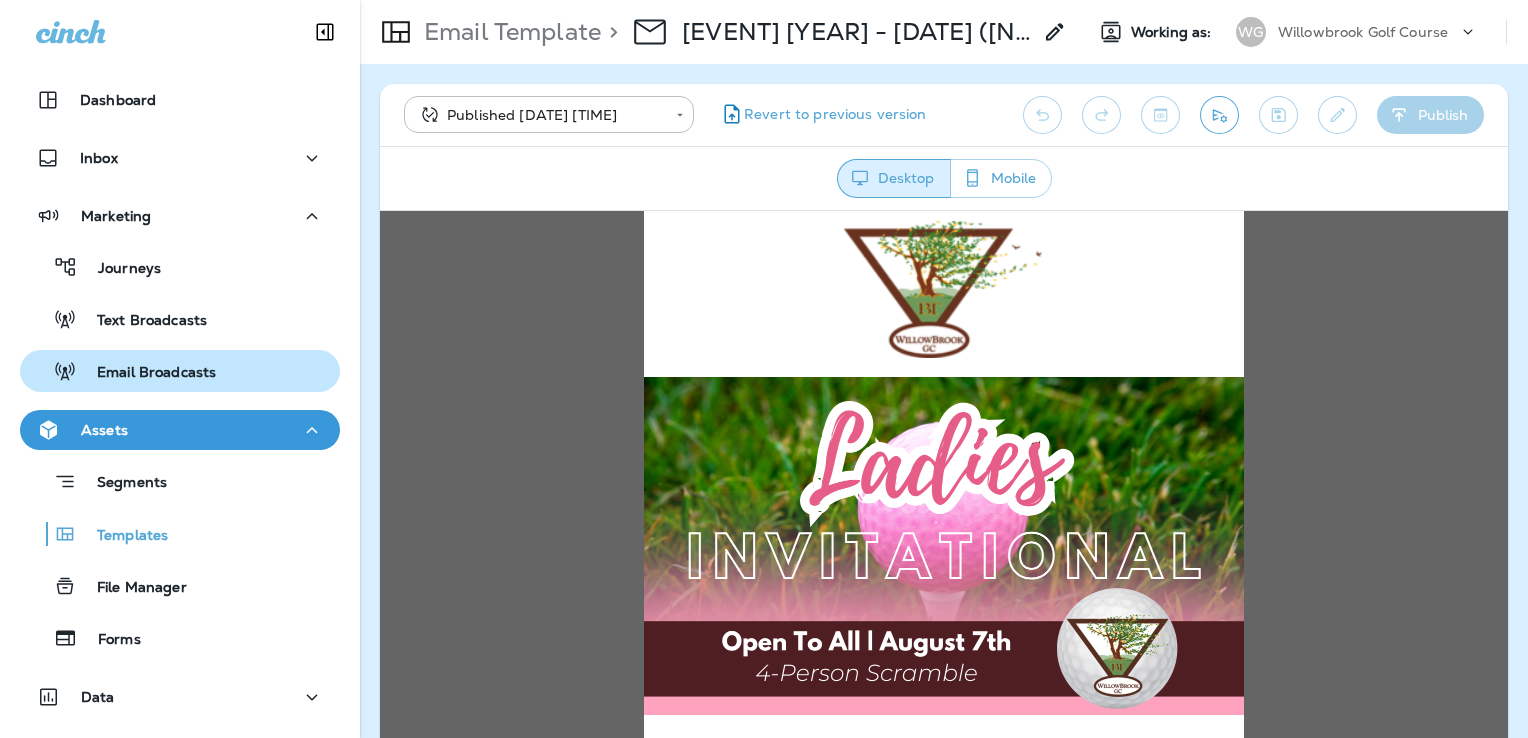 click on "Email Broadcasts" at bounding box center [146, 373] 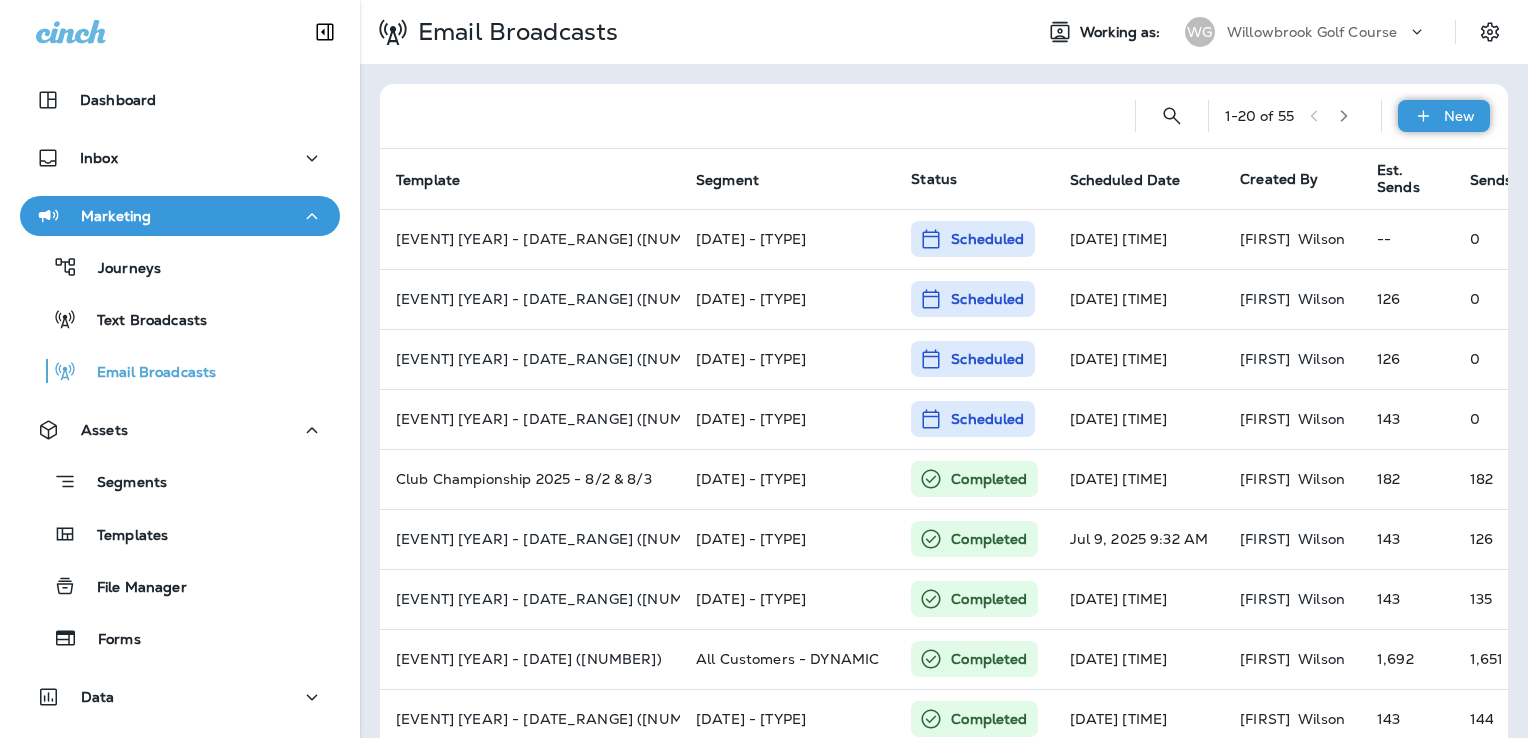 click on "New" at bounding box center [1444, 116] 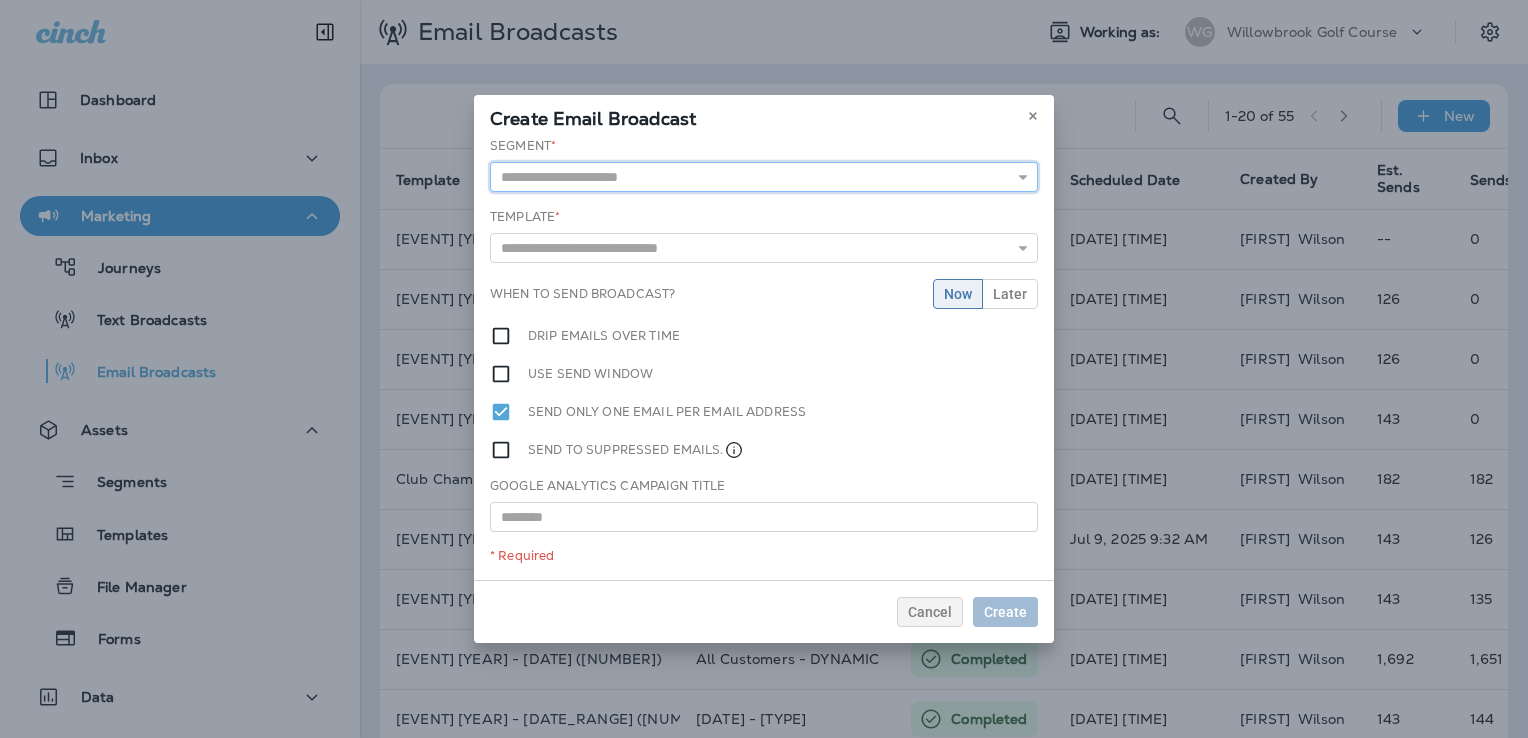 click at bounding box center [764, 177] 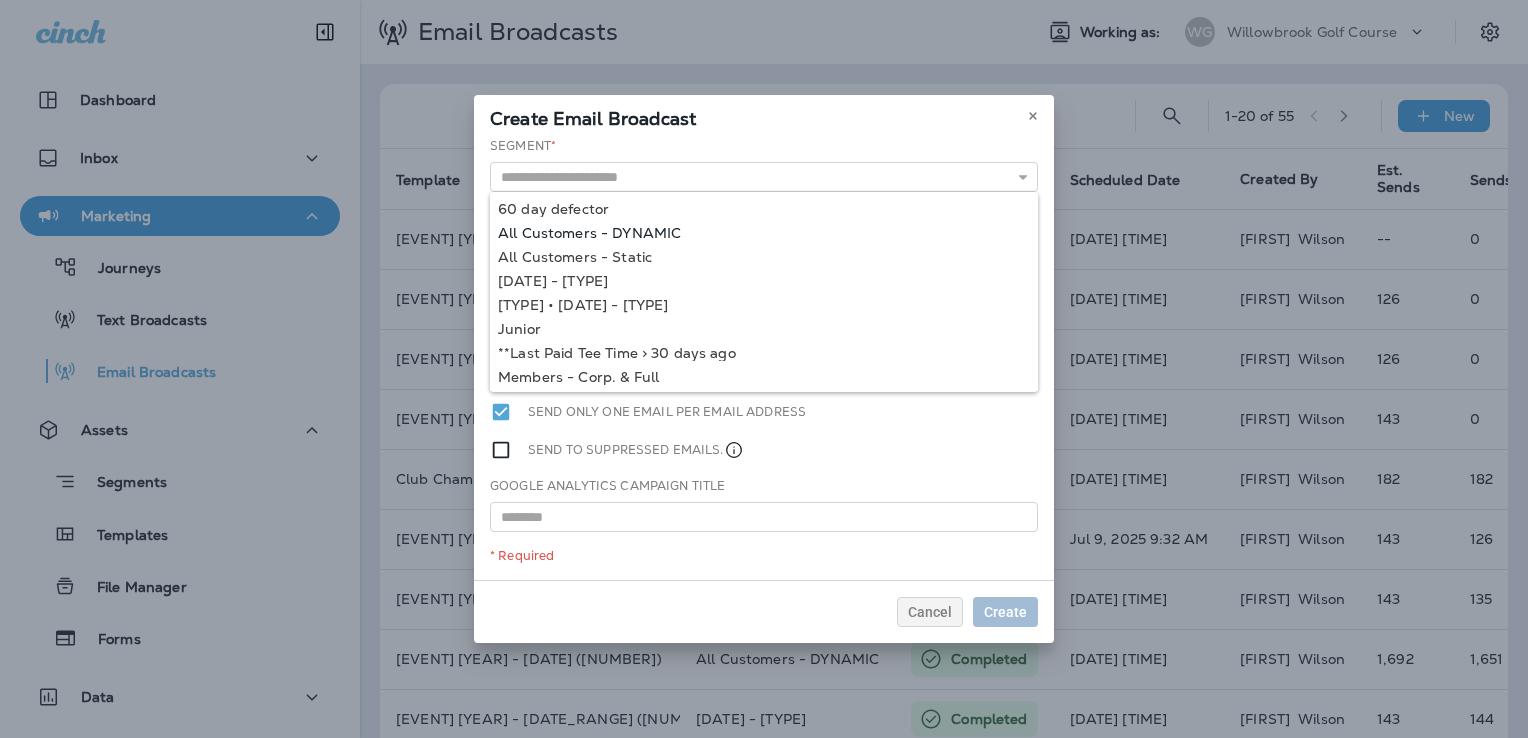 type on "**********" 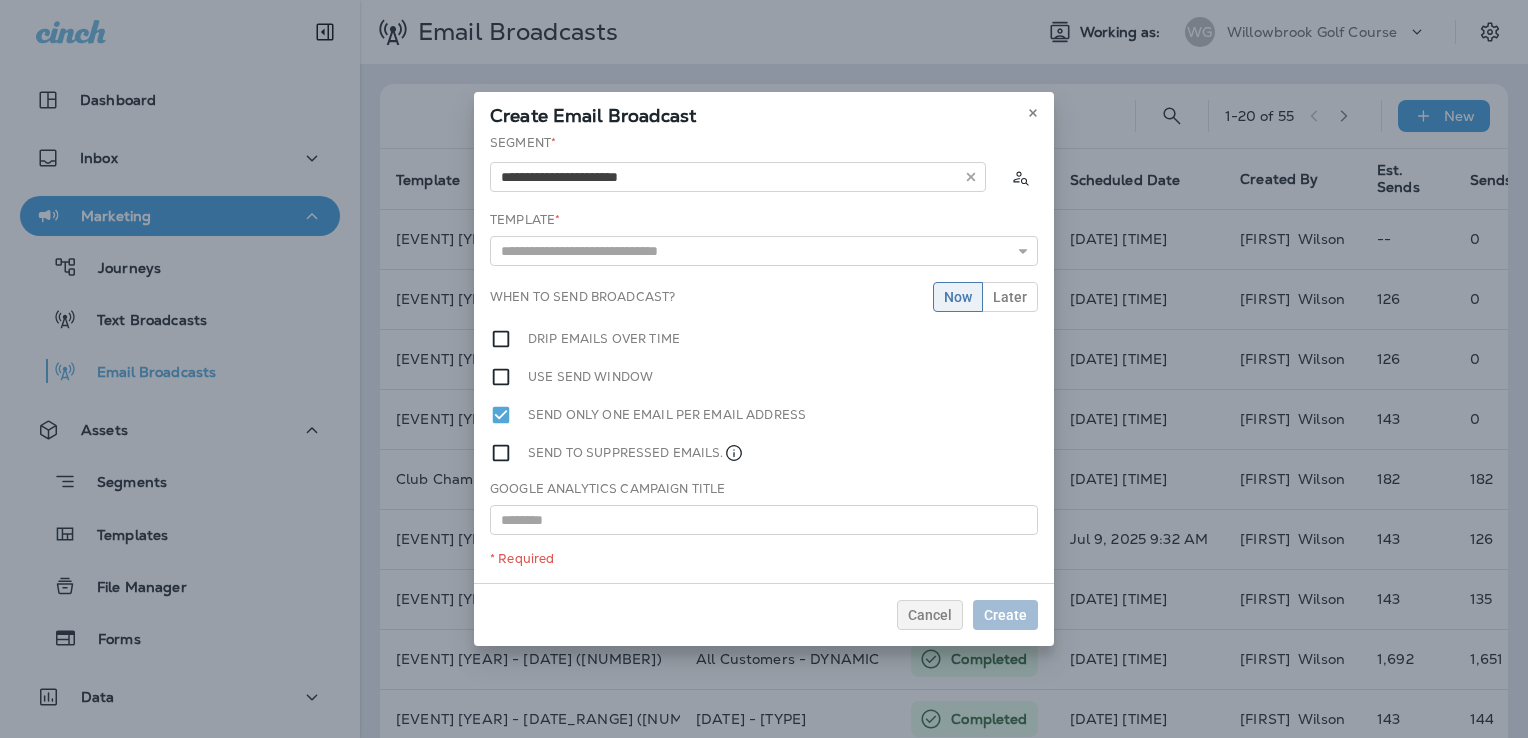 click on "[DATE] [EVENT] - [DATE_RANGE]" at bounding box center (764, 358) 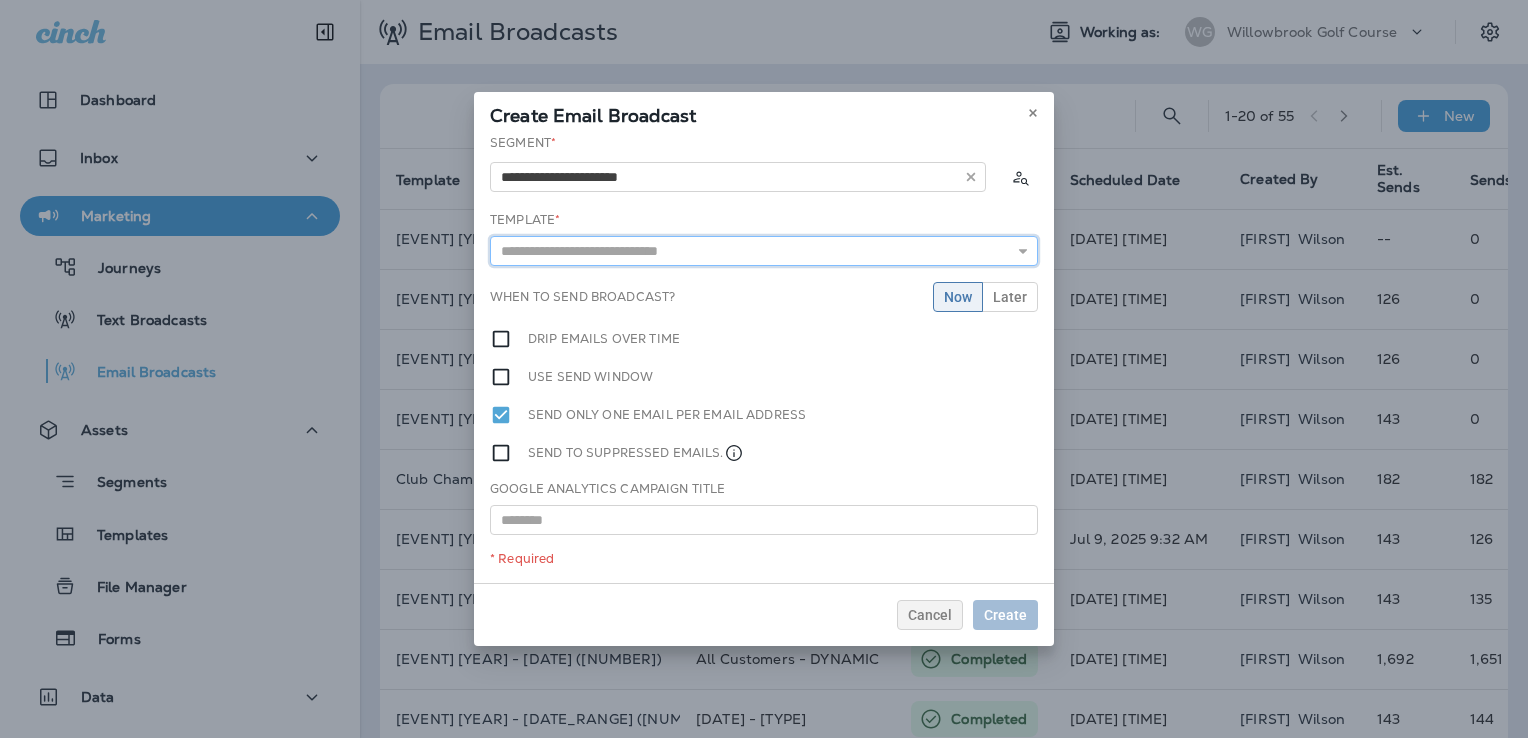 click at bounding box center [764, 251] 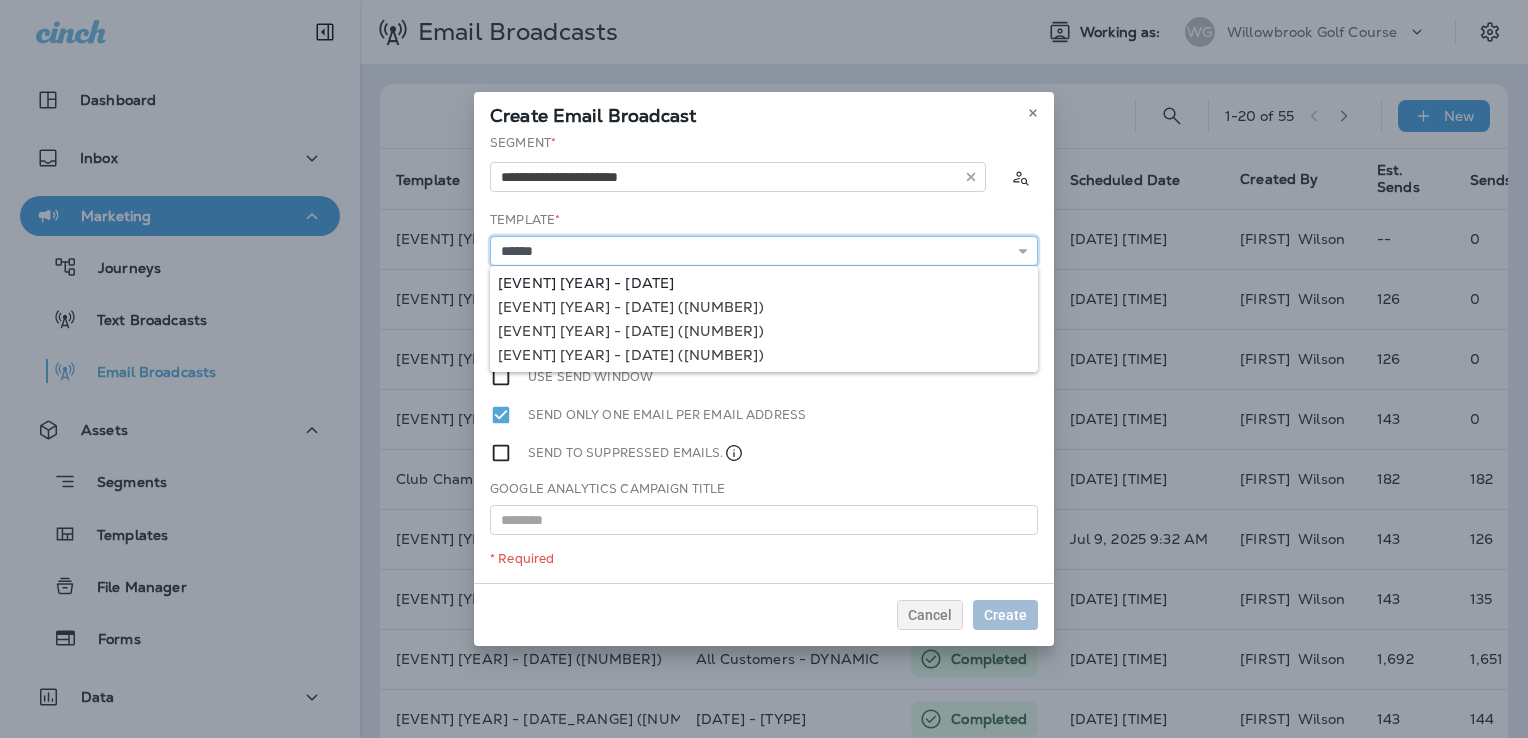 type on "**********" 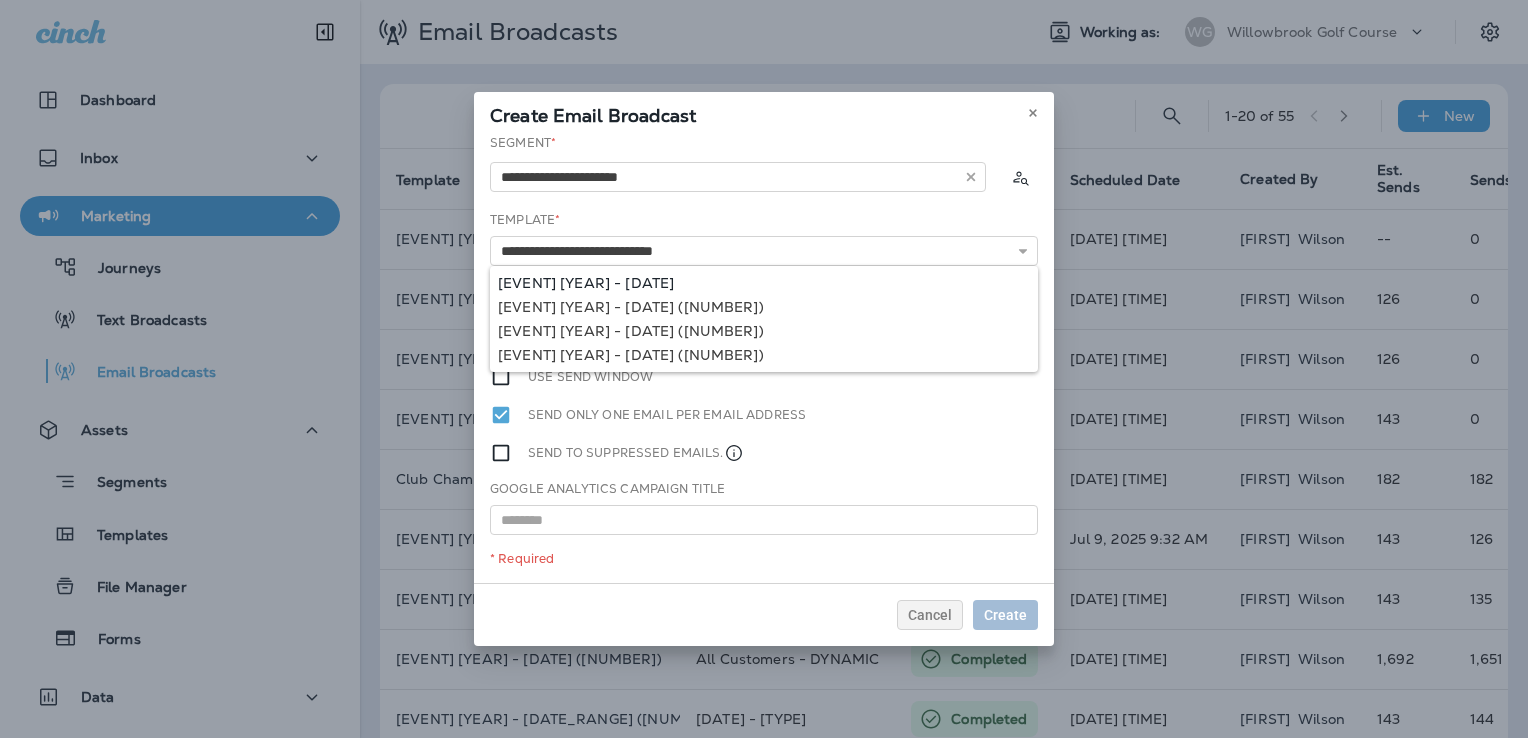 click on "**********" at bounding box center [764, 358] 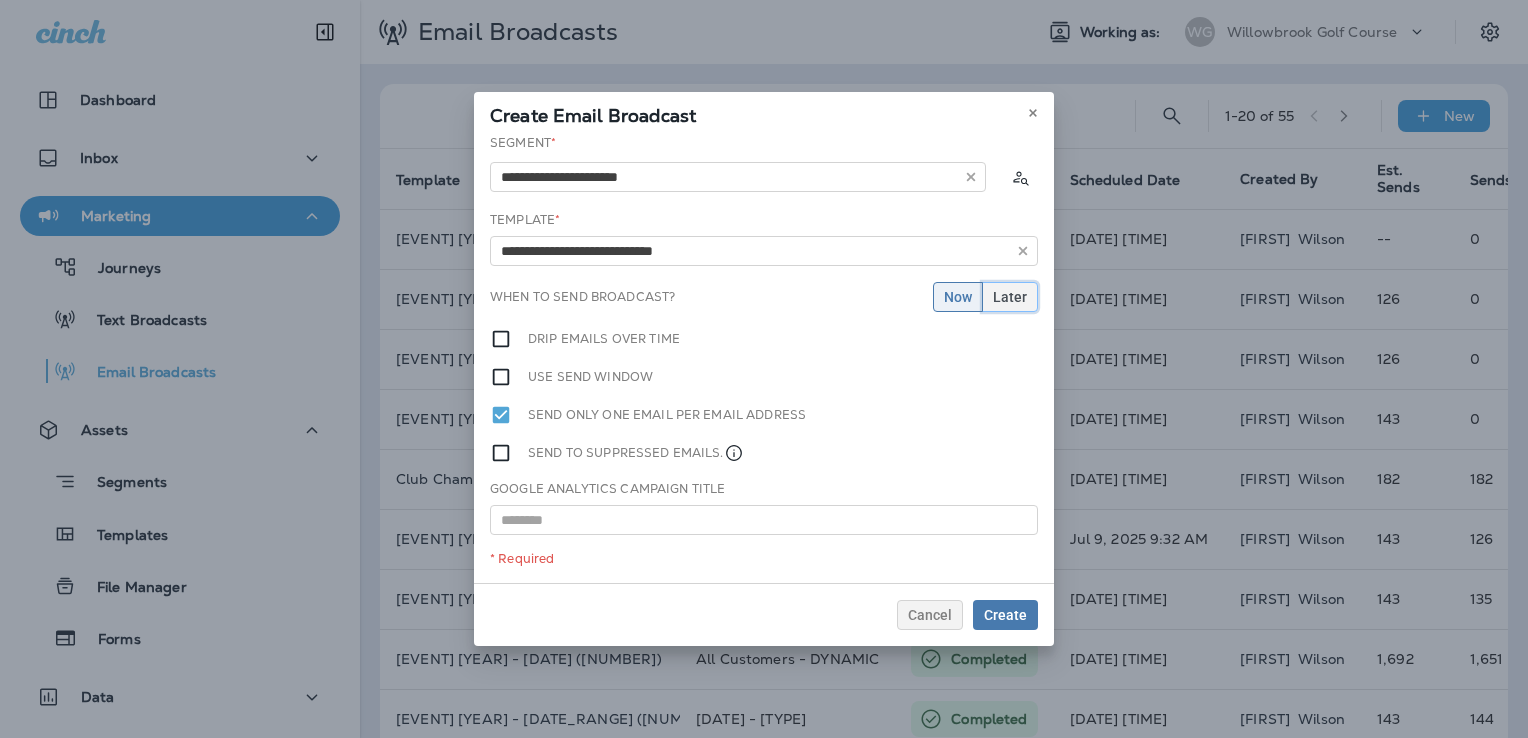 click on "Later" at bounding box center [1010, 297] 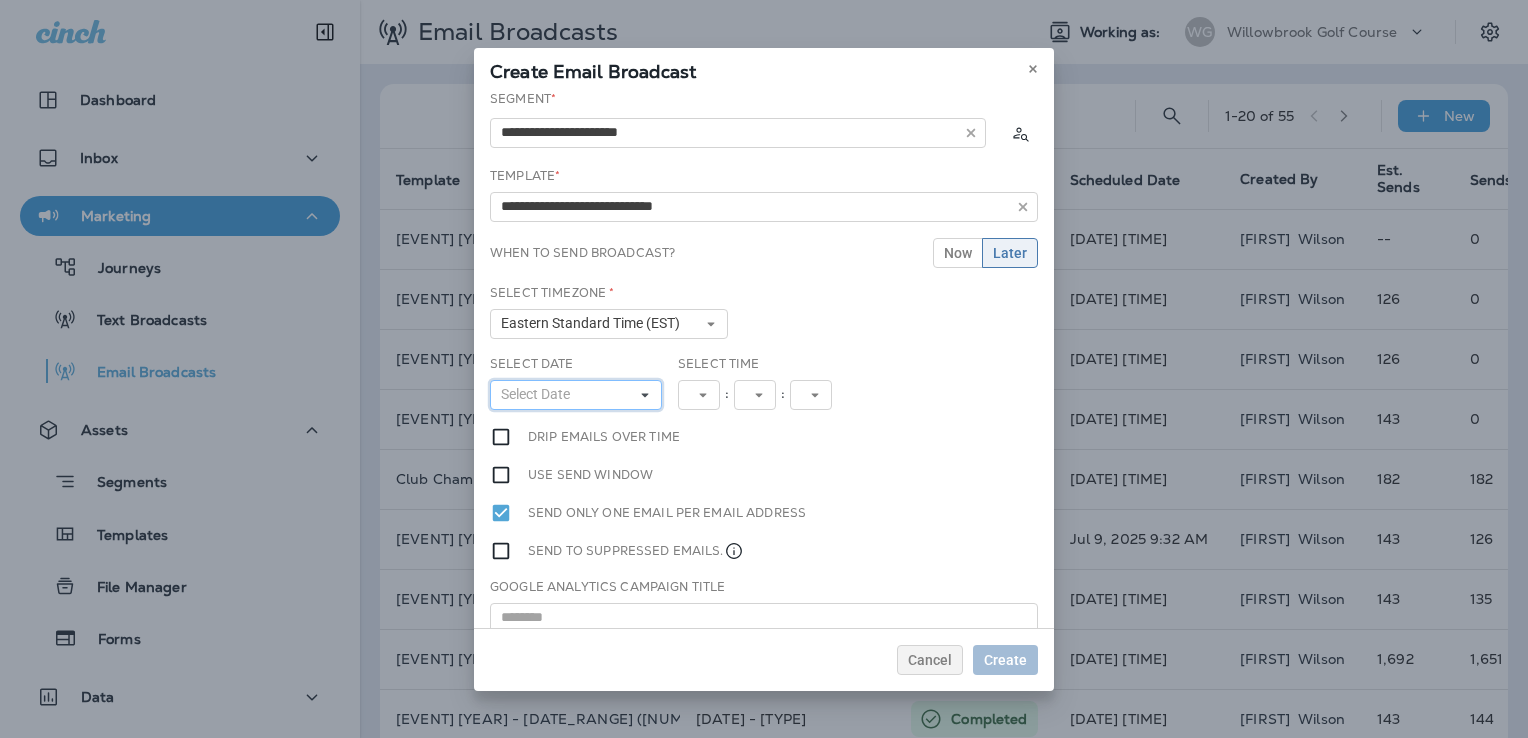 click on "Select Date" at bounding box center [539, 394] 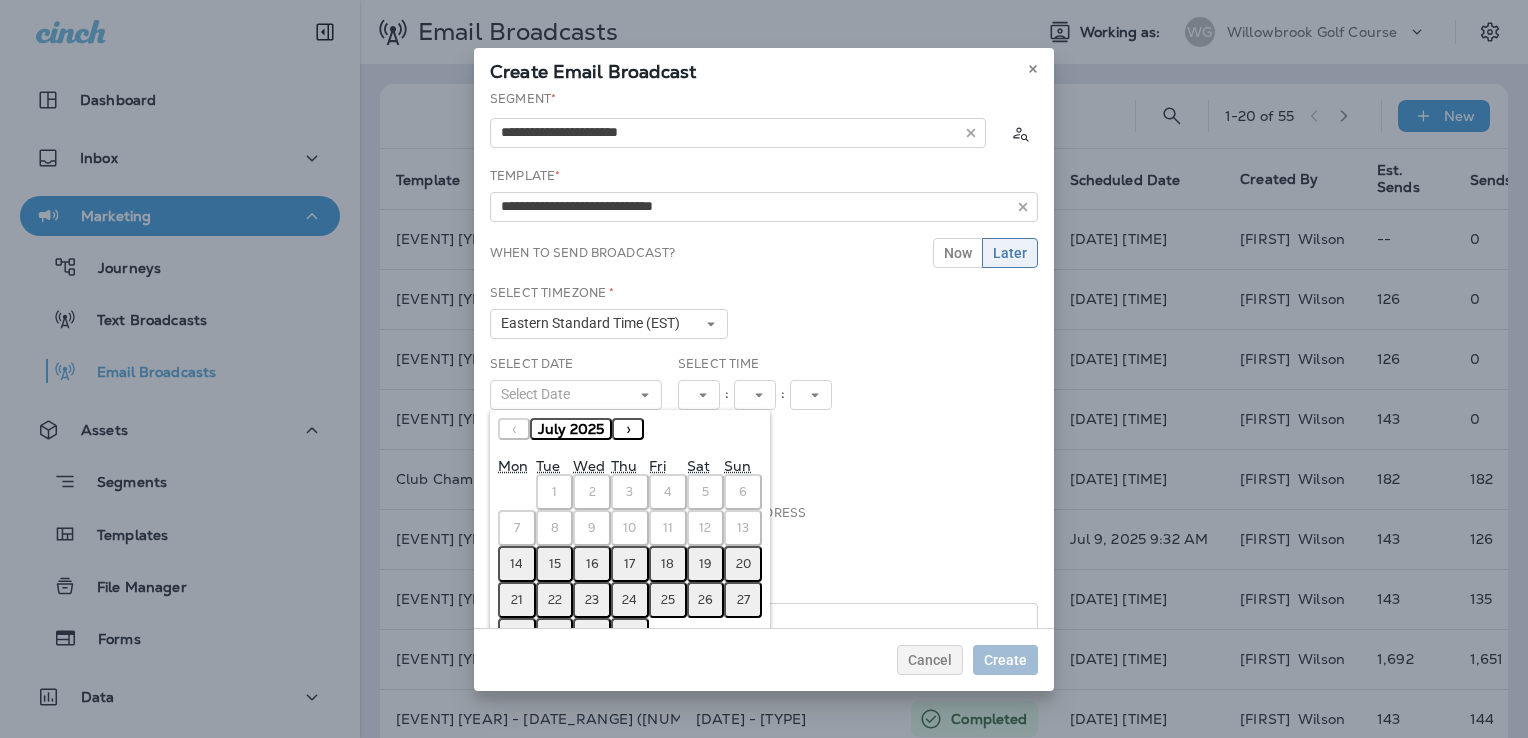 click on "14" at bounding box center (517, 564) 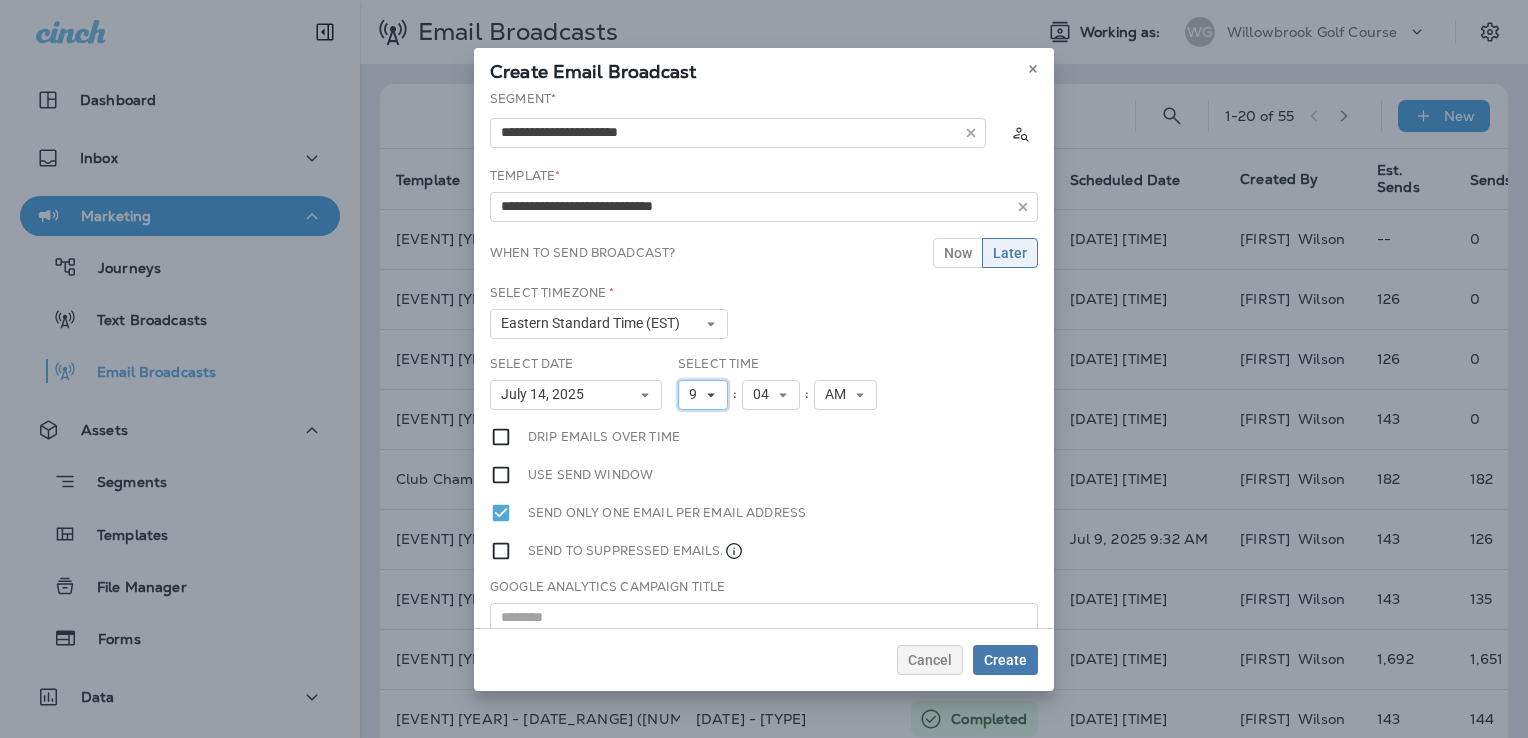 click on "9" at bounding box center [697, 394] 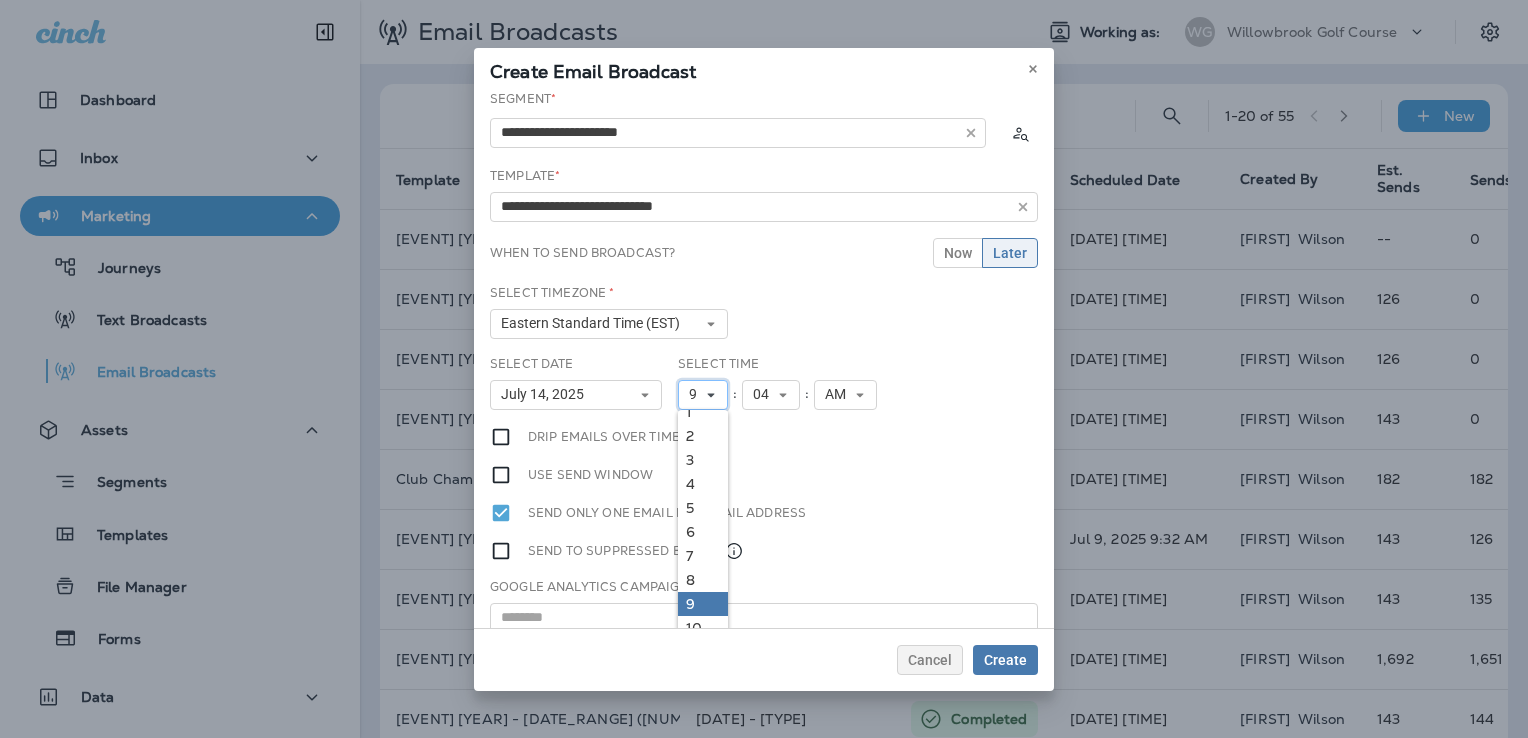 scroll, scrollTop: 18, scrollLeft: 0, axis: vertical 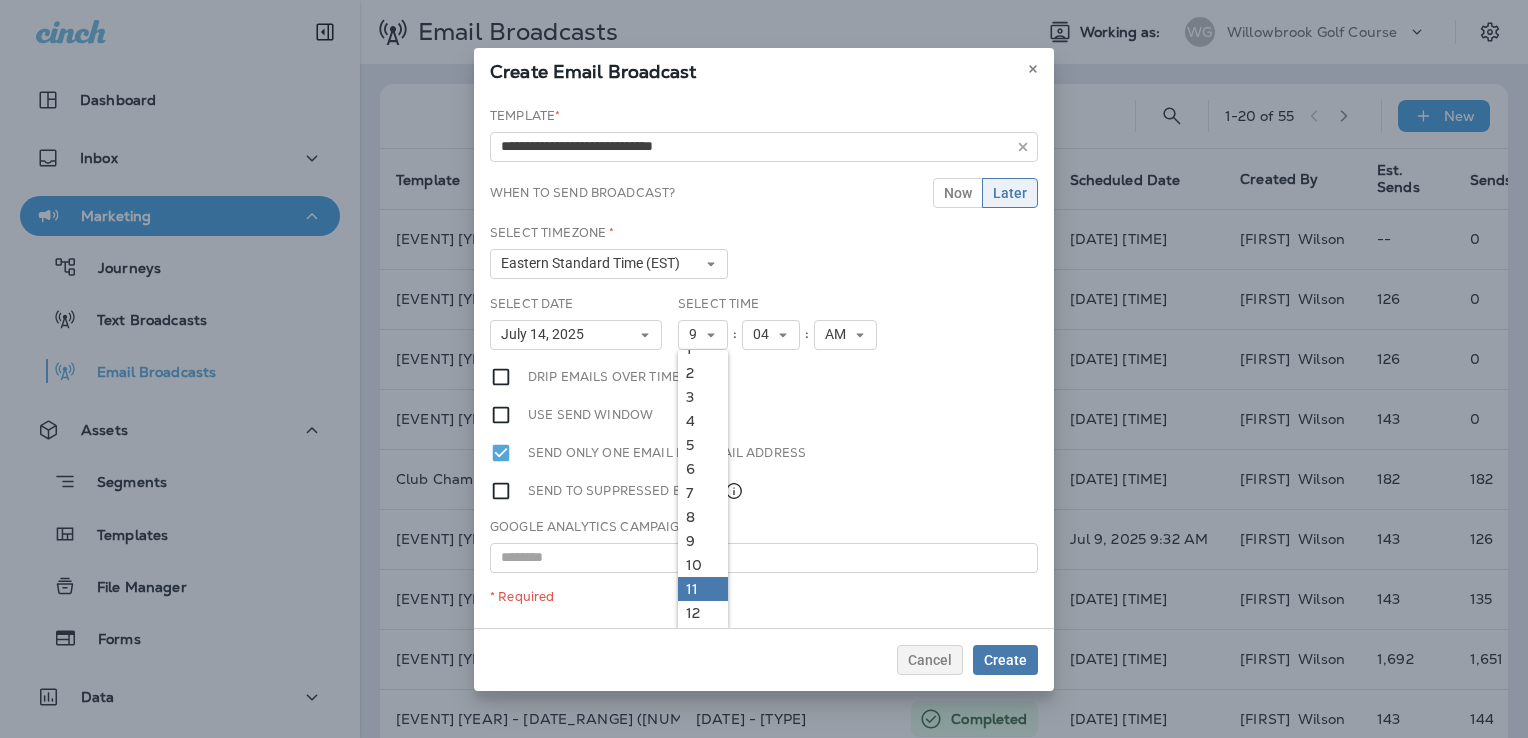 click on "11" at bounding box center (703, 589) 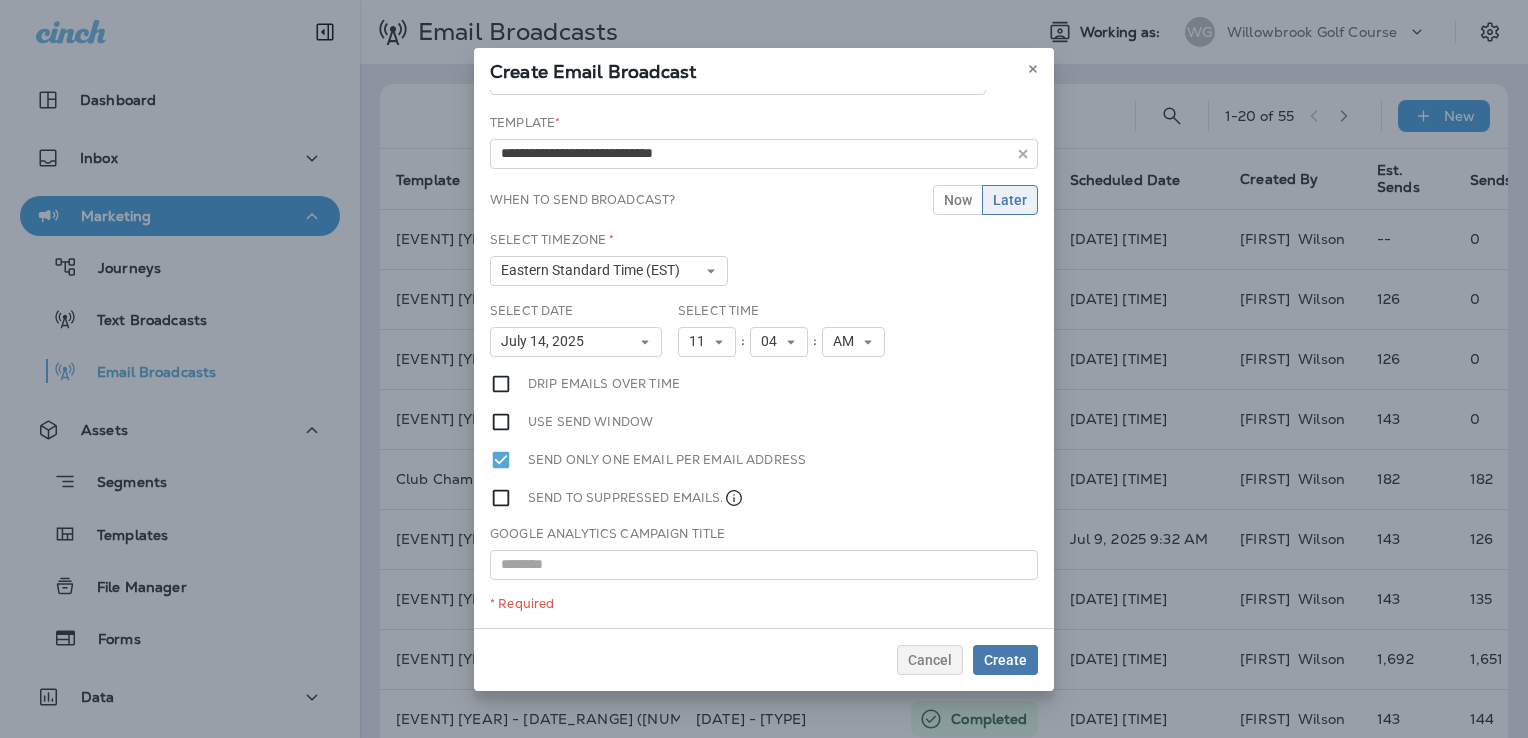 scroll, scrollTop: 52, scrollLeft: 0, axis: vertical 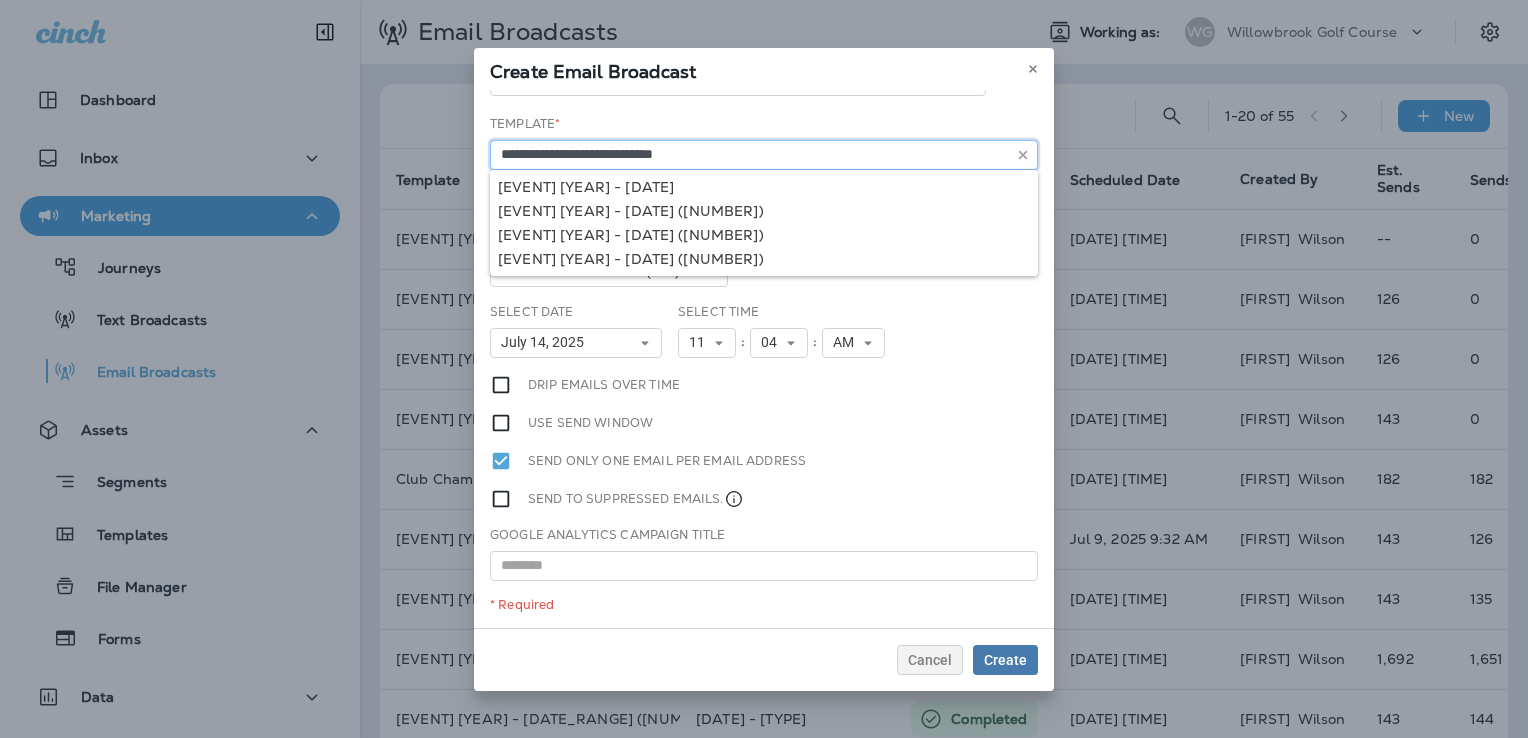 click on "**********" at bounding box center [764, 155] 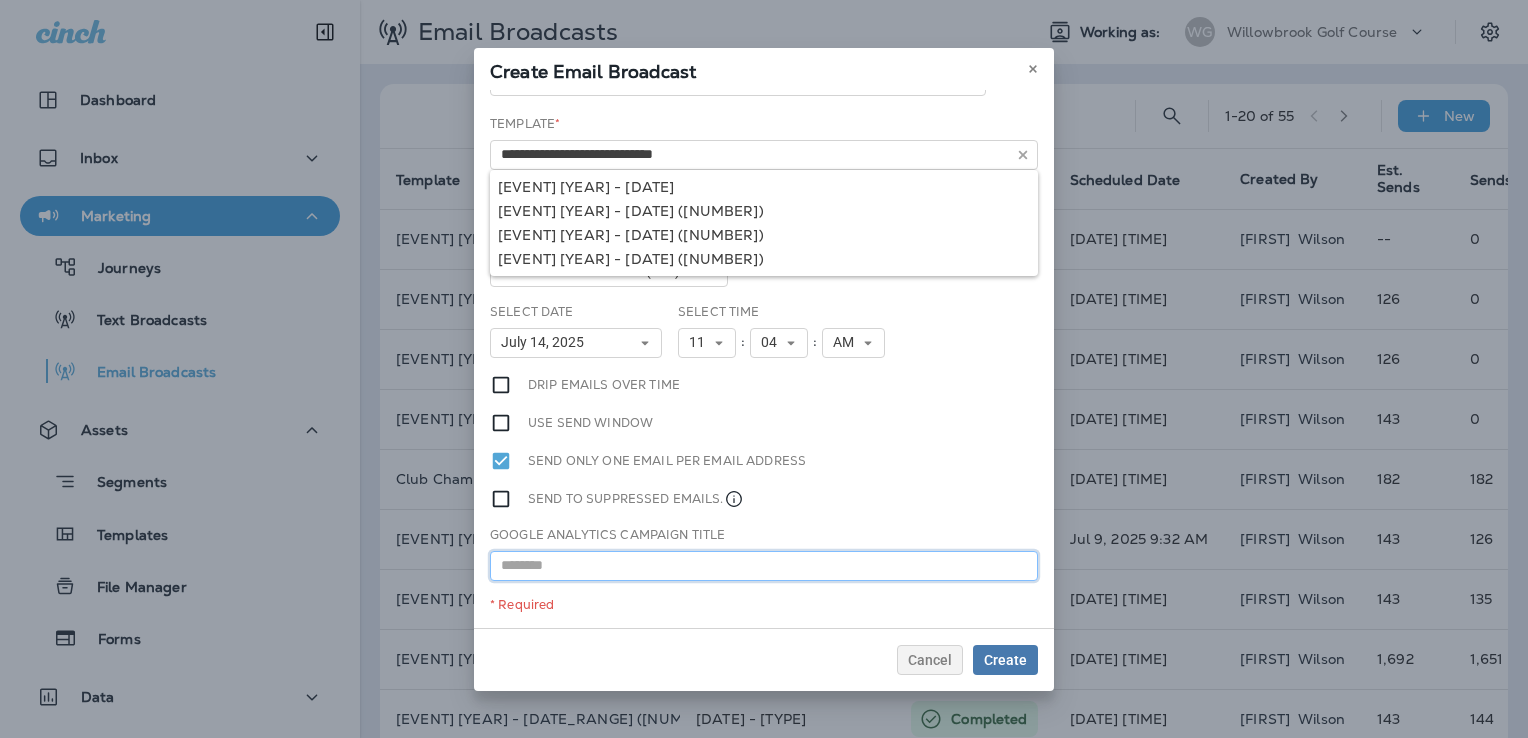 click at bounding box center [764, 566] 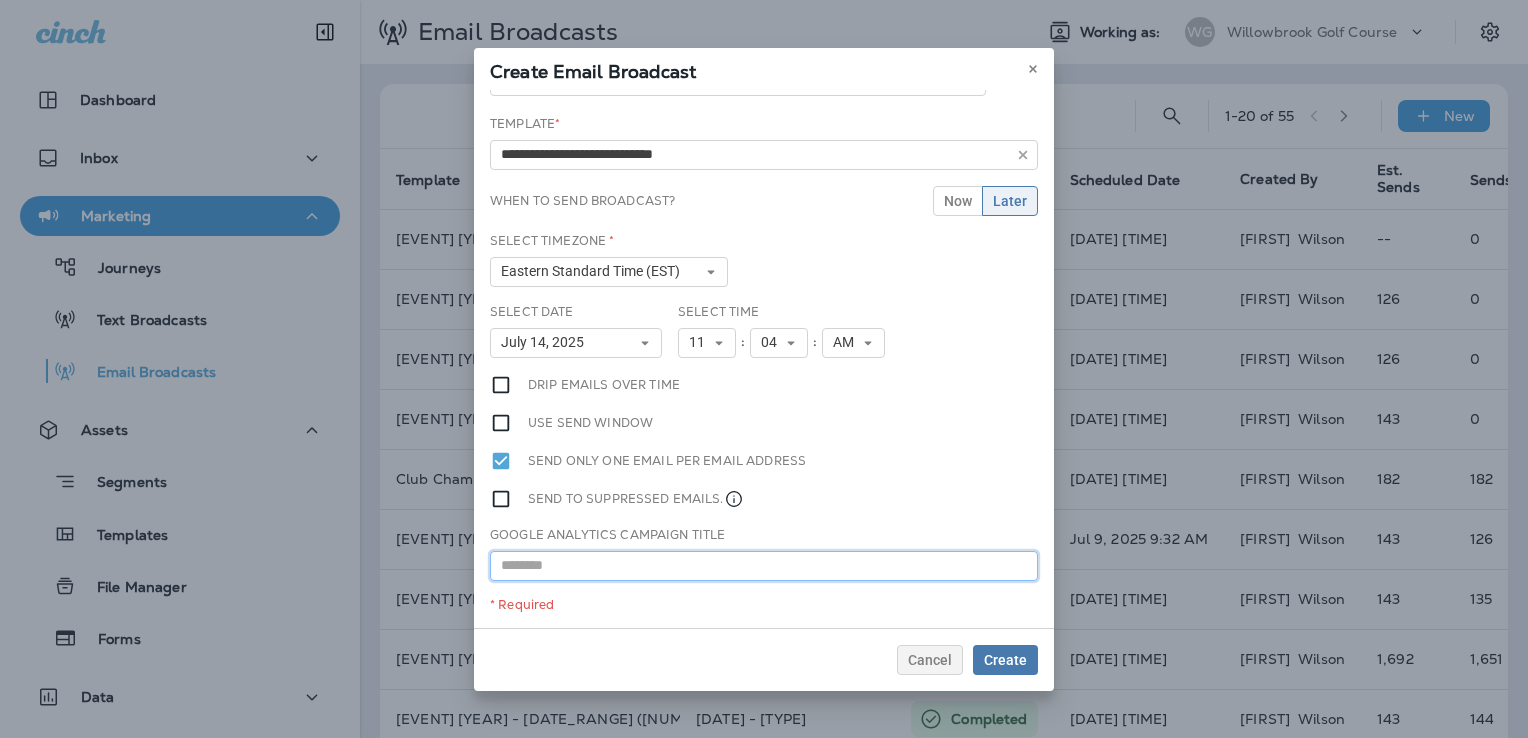 paste on "**********" 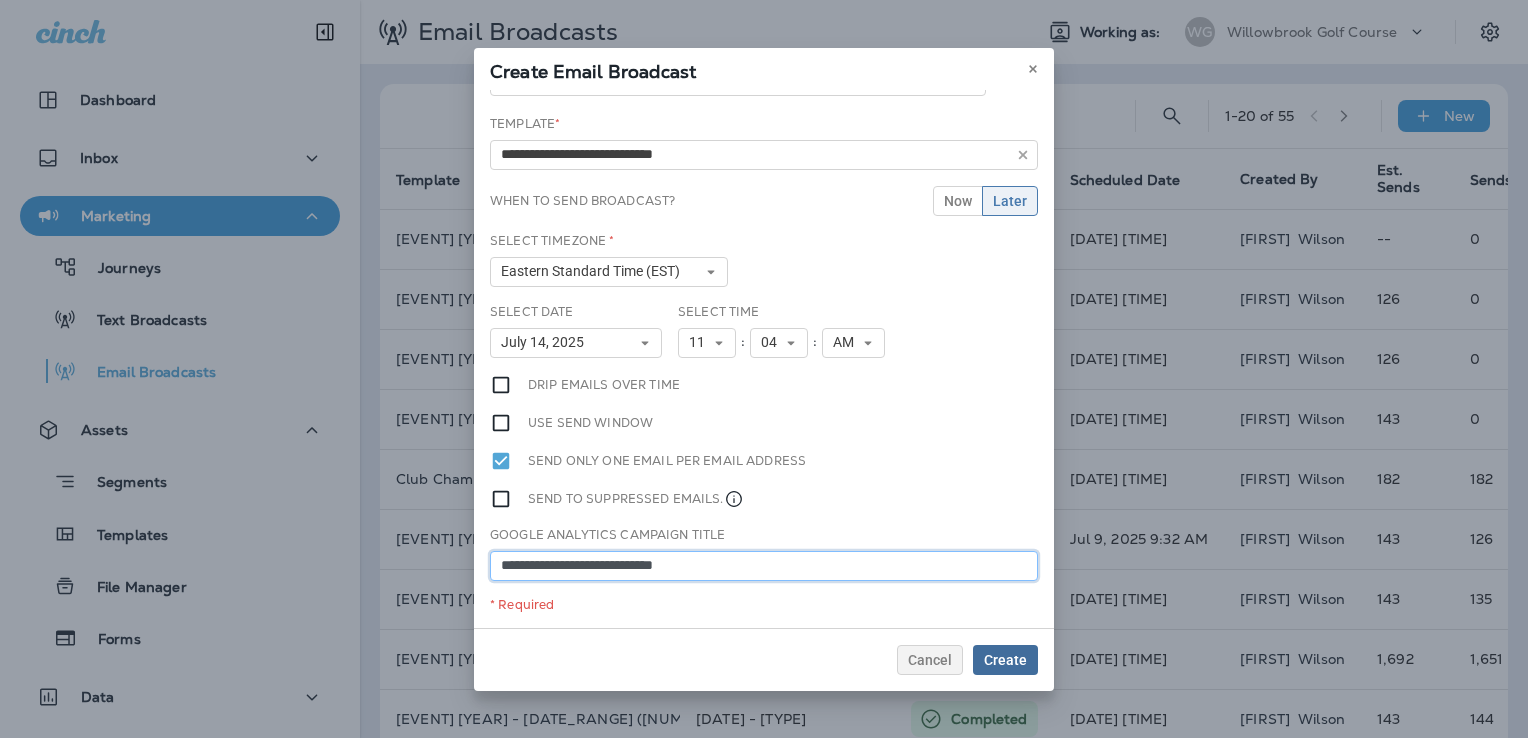 type on "**********" 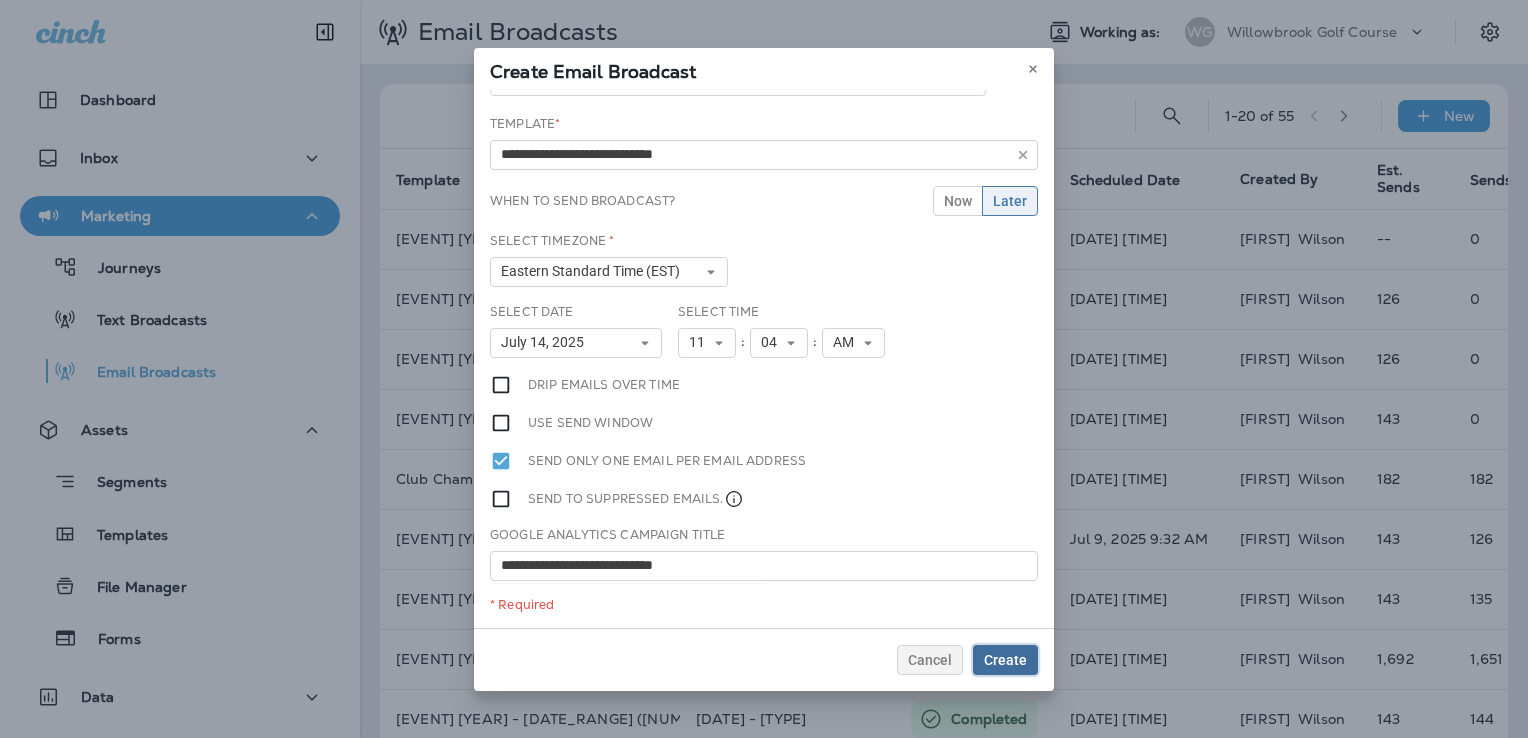 click on "Create" at bounding box center (1005, 660) 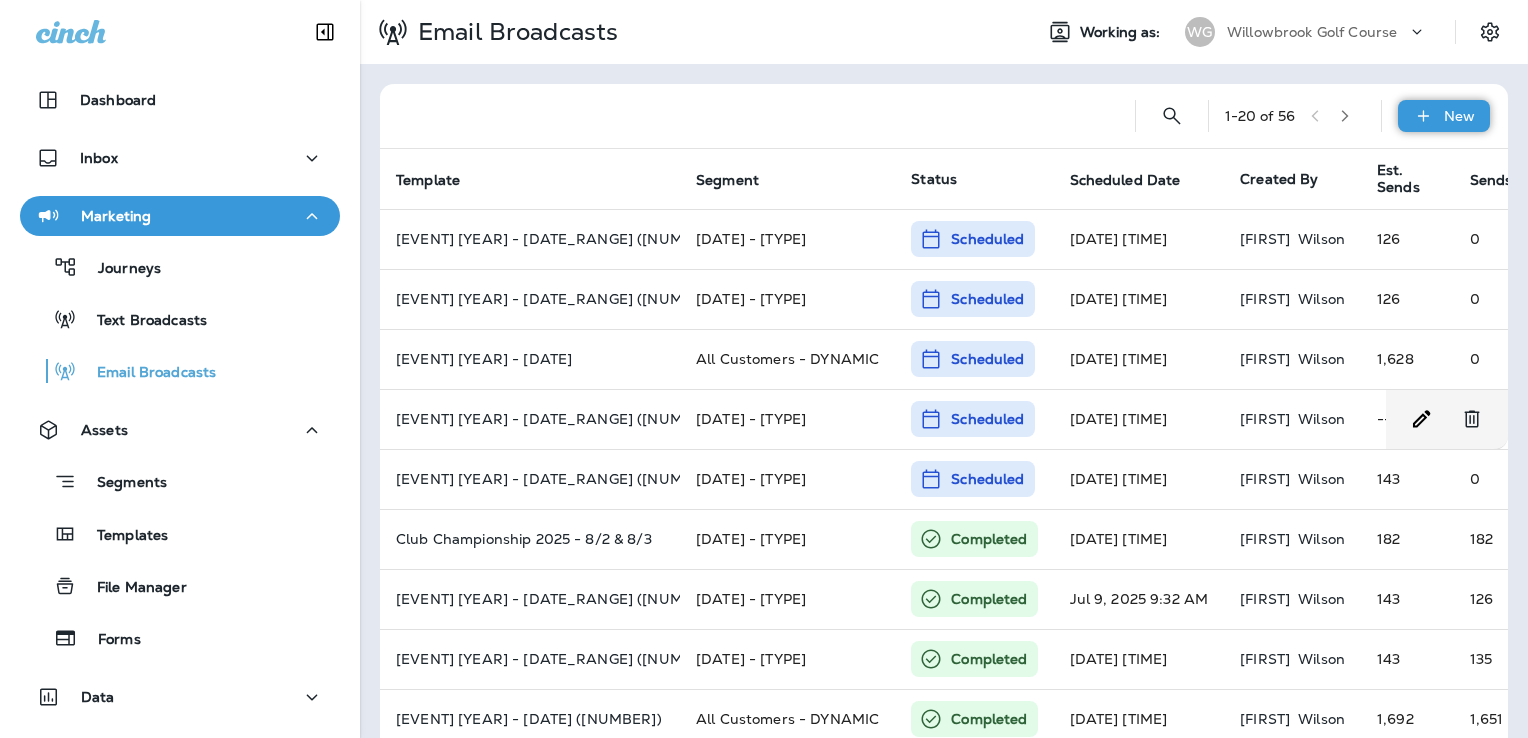 click 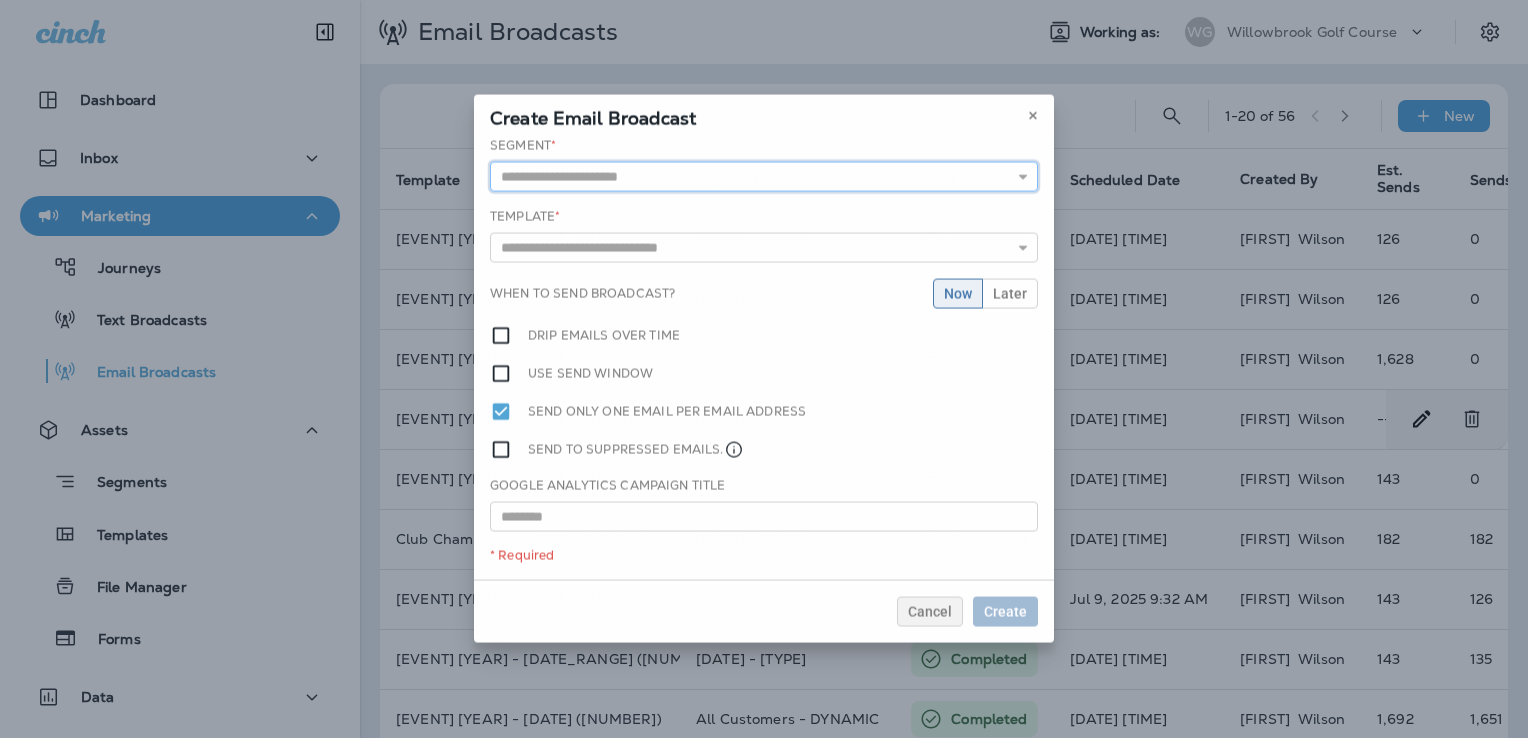 click at bounding box center (764, 177) 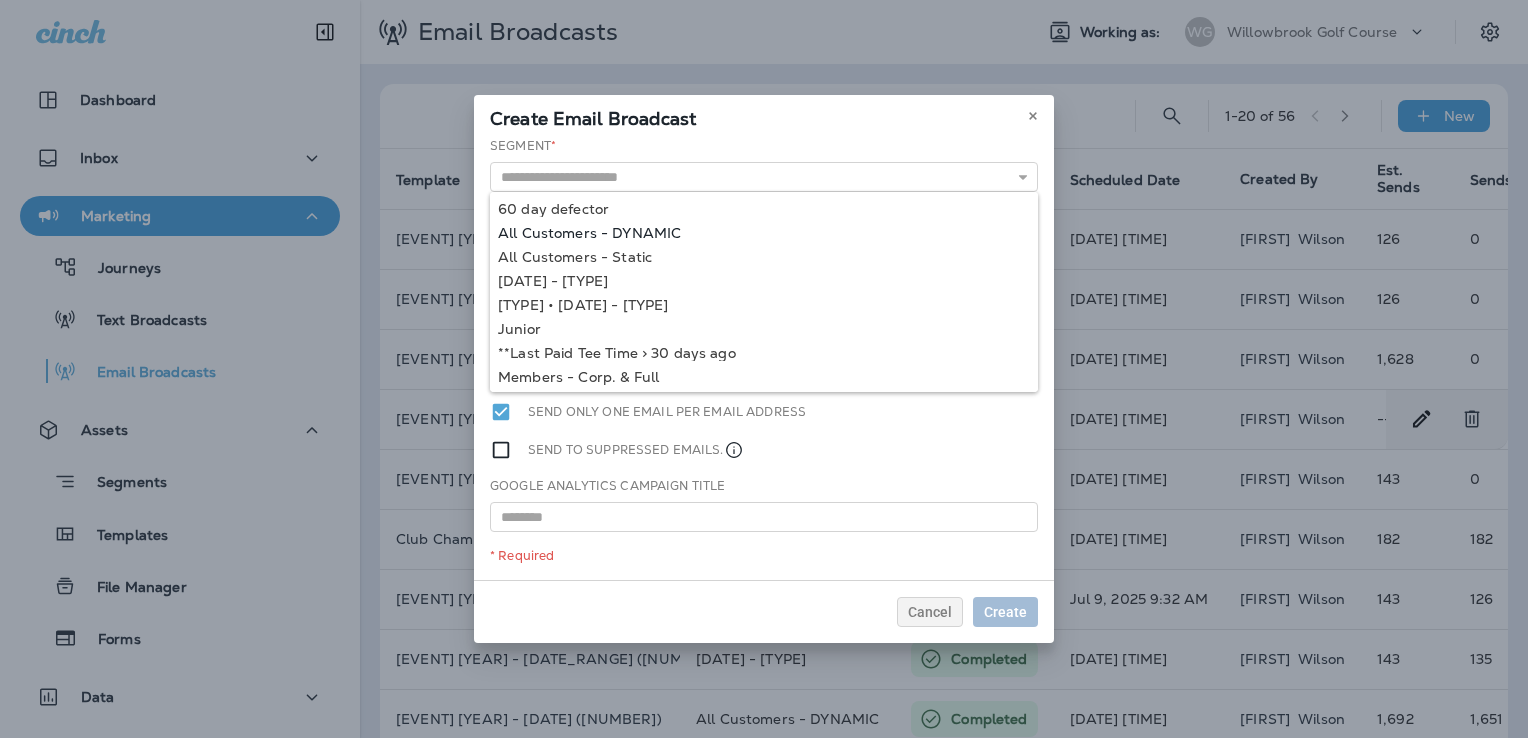 type on "**********" 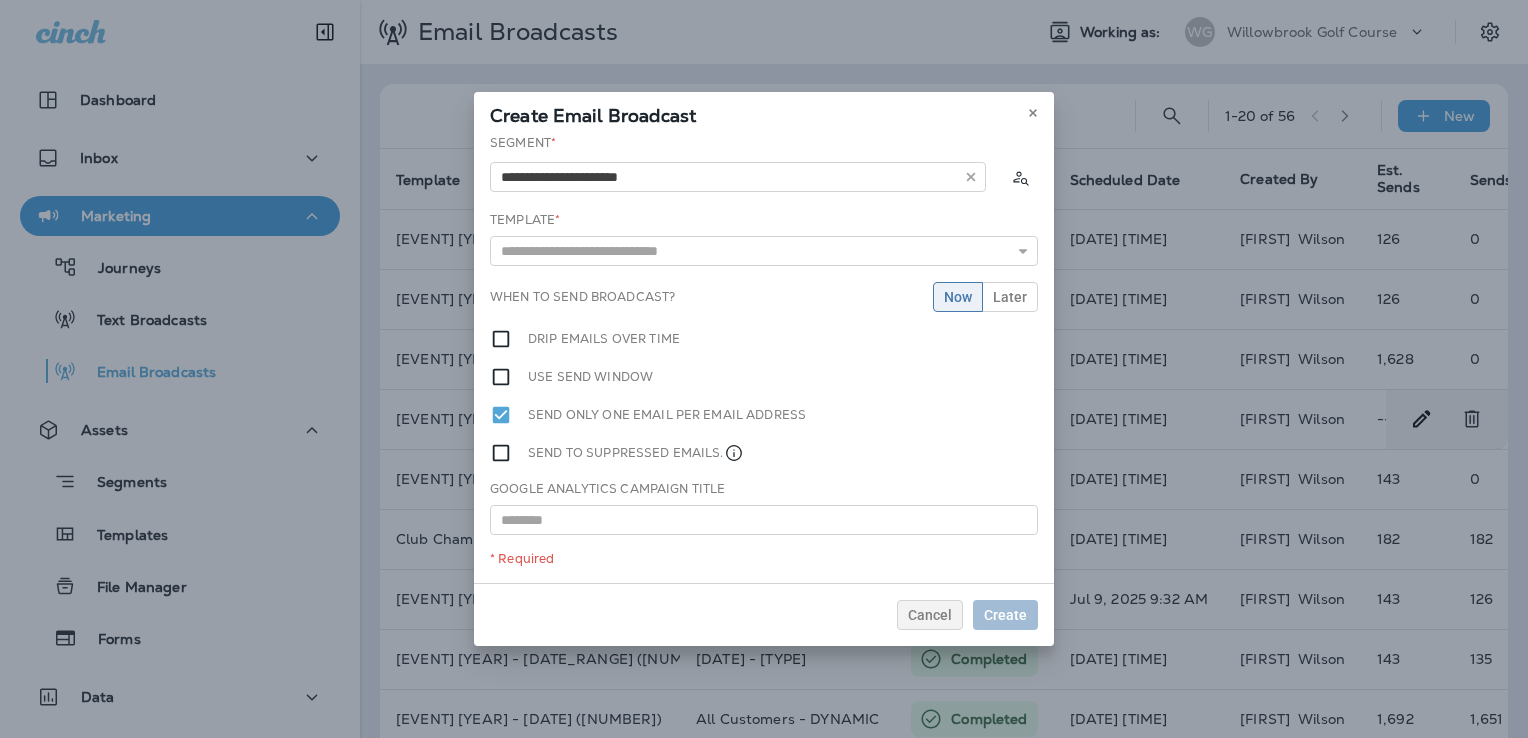 click on "[DATE] [EVENT] - [DATE_RANGE]" at bounding box center [764, 358] 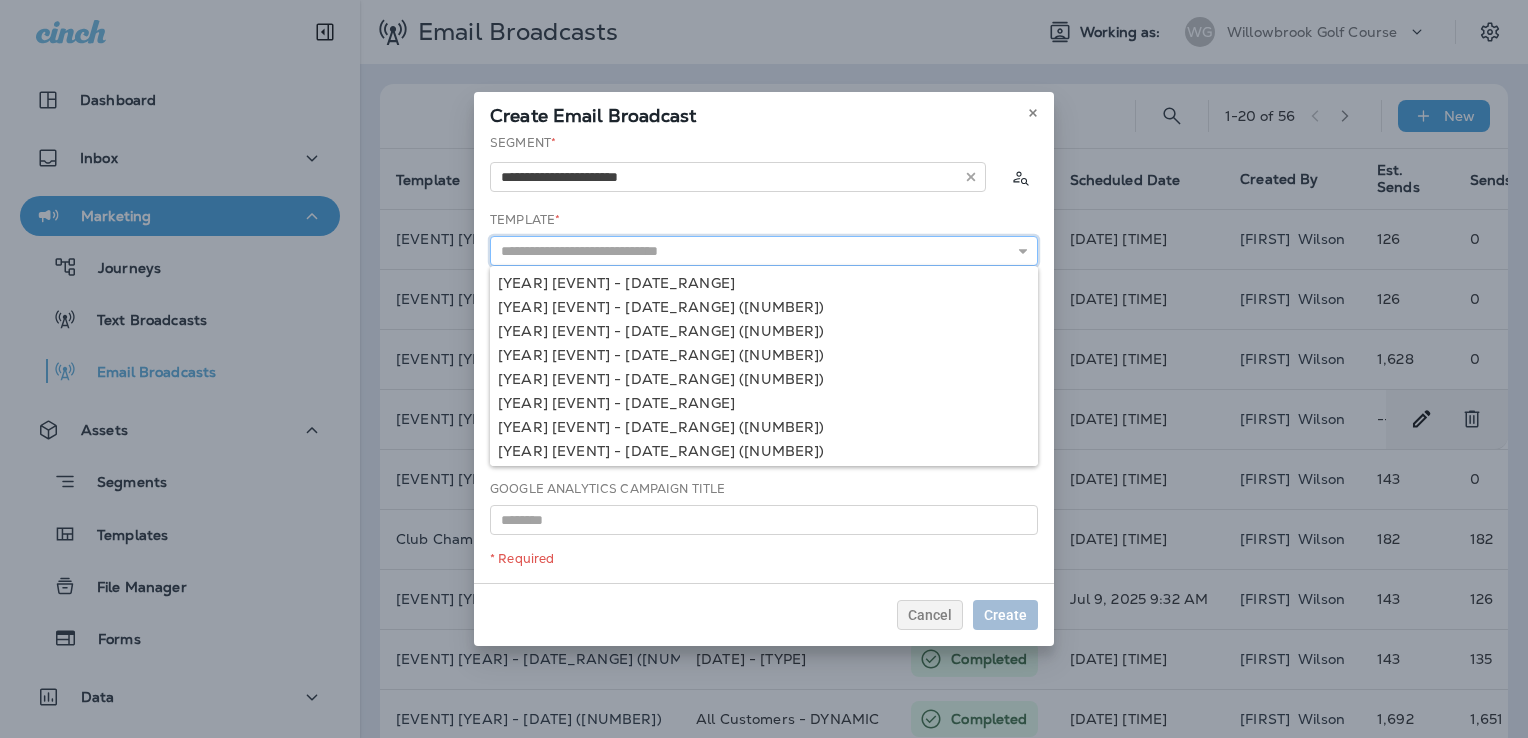 click at bounding box center (764, 251) 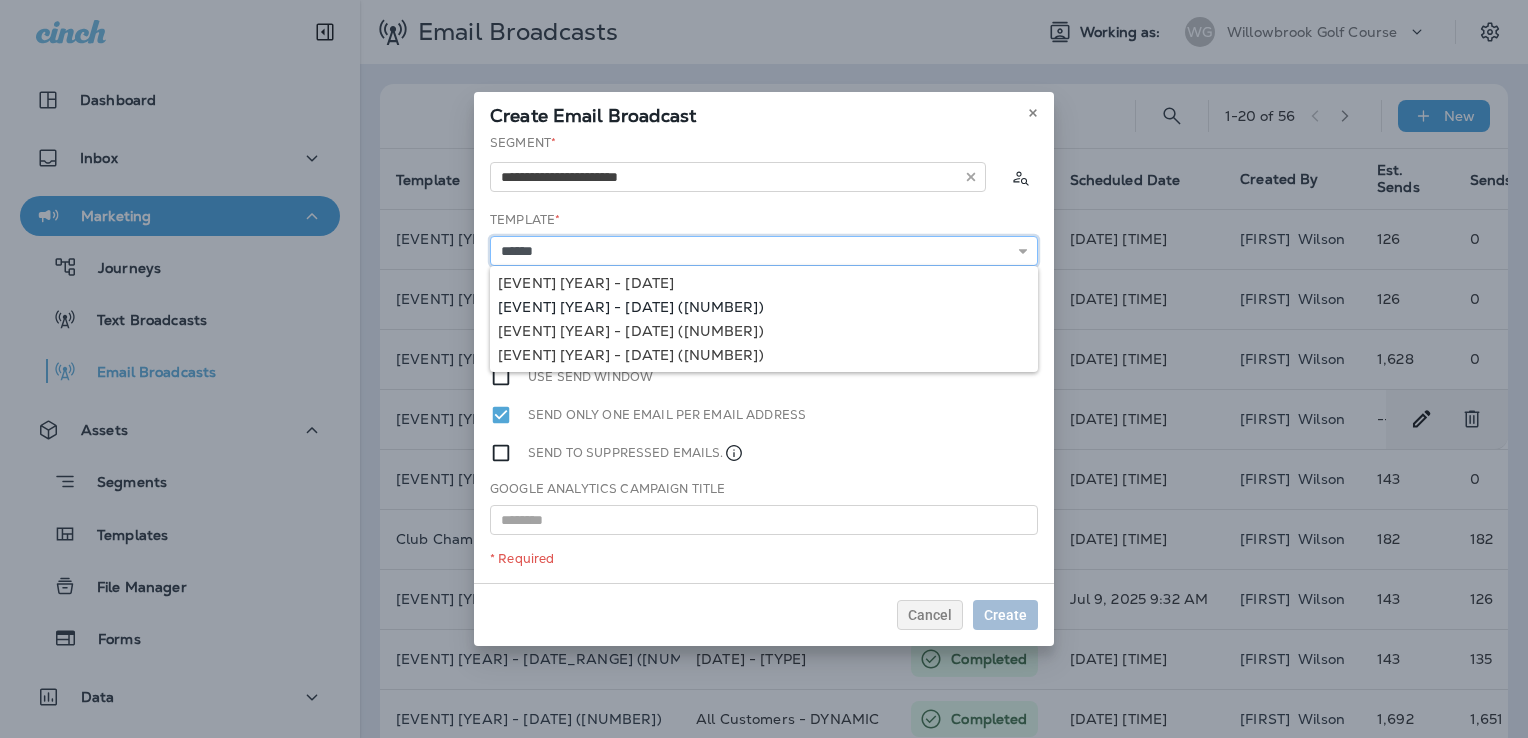 type on "**********" 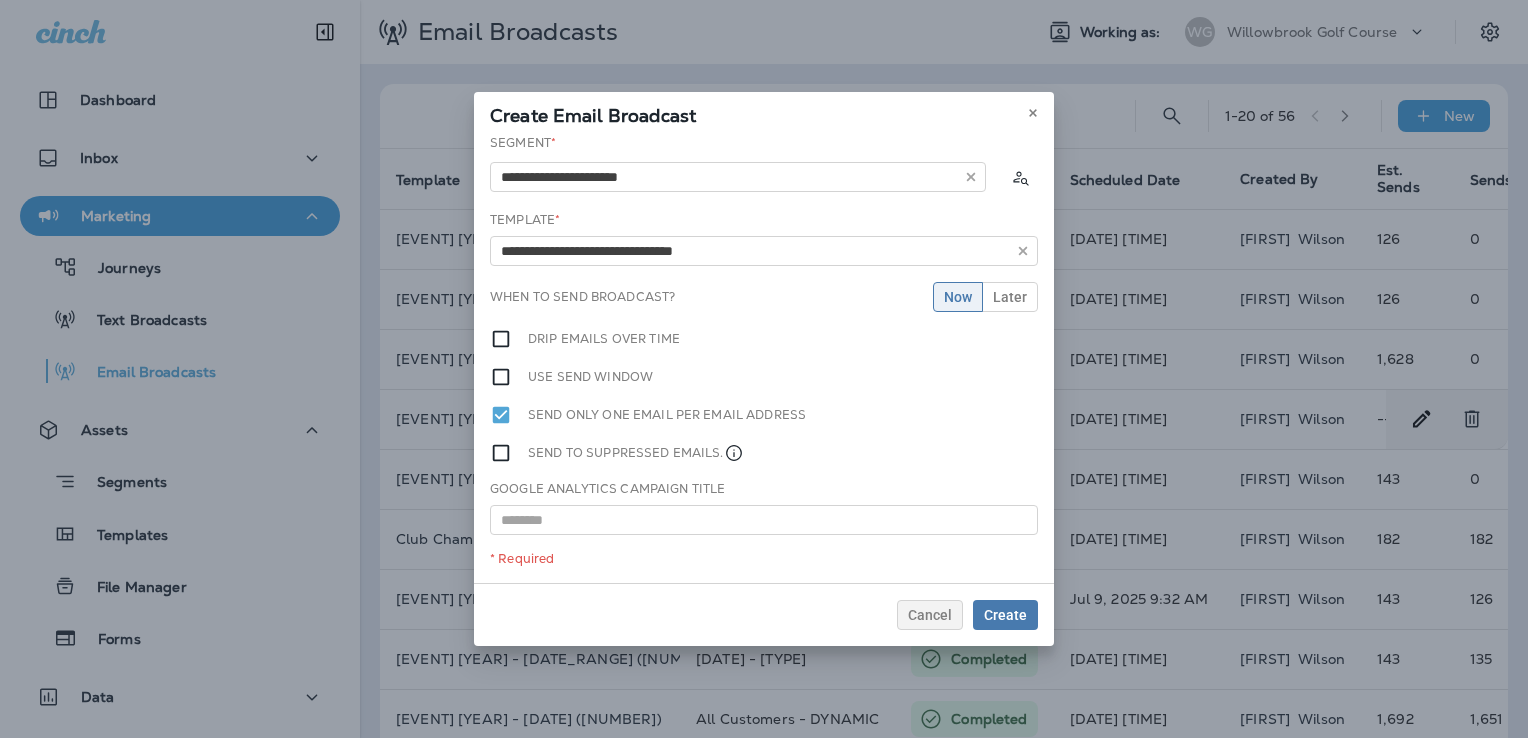 click on "[EVENT] [YEAR] - [DATE]" at bounding box center (764, 358) 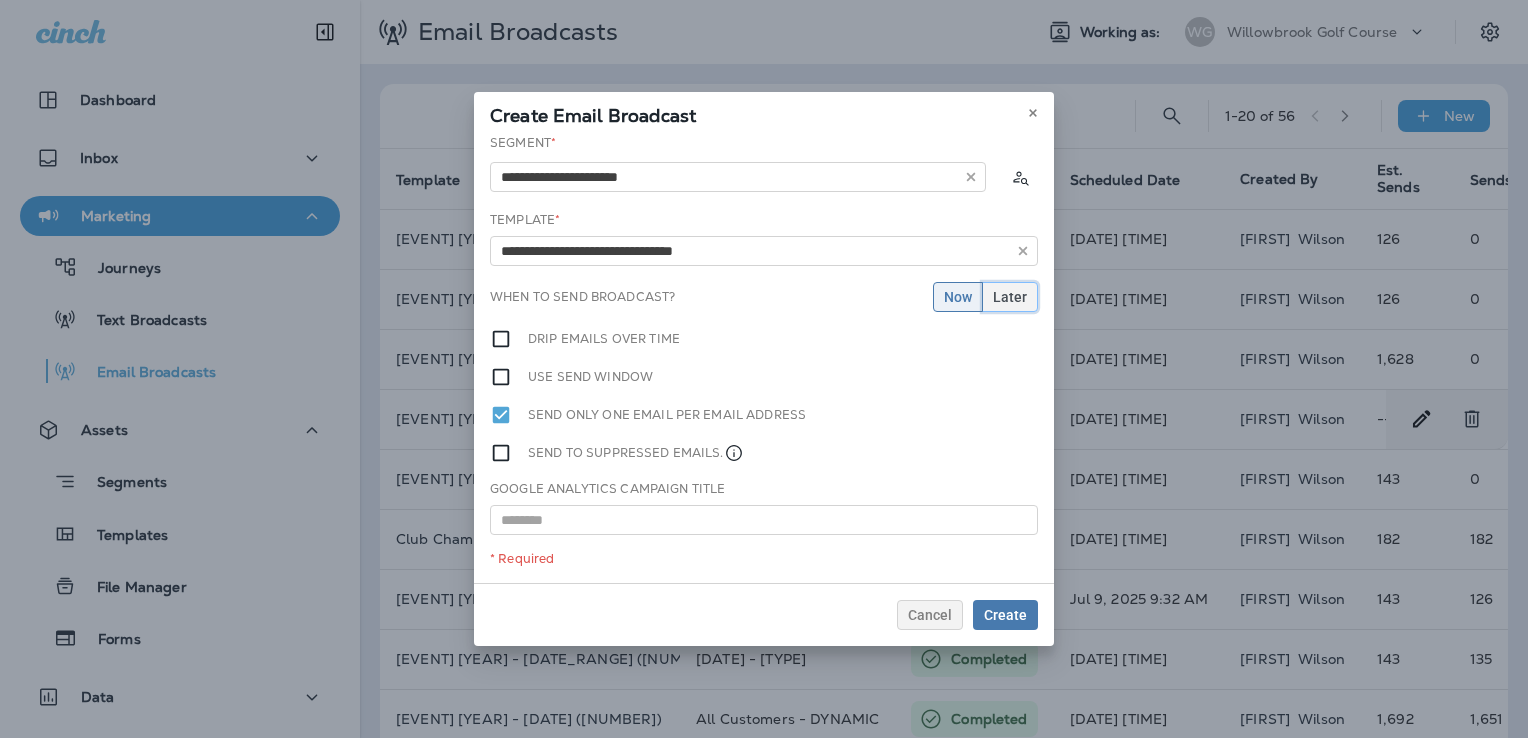 click on "Later" at bounding box center (1010, 297) 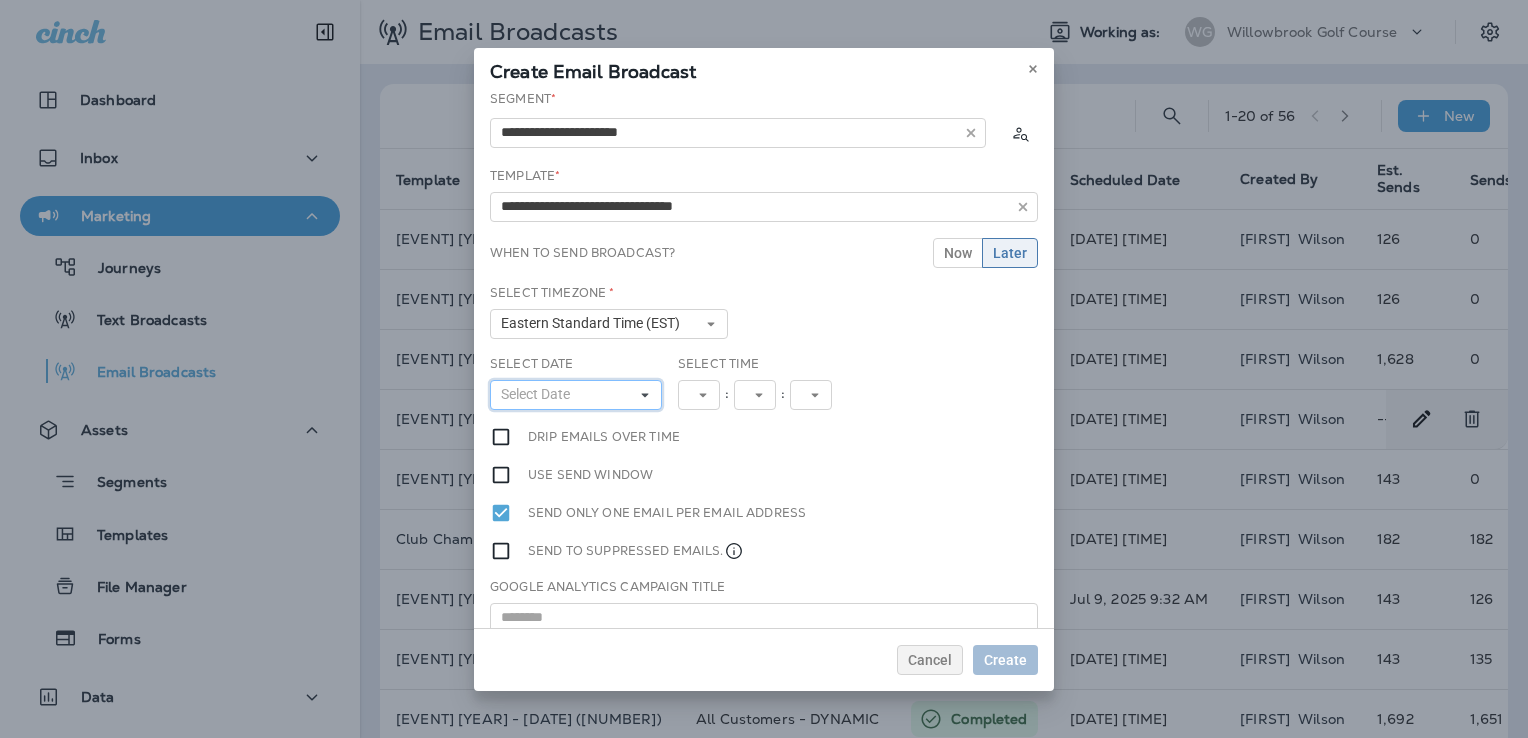 click on "Select Date" at bounding box center (576, 395) 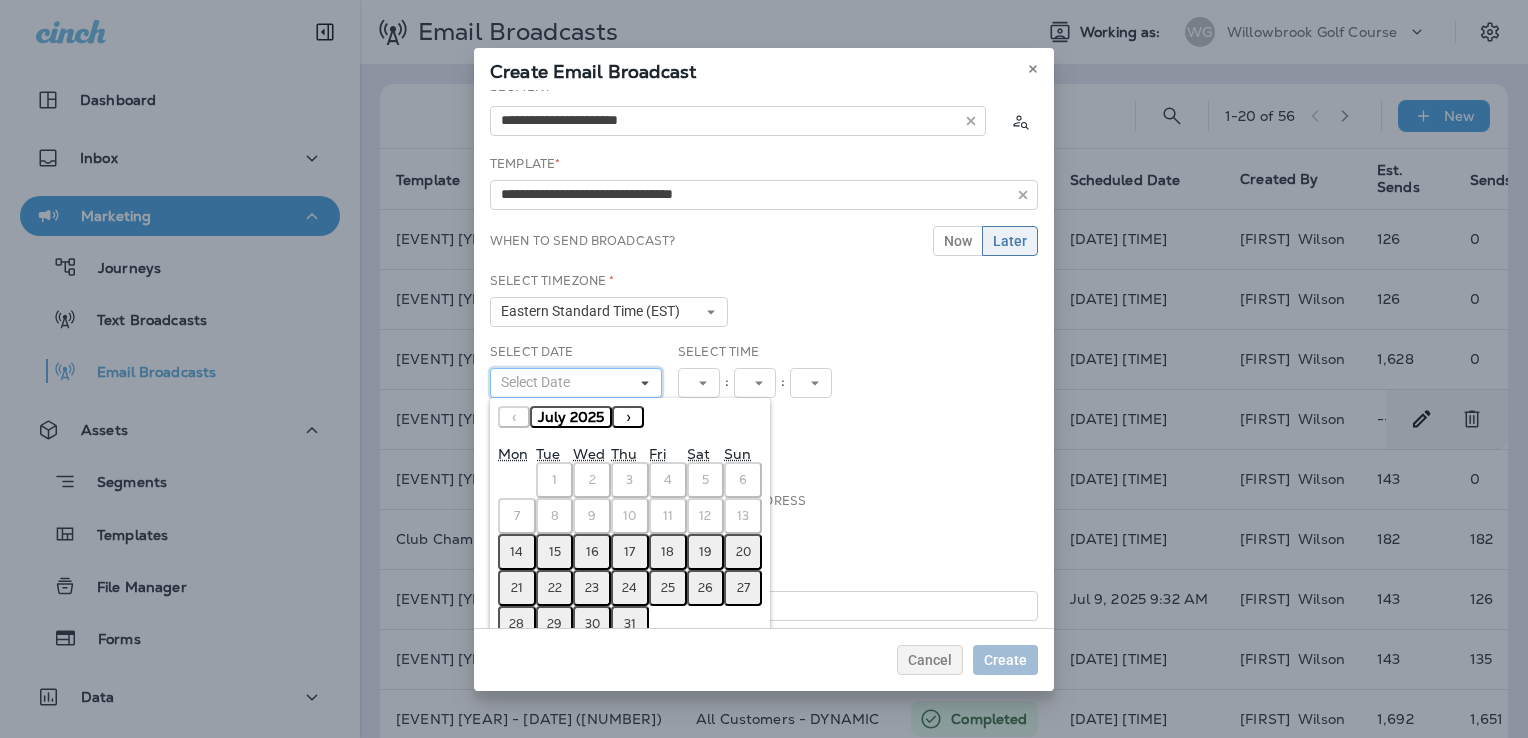 scroll, scrollTop: 52, scrollLeft: 0, axis: vertical 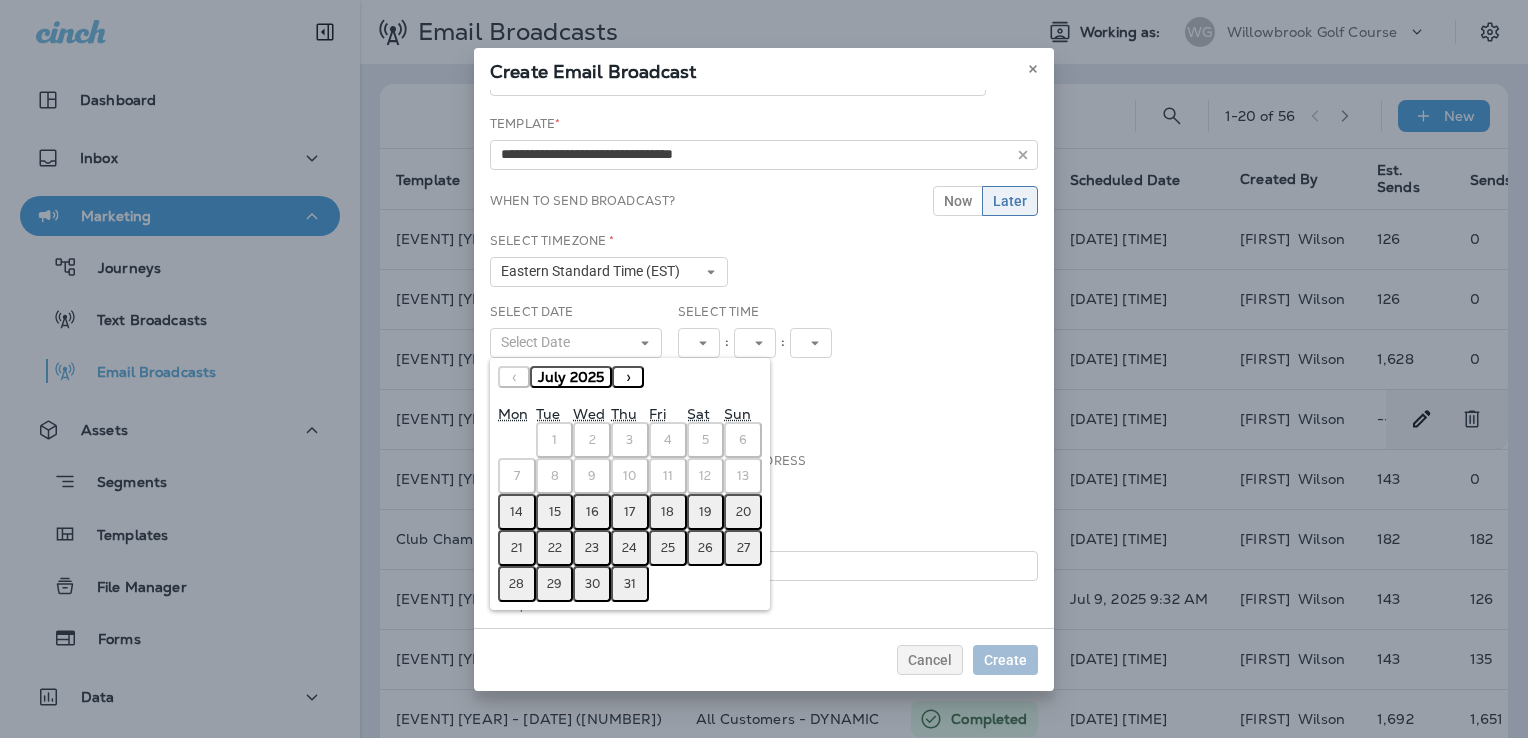 drag, startPoint x: 522, startPoint y: 546, endPoint x: 527, endPoint y: 536, distance: 11.18034 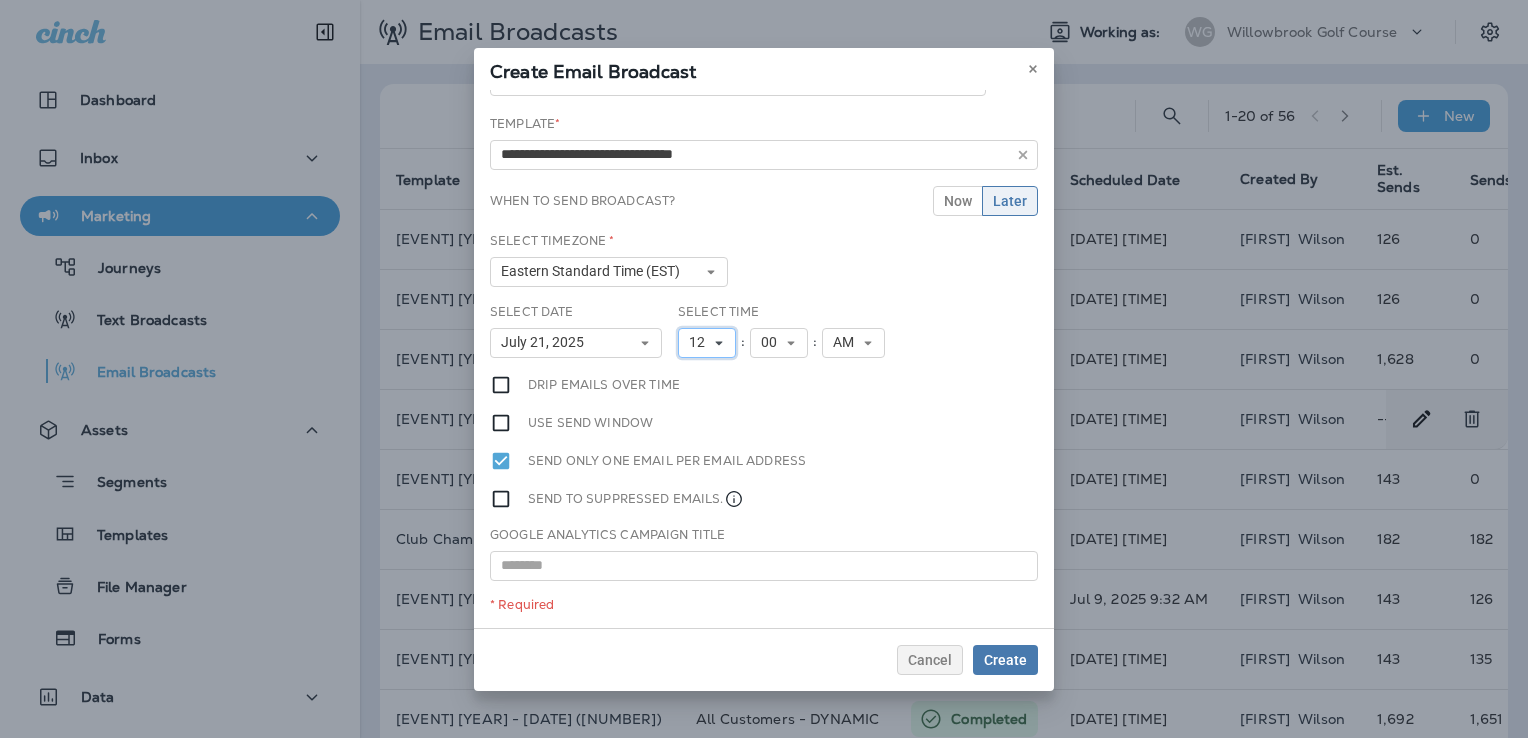 click on "12" at bounding box center (701, 342) 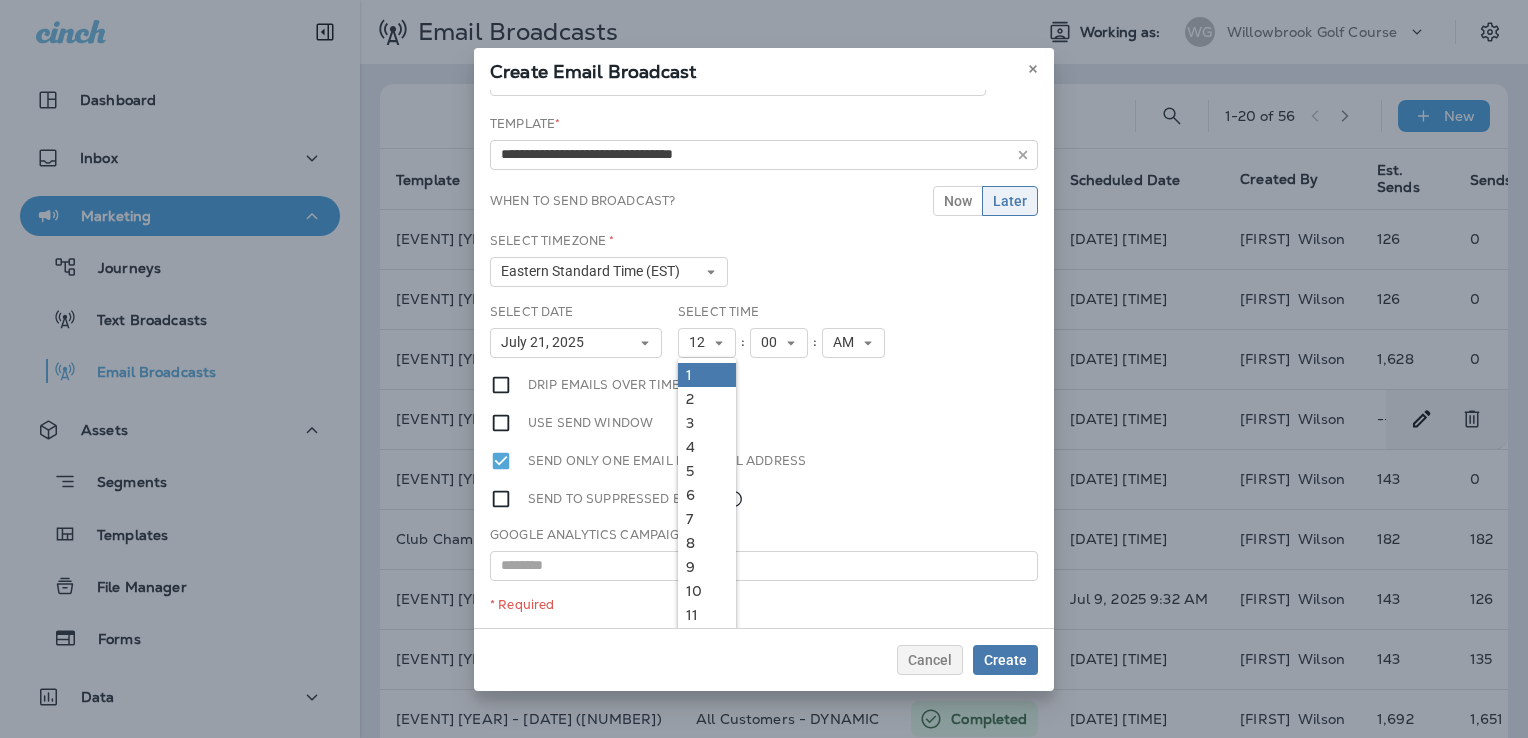 click on "1" at bounding box center (707, 375) 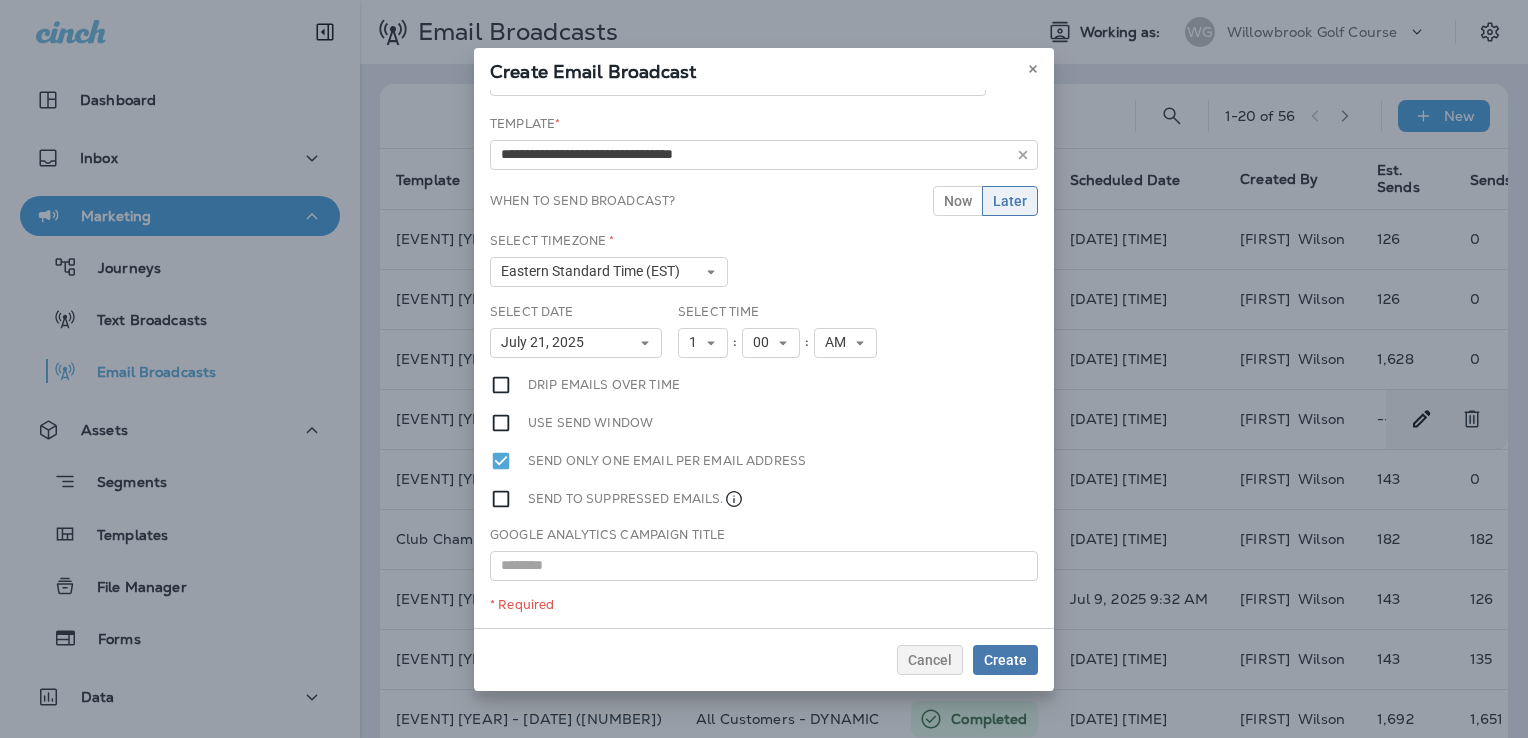 click on "Select Time   [TIME]" at bounding box center (783, 330) 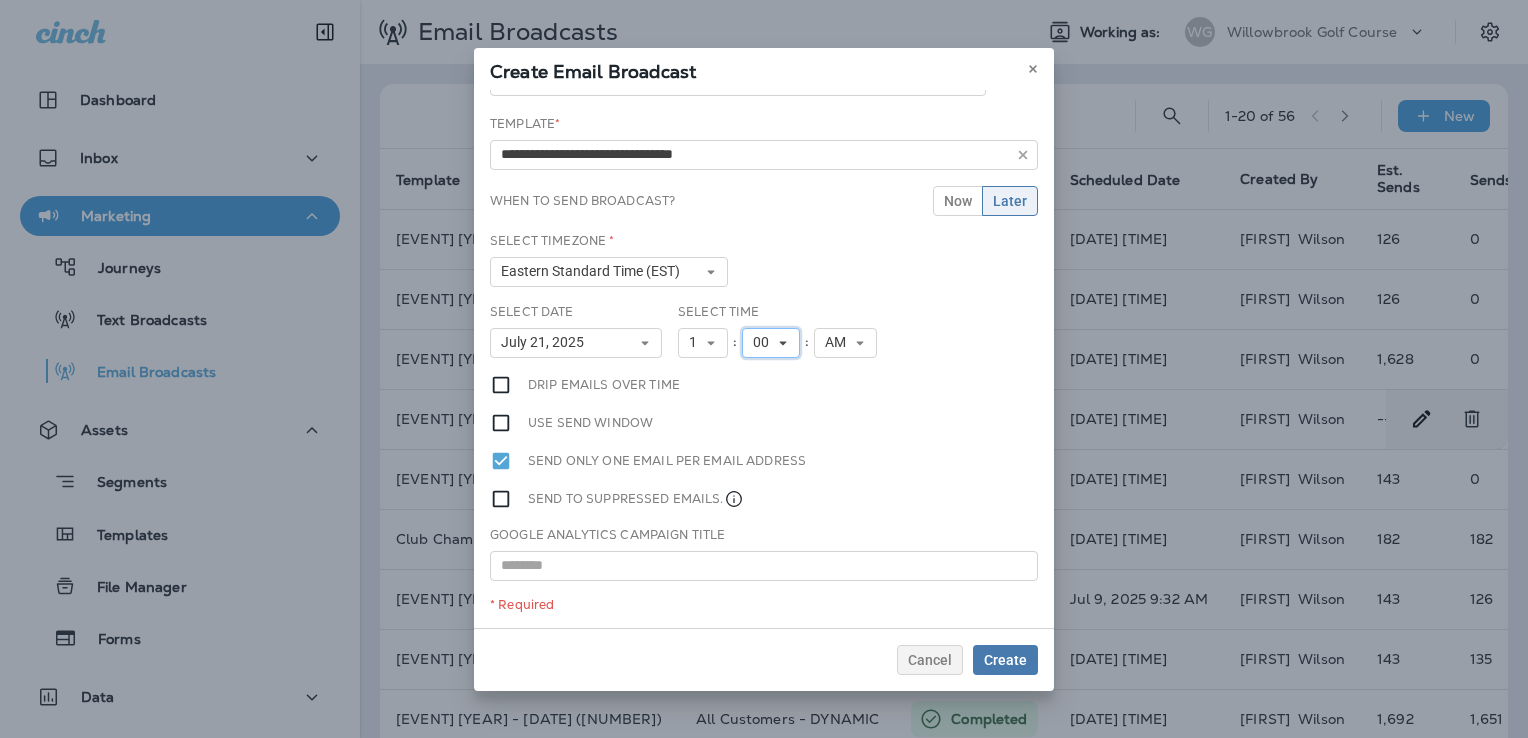 click on "00" at bounding box center (765, 342) 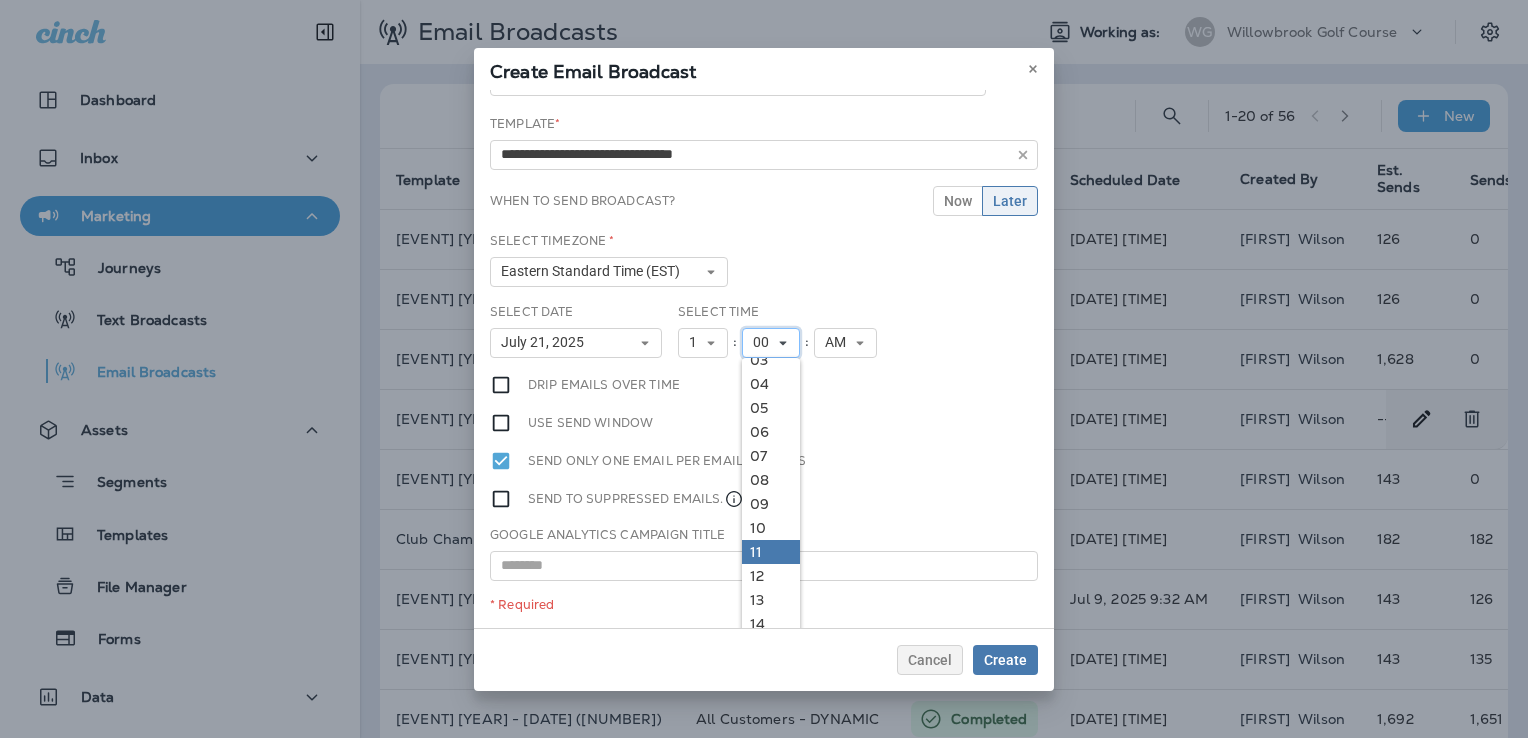 scroll, scrollTop: 200, scrollLeft: 0, axis: vertical 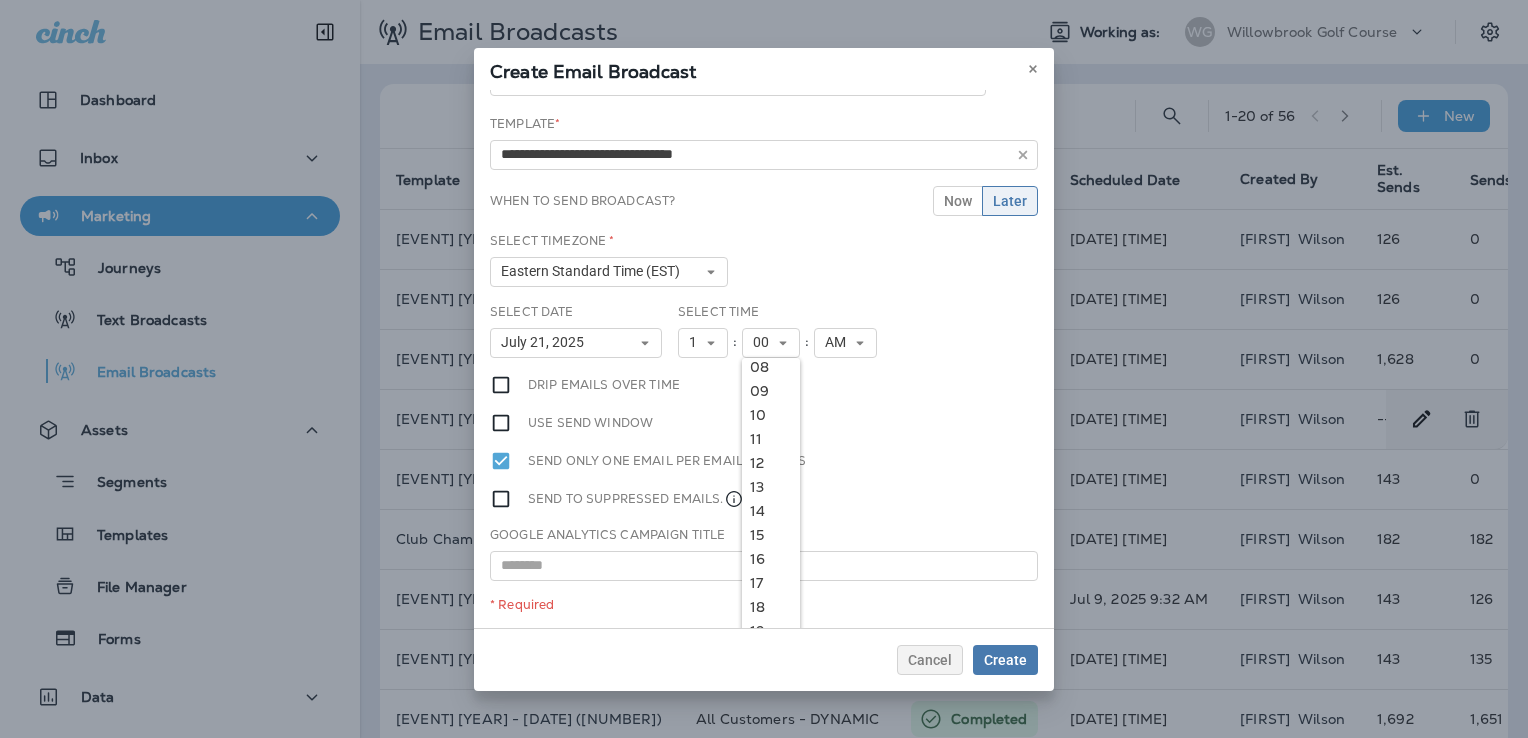 drag, startPoint x: 756, startPoint y: 513, endPoint x: 776, endPoint y: 485, distance: 34.4093 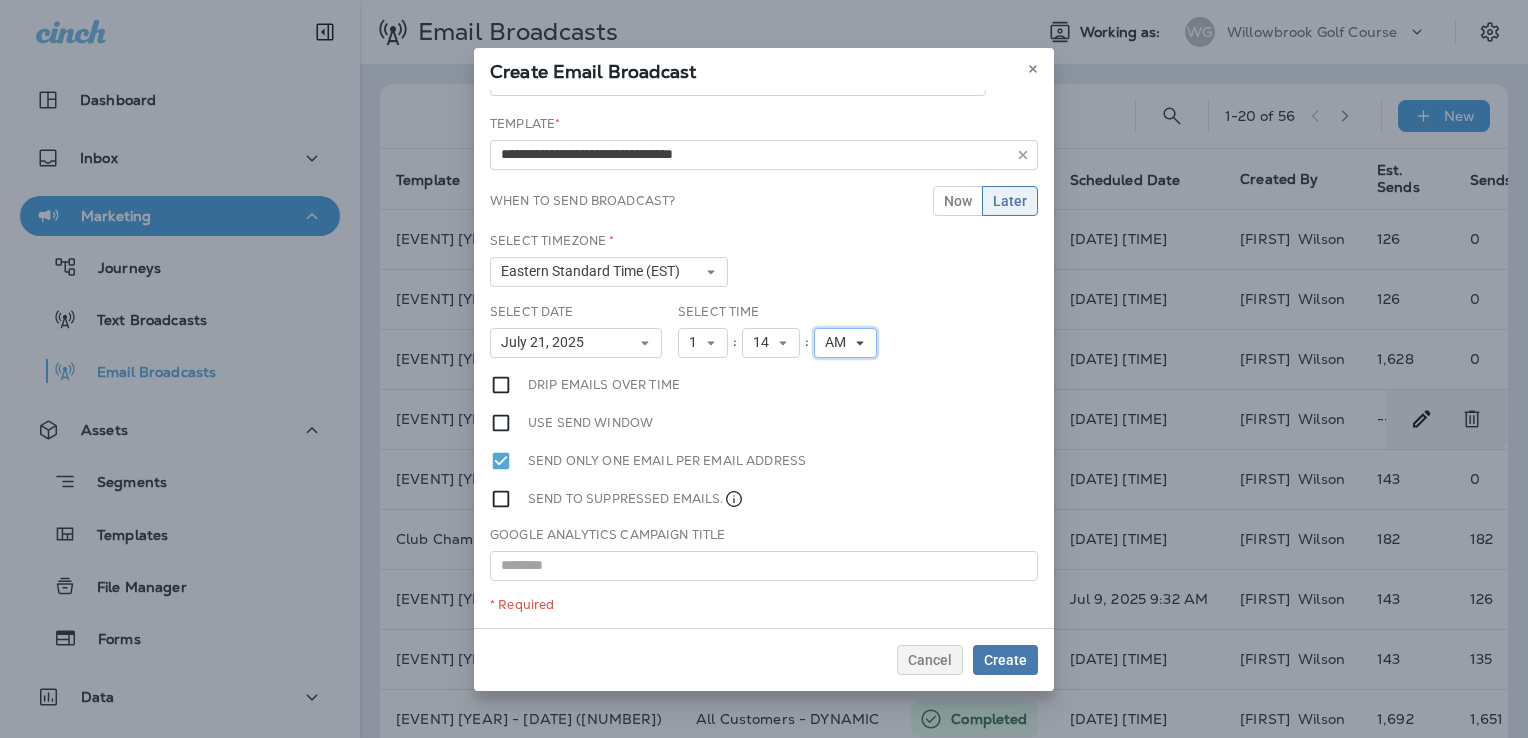 click on "AM" at bounding box center [845, 343] 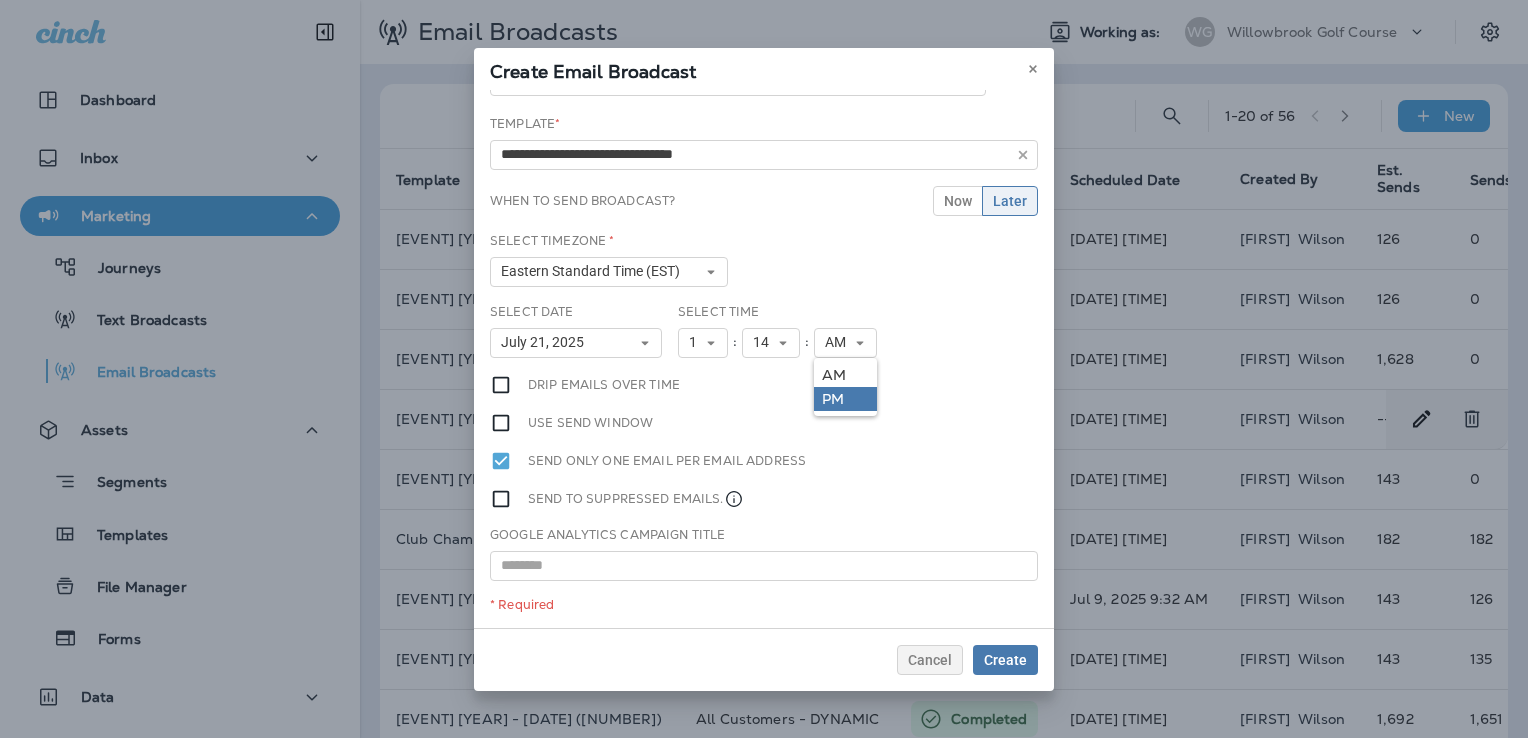 click on "PM" at bounding box center (845, 399) 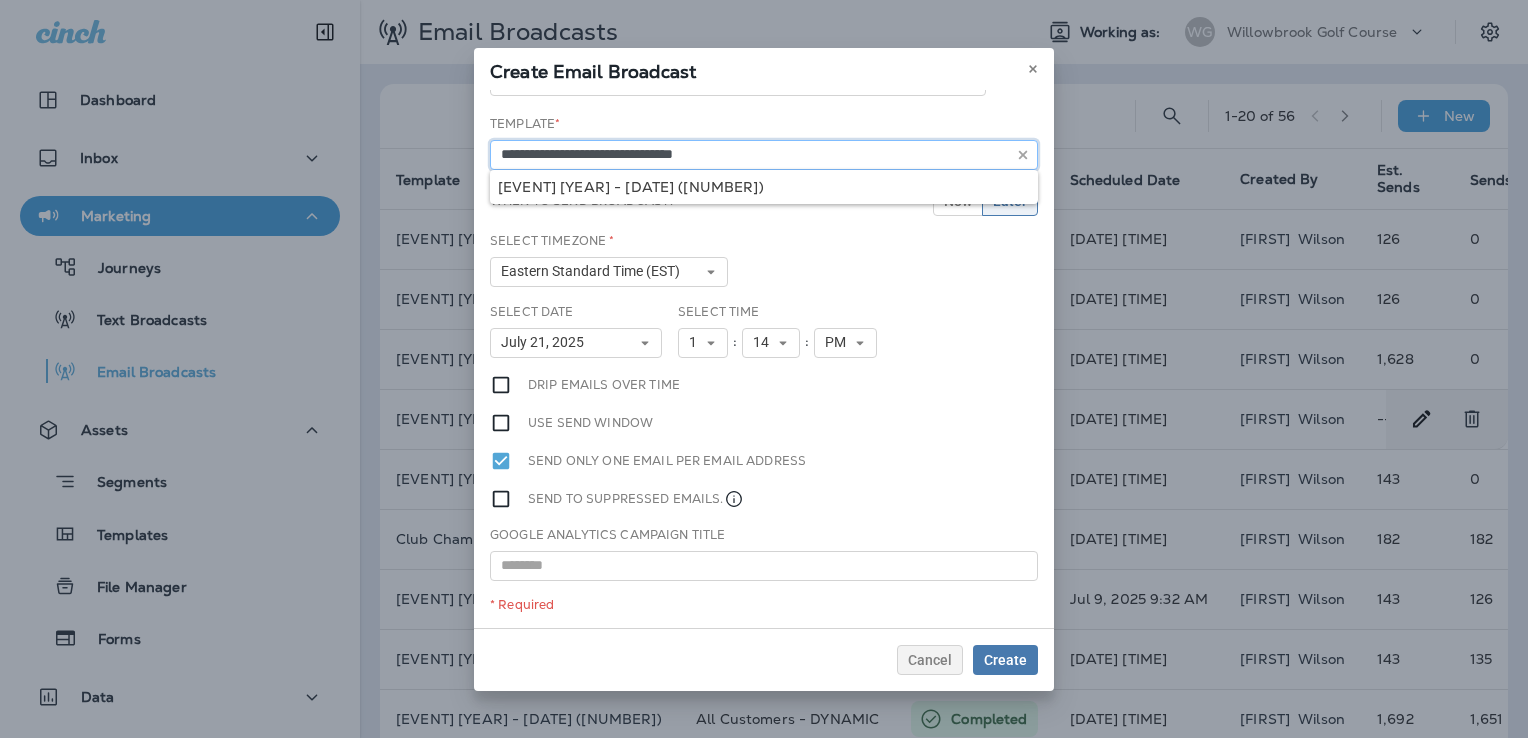 click on "**********" at bounding box center [764, 155] 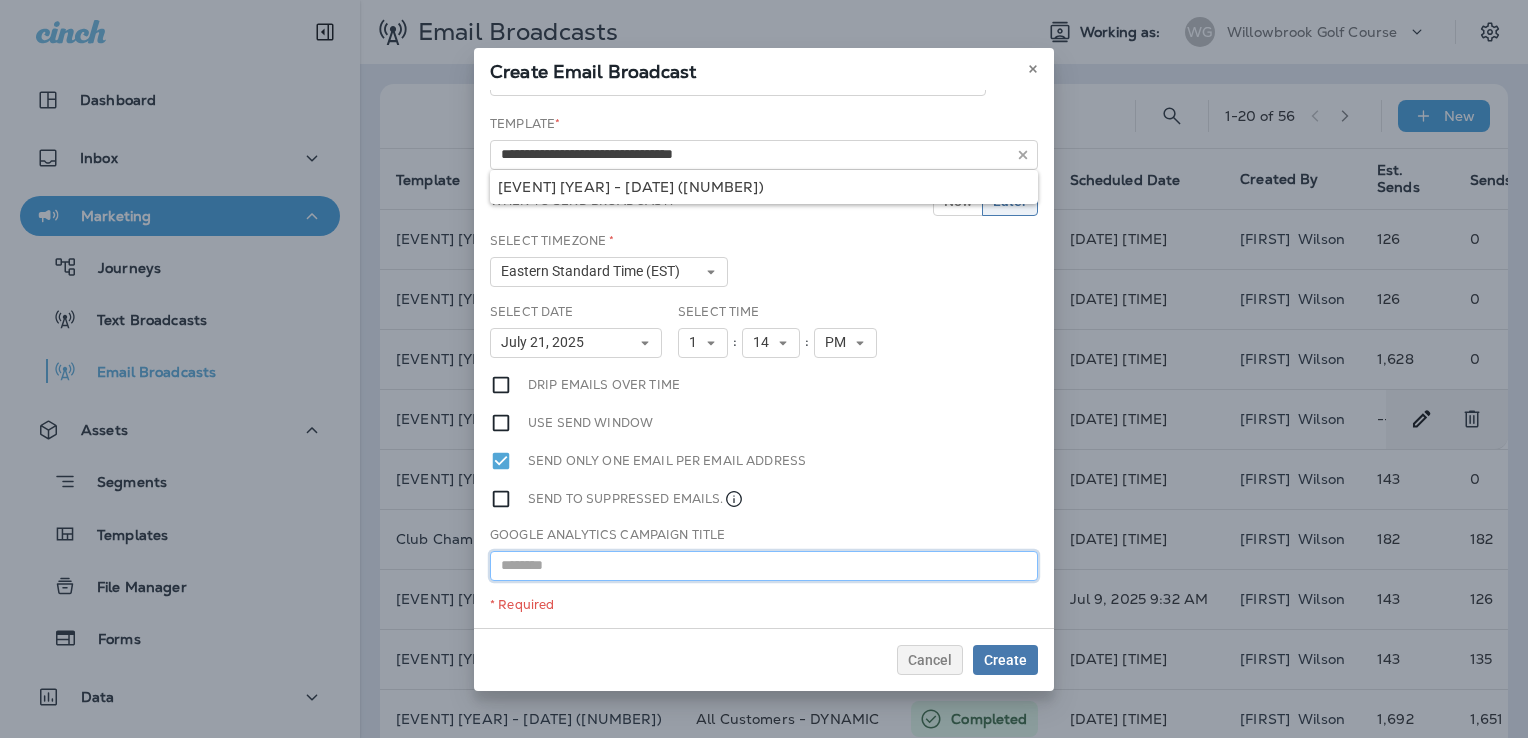 click at bounding box center [764, 566] 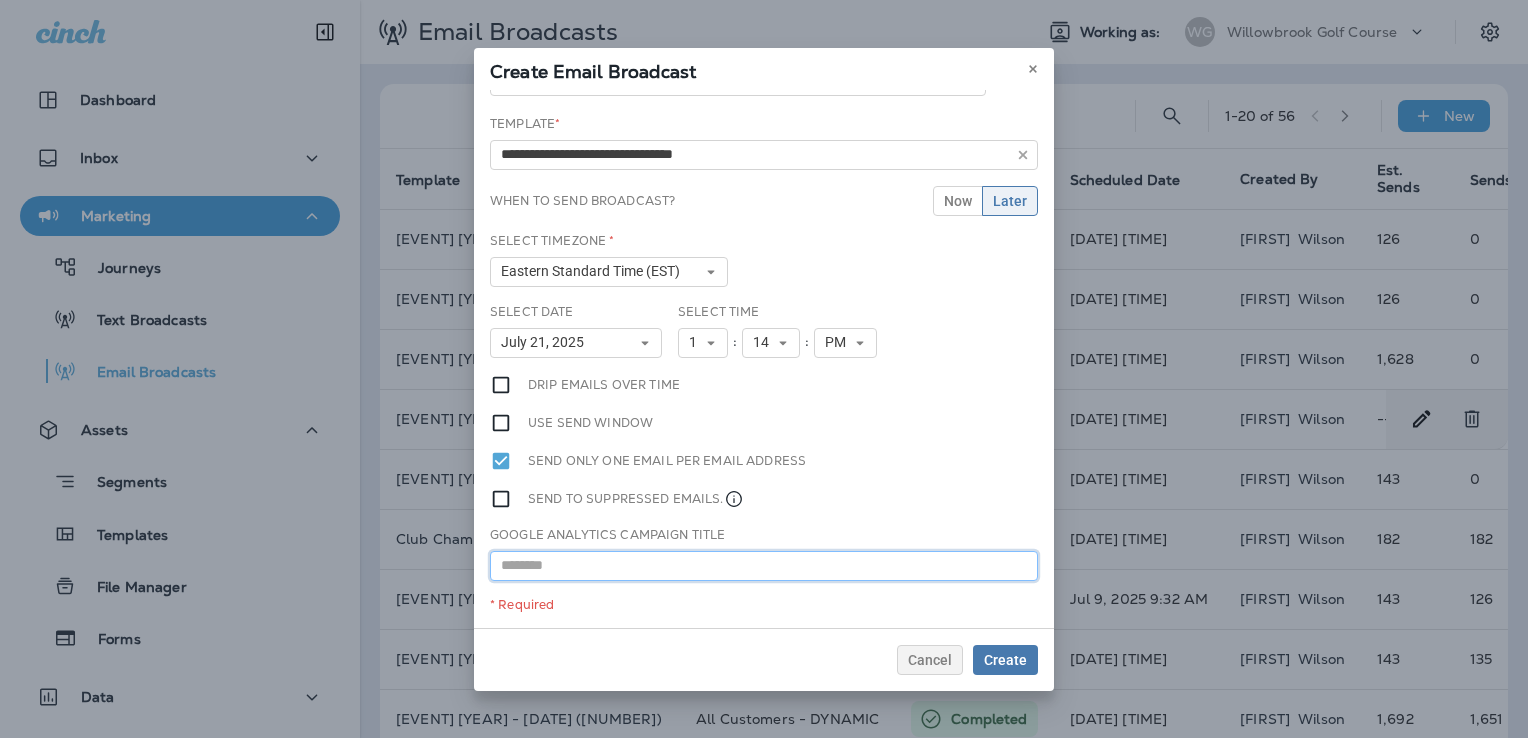 paste on "**********" 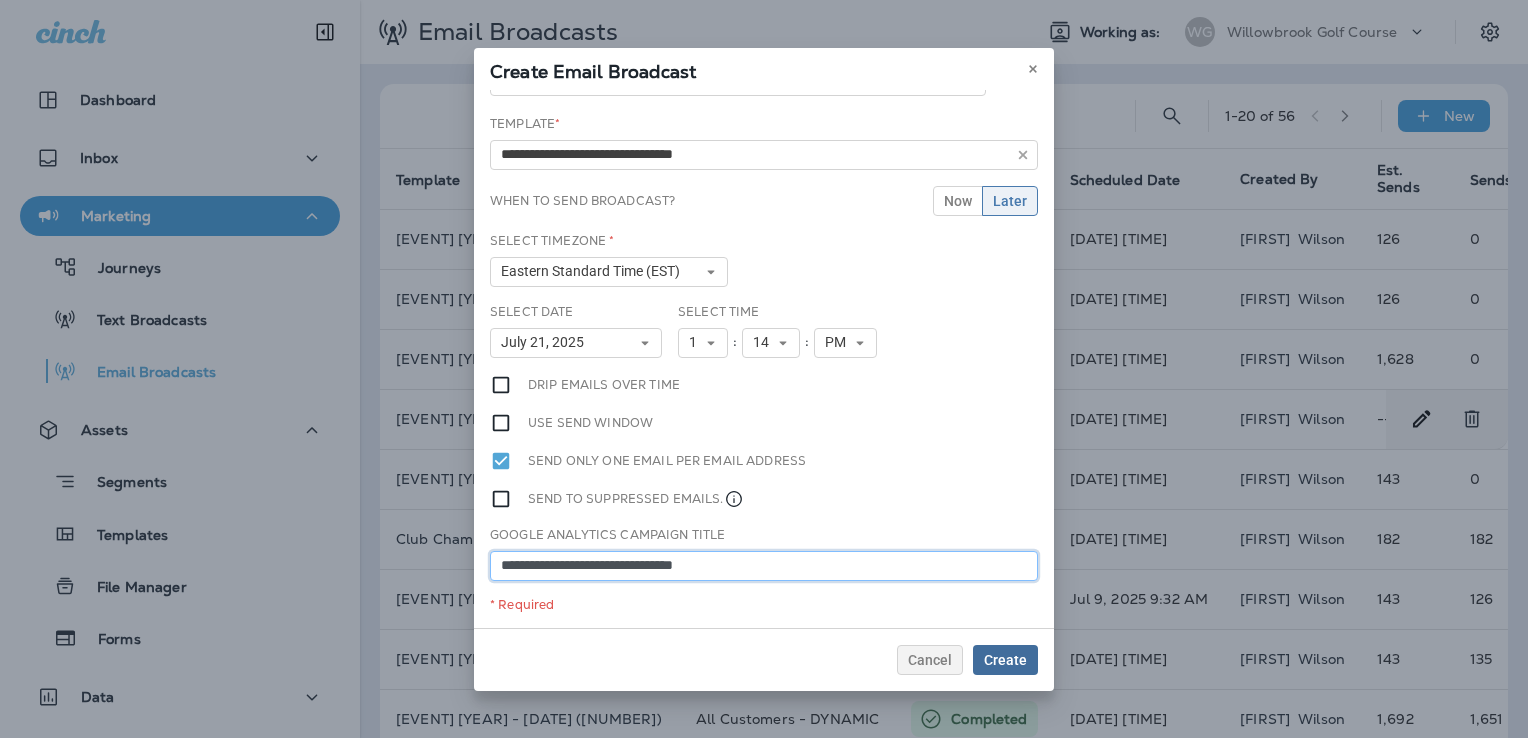 type on "**********" 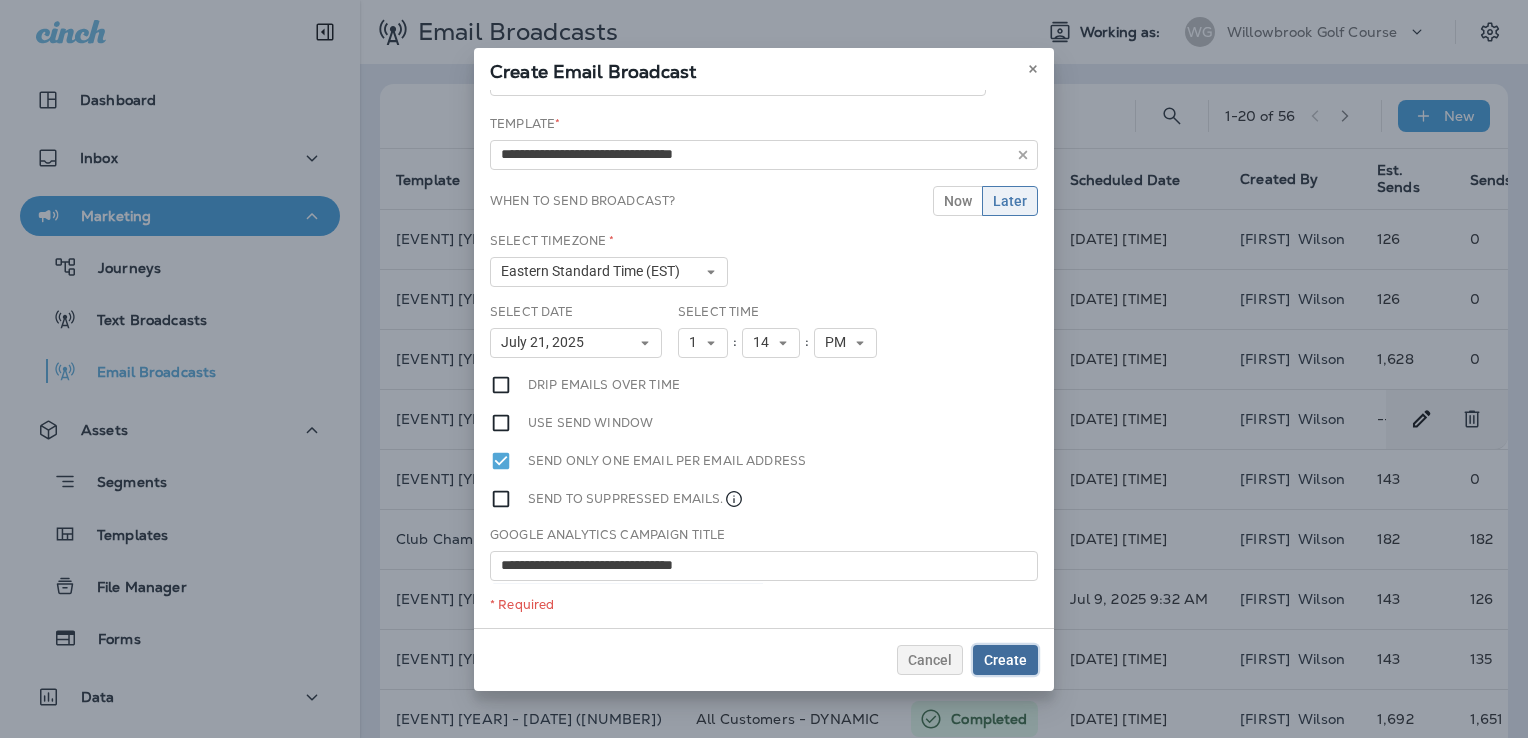 click on "Create" at bounding box center [1005, 660] 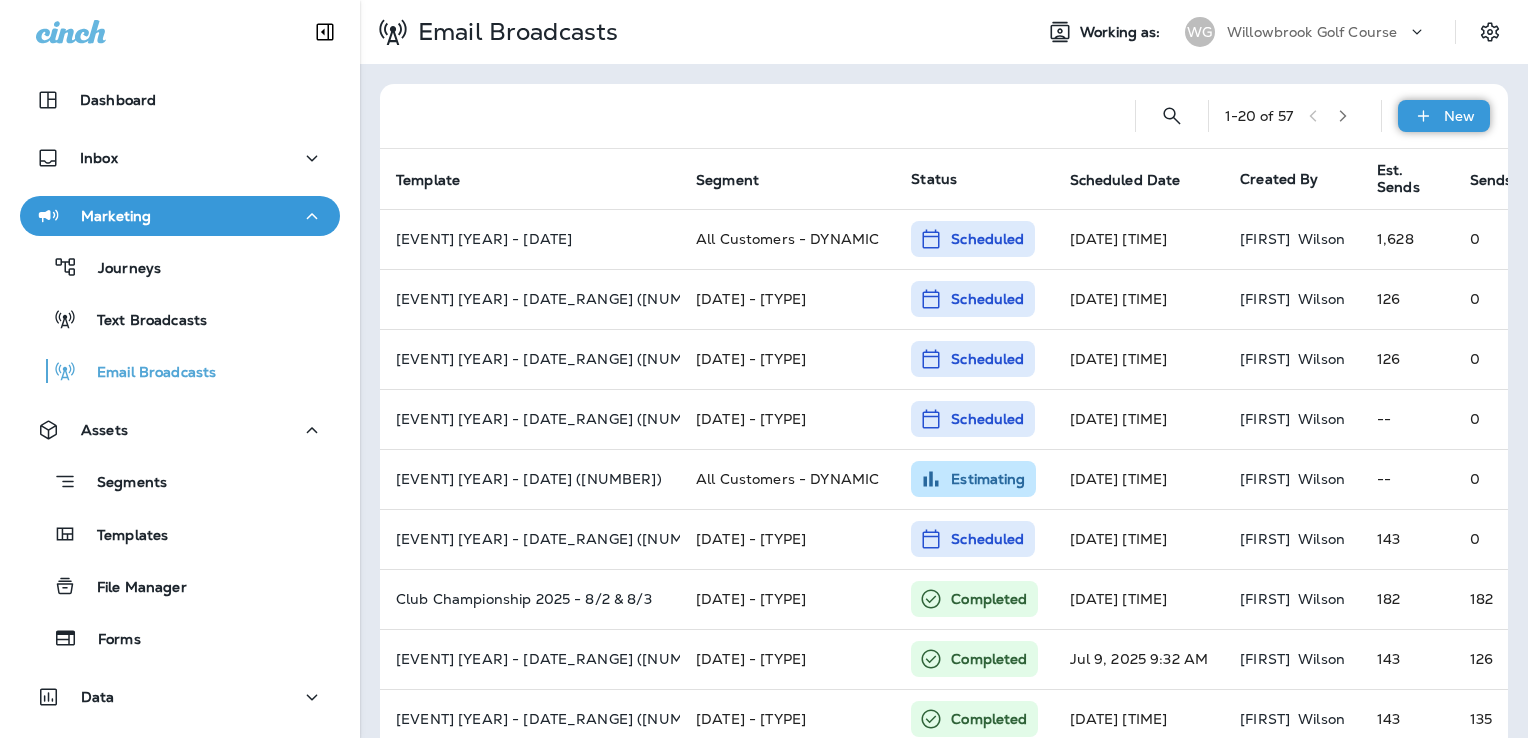 click on "New" at bounding box center (1444, 116) 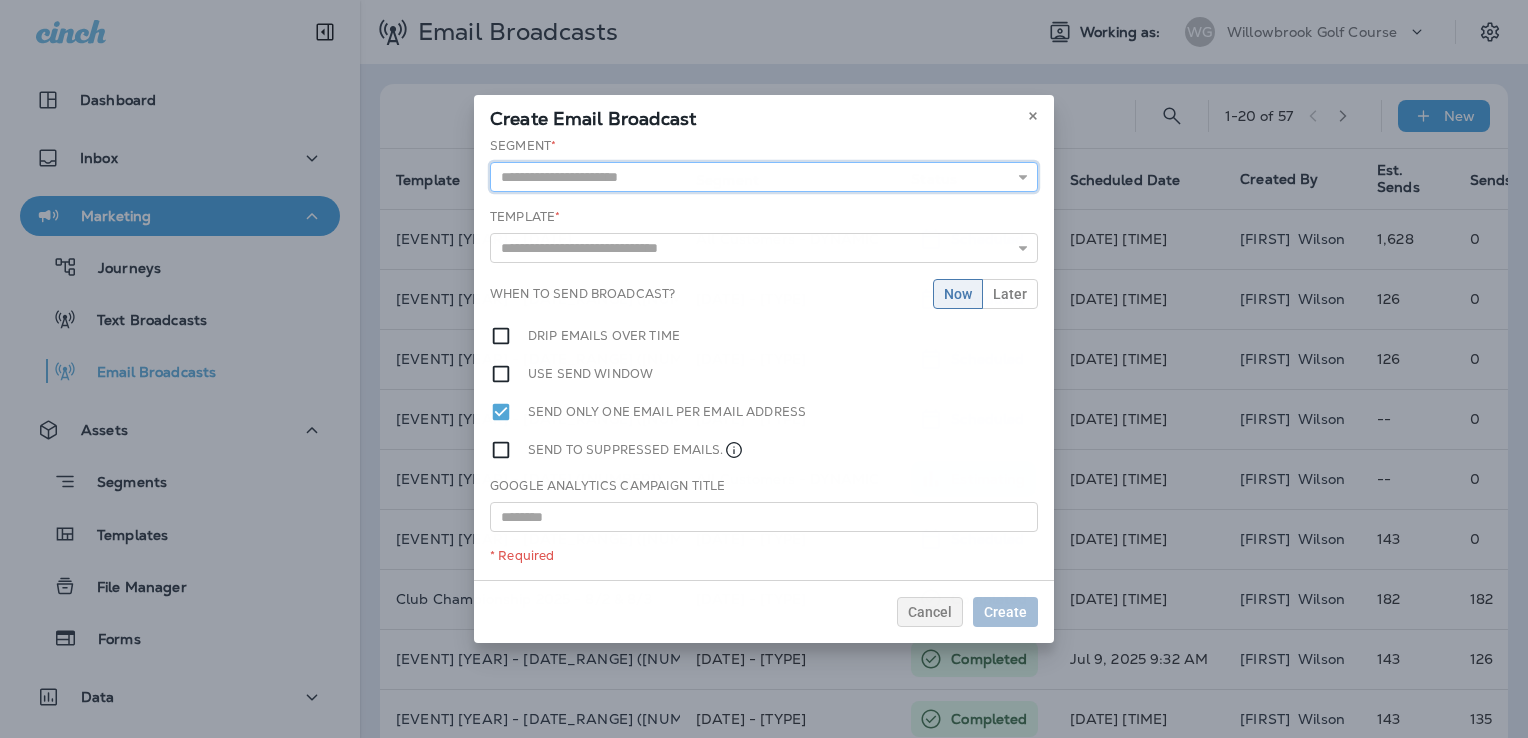 click at bounding box center [764, 177] 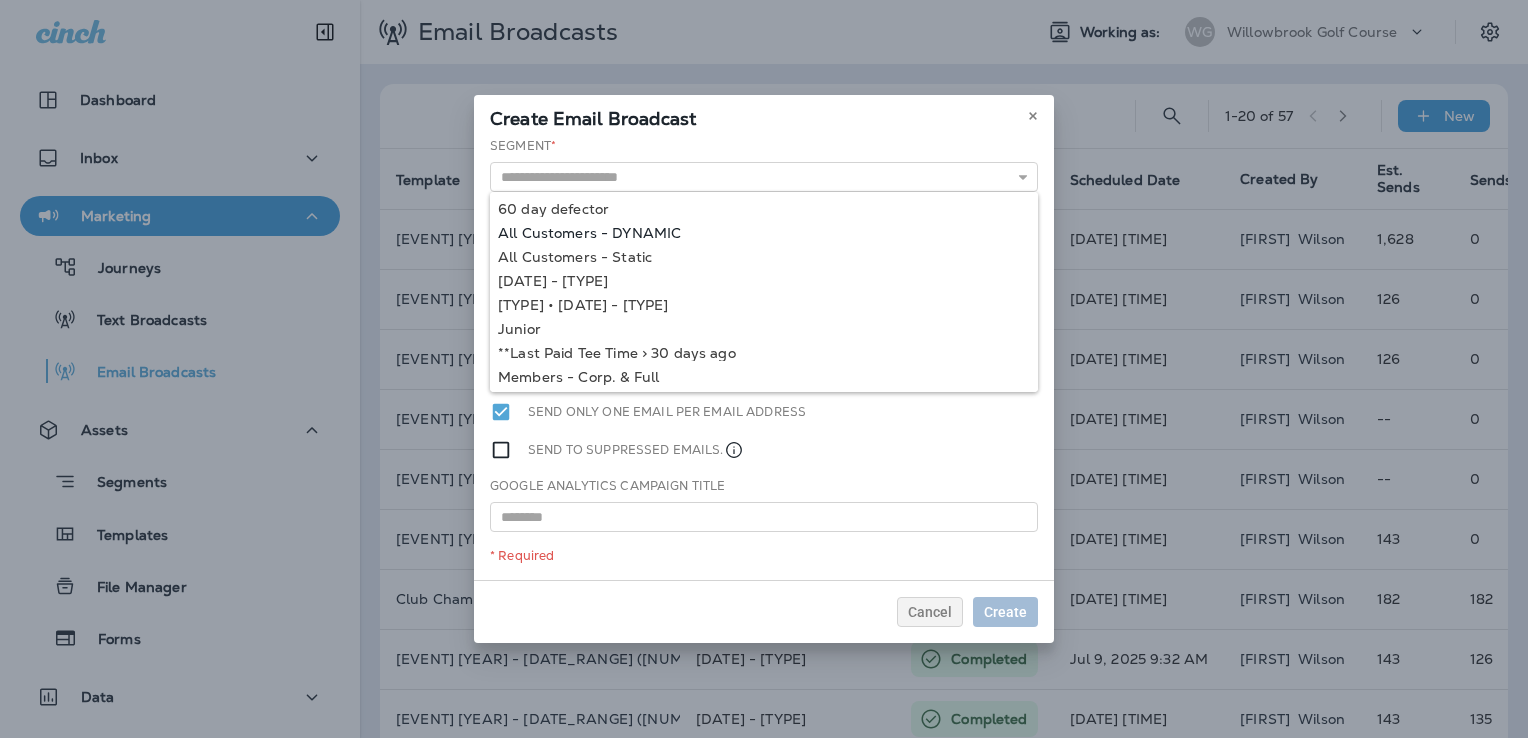 type on "**********" 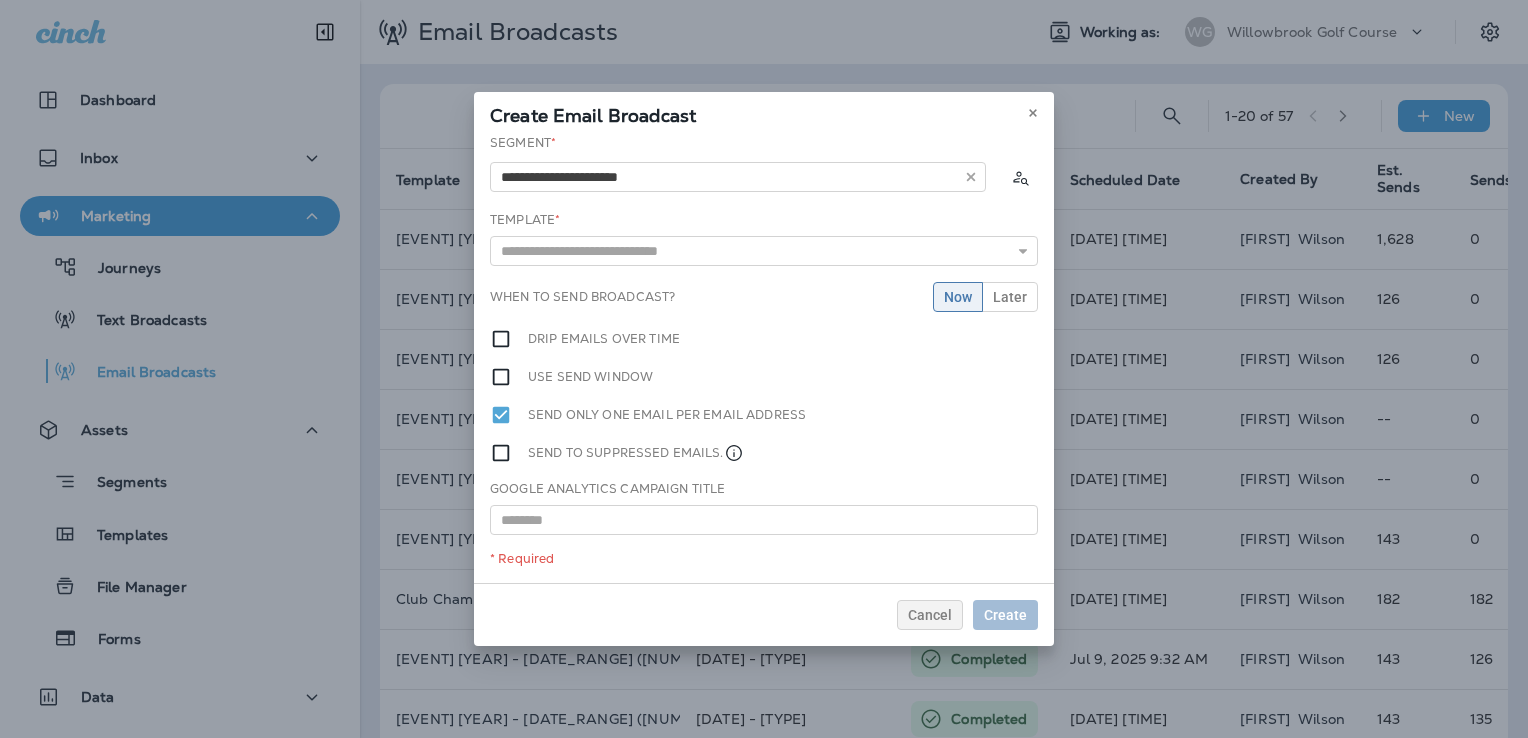 click on "[DATE] [EVENT] - [DATE_RANGE]" at bounding box center (764, 358) 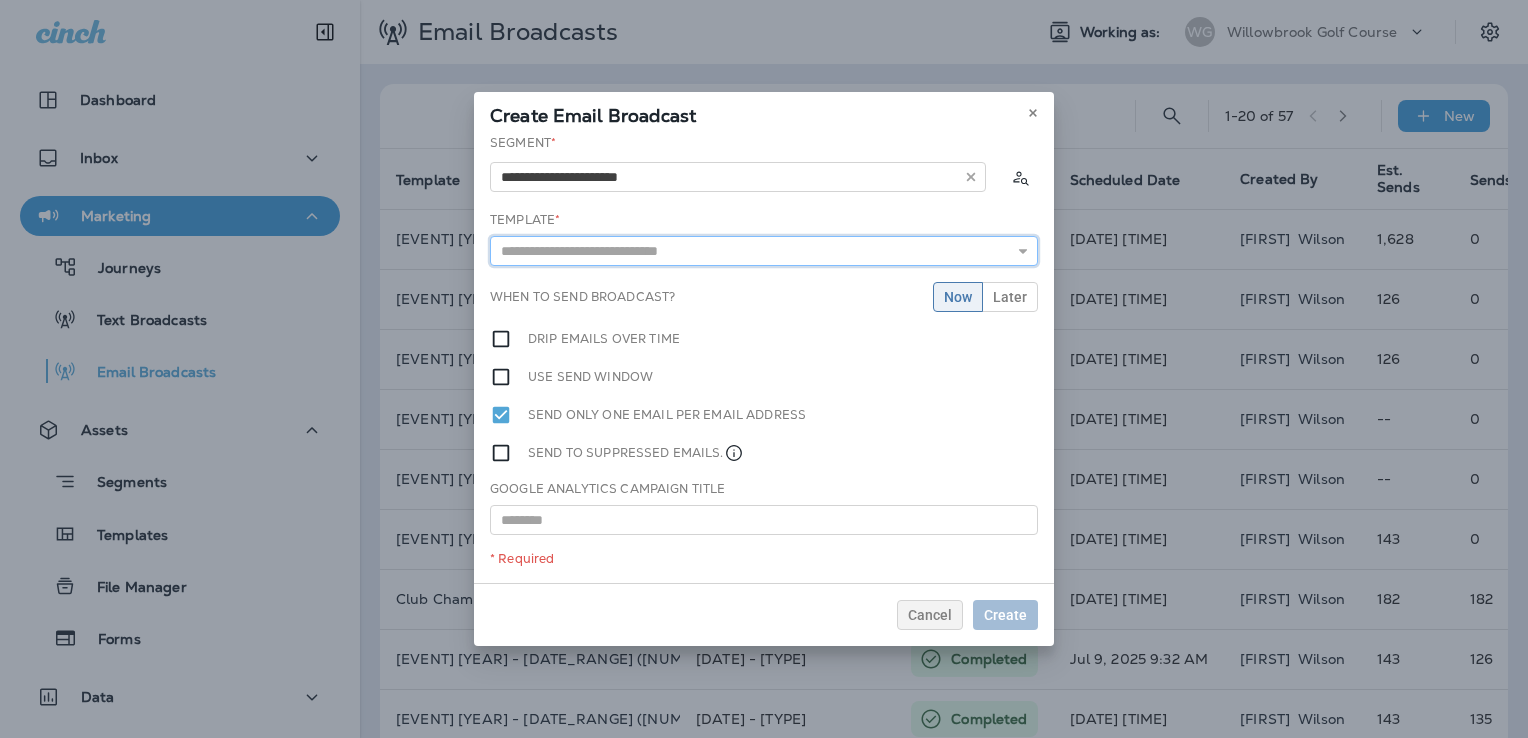 click at bounding box center [764, 251] 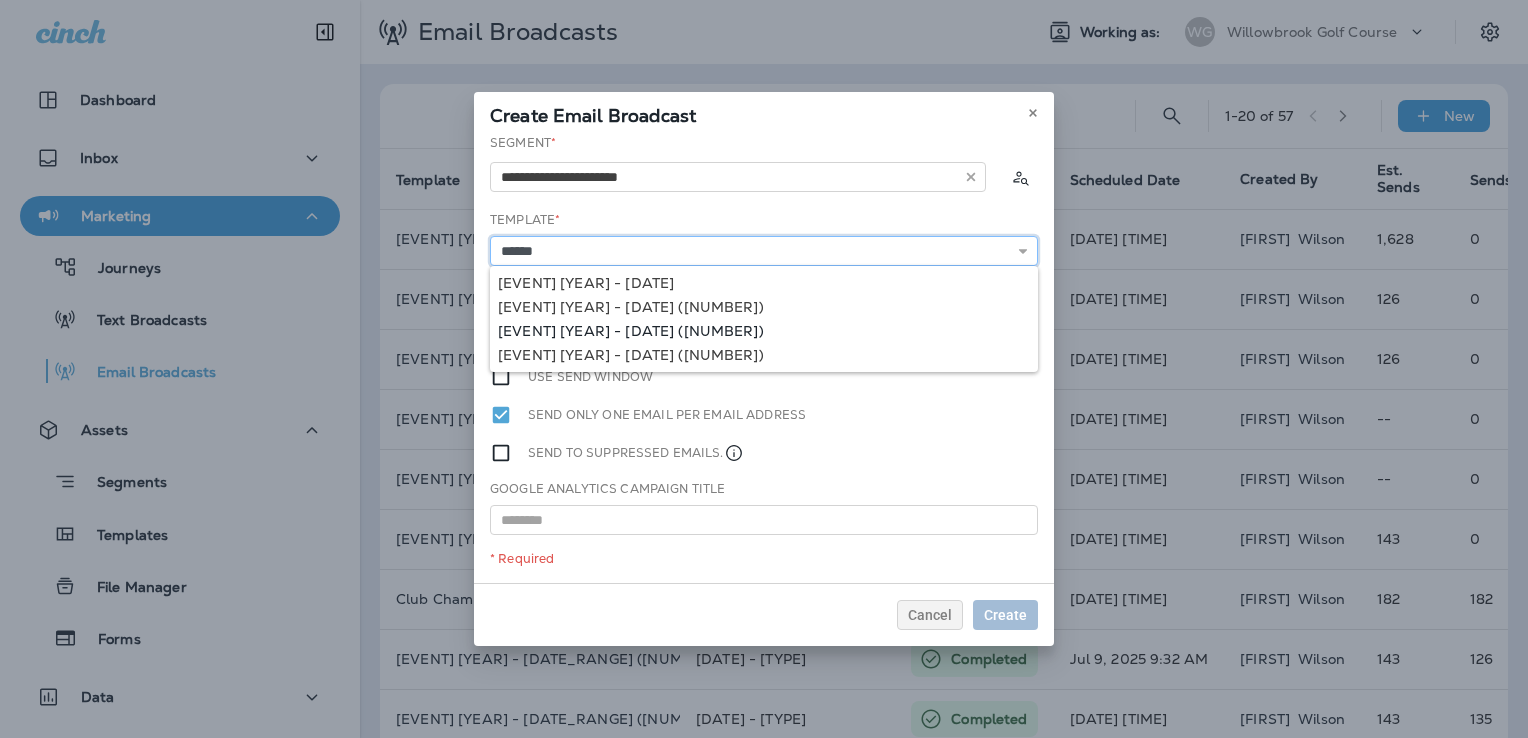 type on "**********" 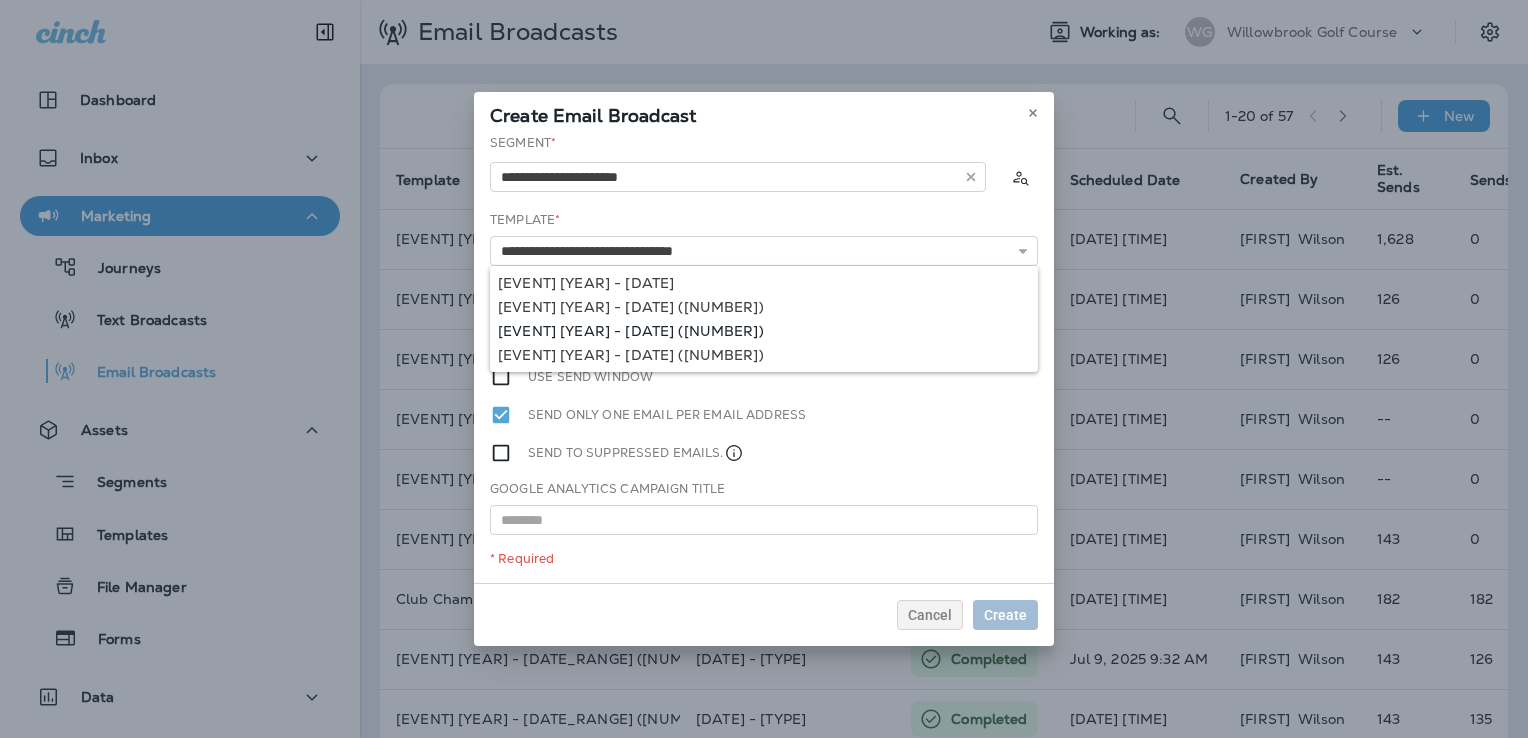 click on "[EVENT] [YEAR] - [DATE]" at bounding box center [764, 358] 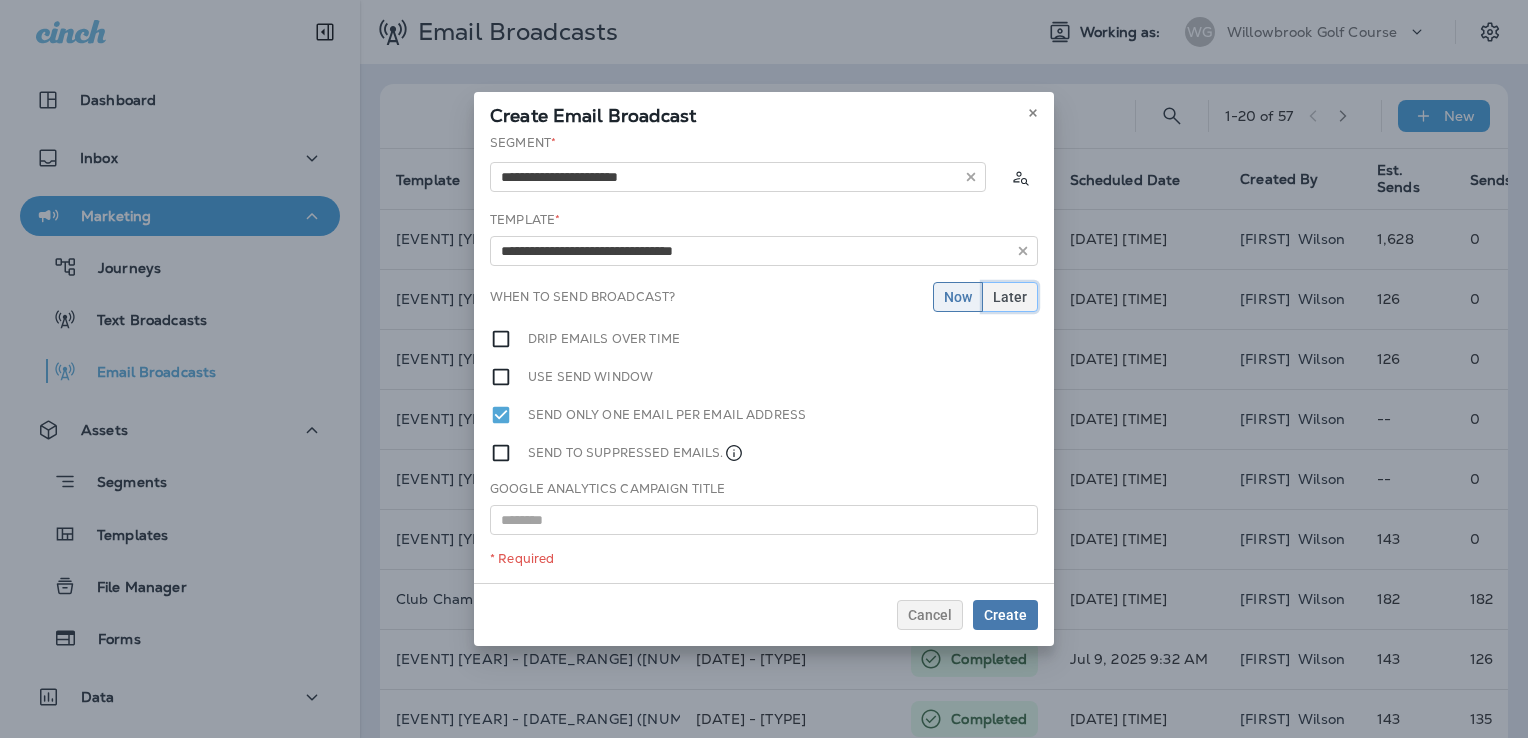 click on "Later" at bounding box center [1010, 297] 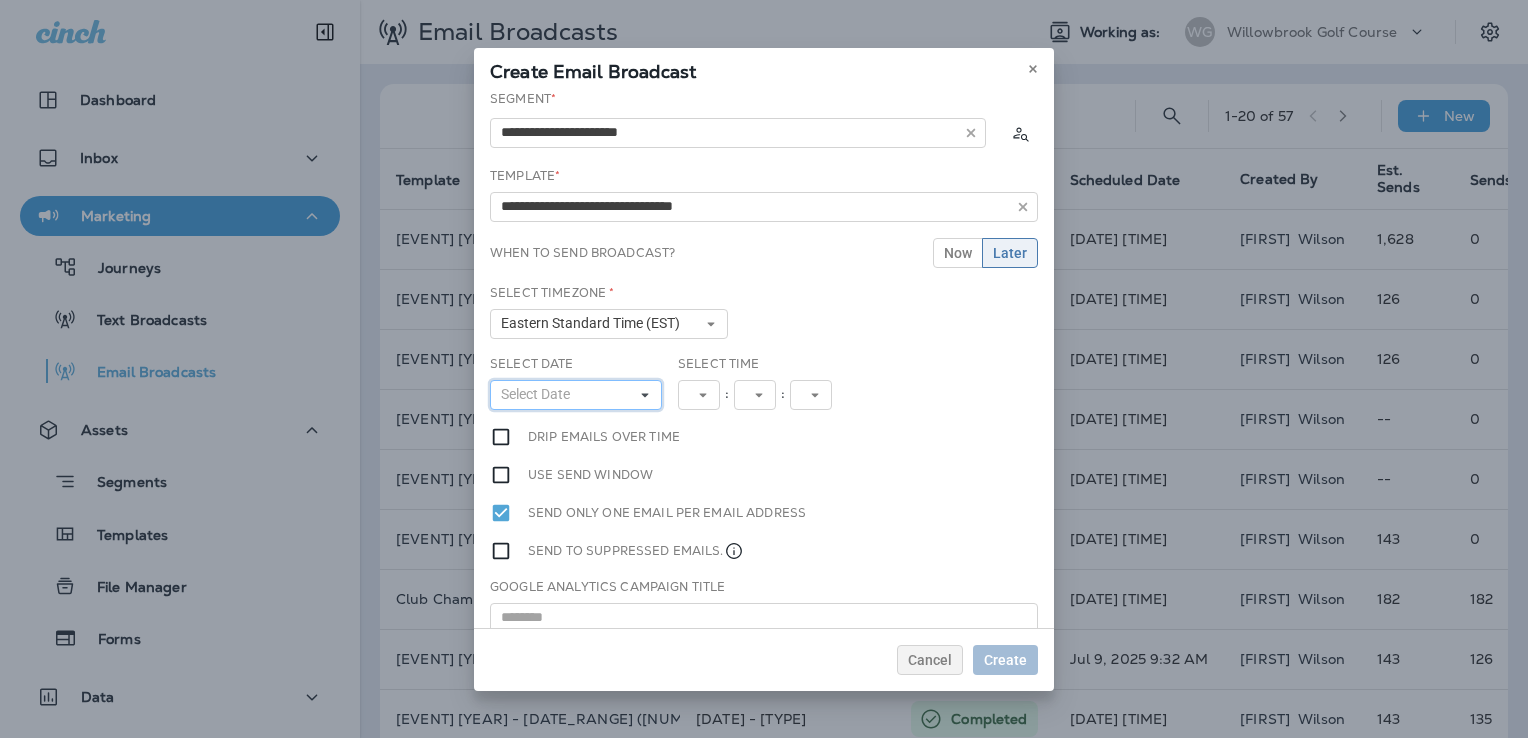 click on "Select Date" at bounding box center (576, 395) 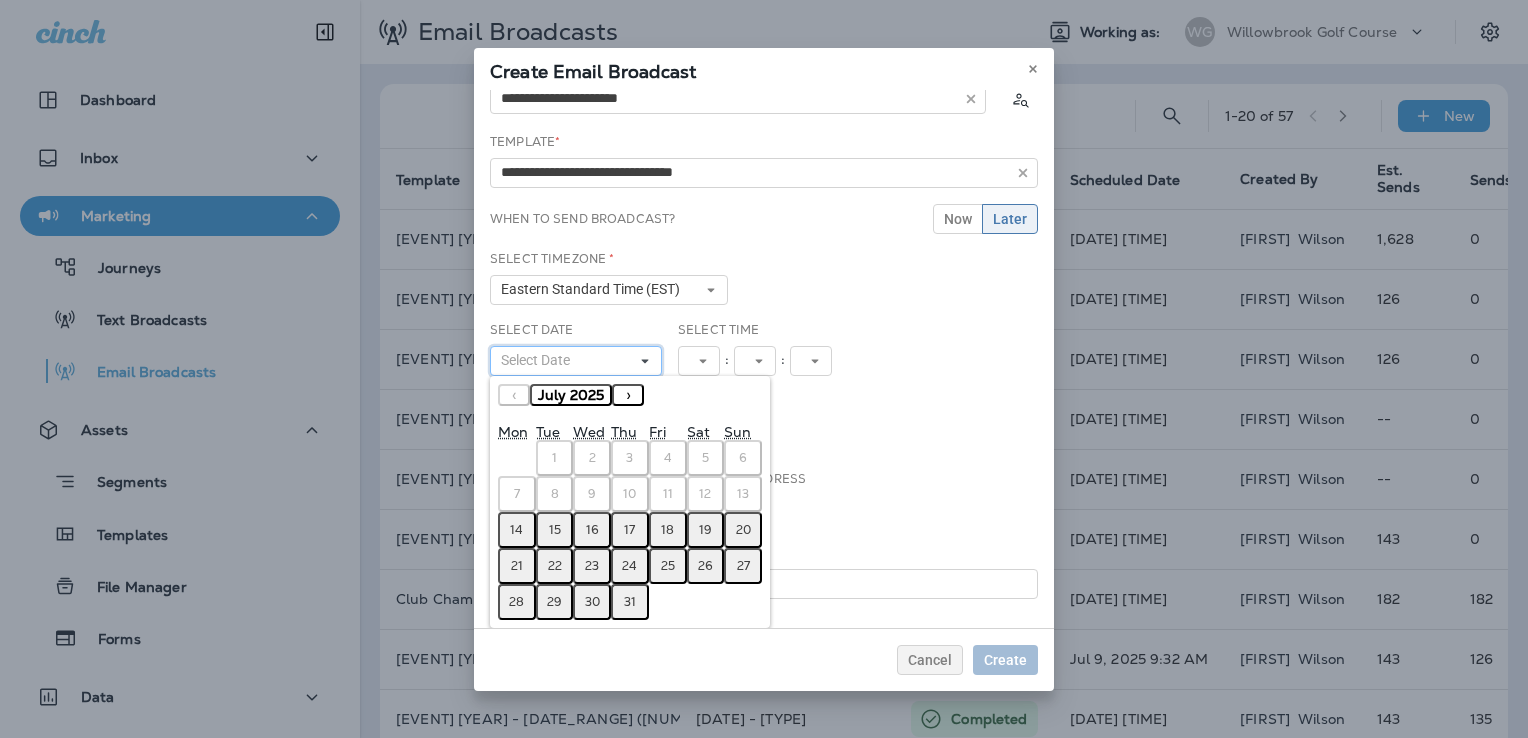 scroll, scrollTop: 52, scrollLeft: 0, axis: vertical 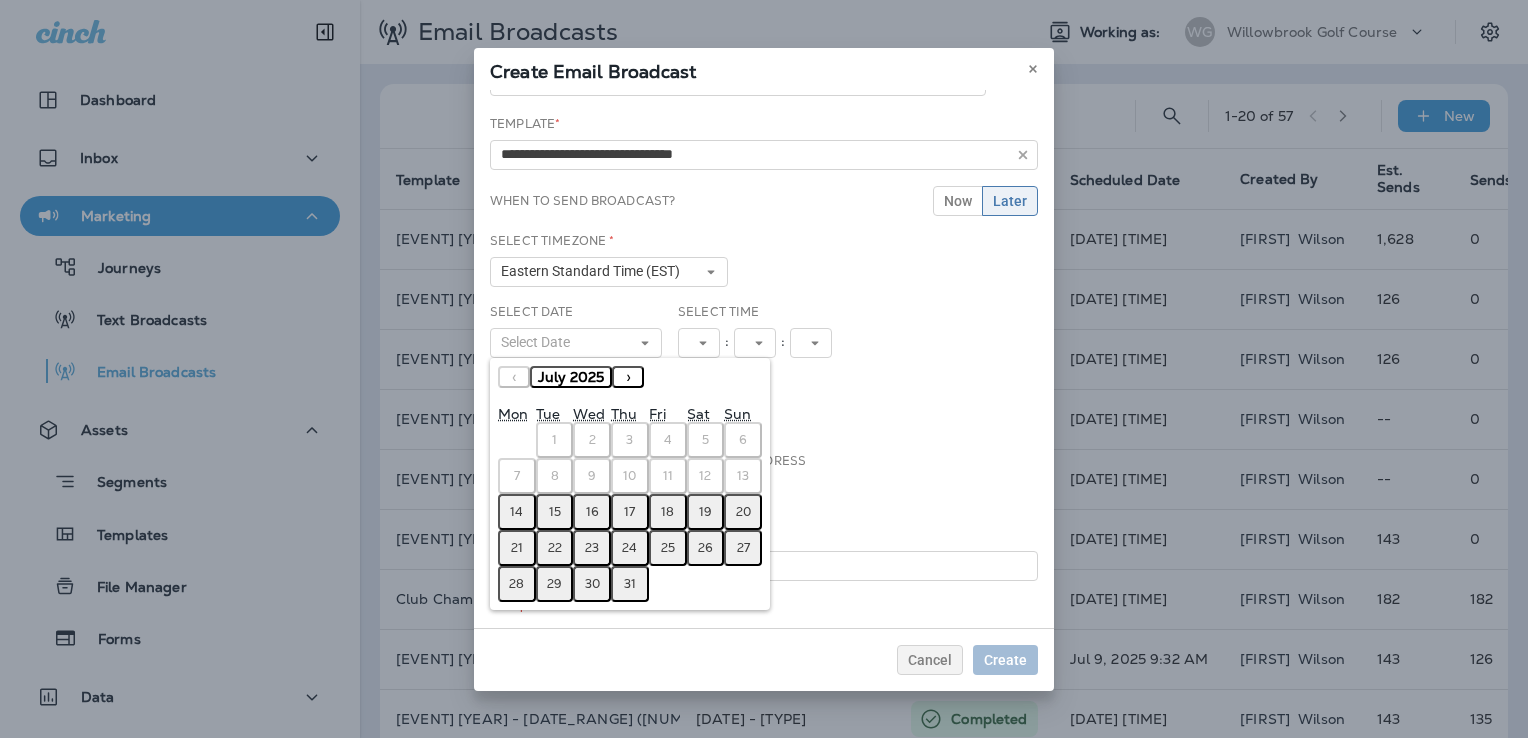 click on "28" at bounding box center (516, 584) 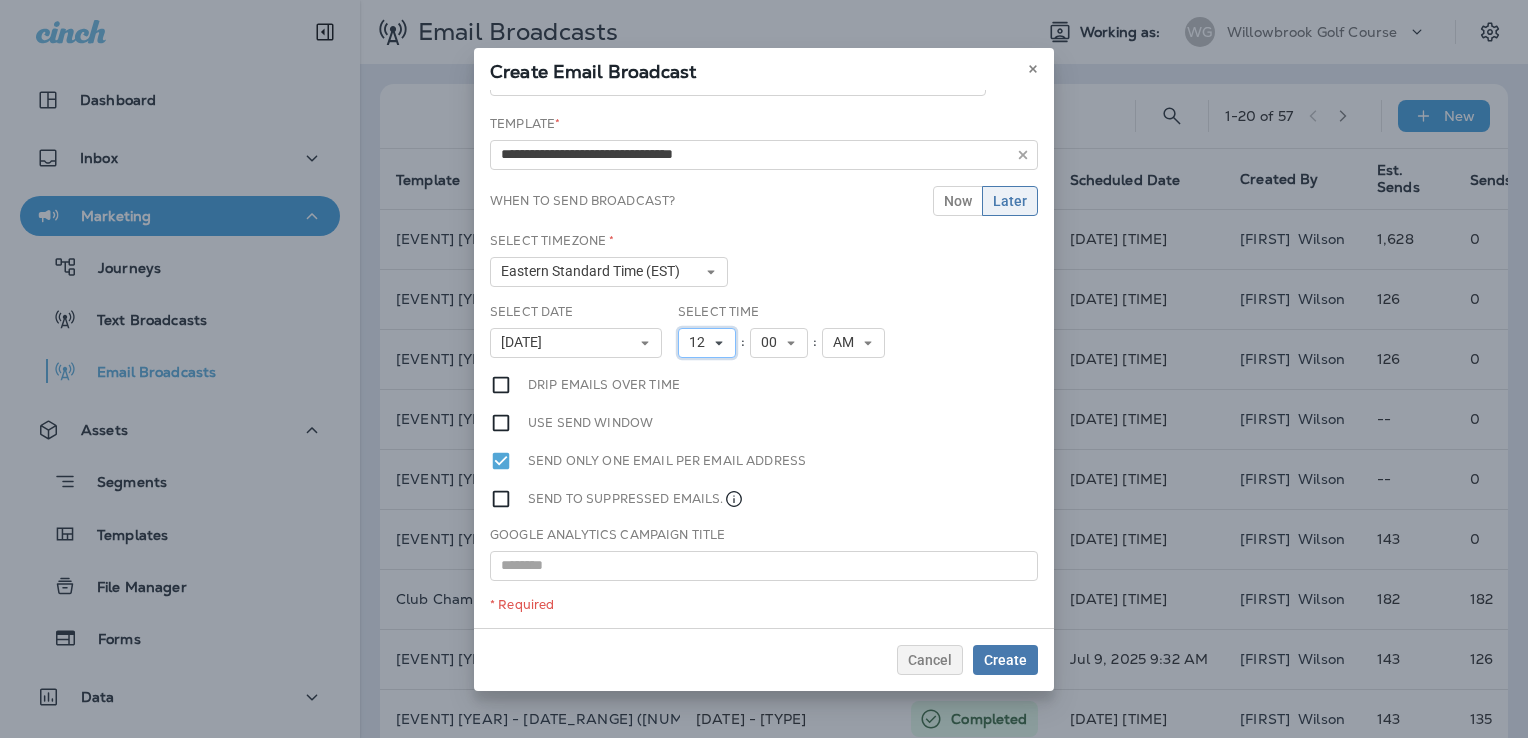 click on "12" at bounding box center [701, 342] 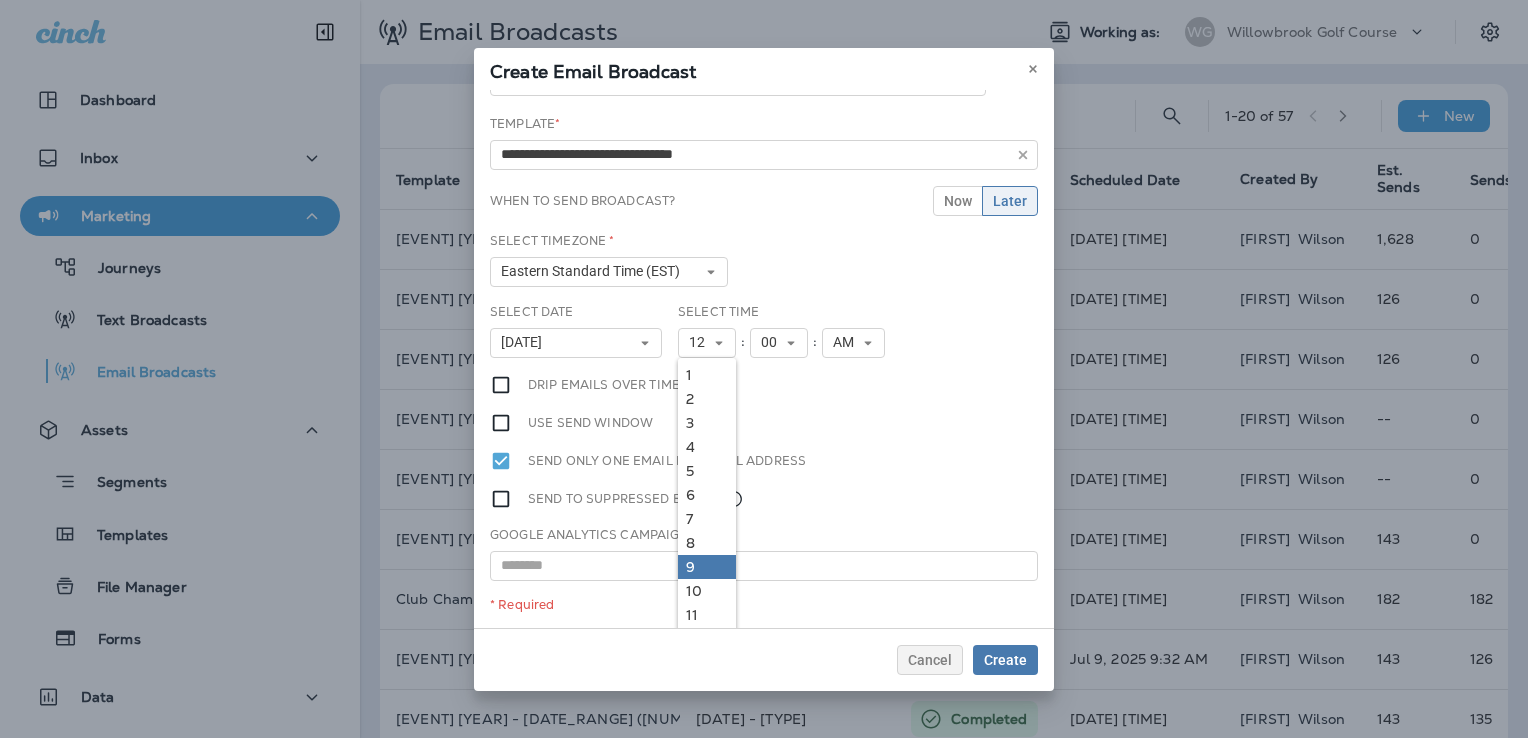click on "9" at bounding box center [707, 567] 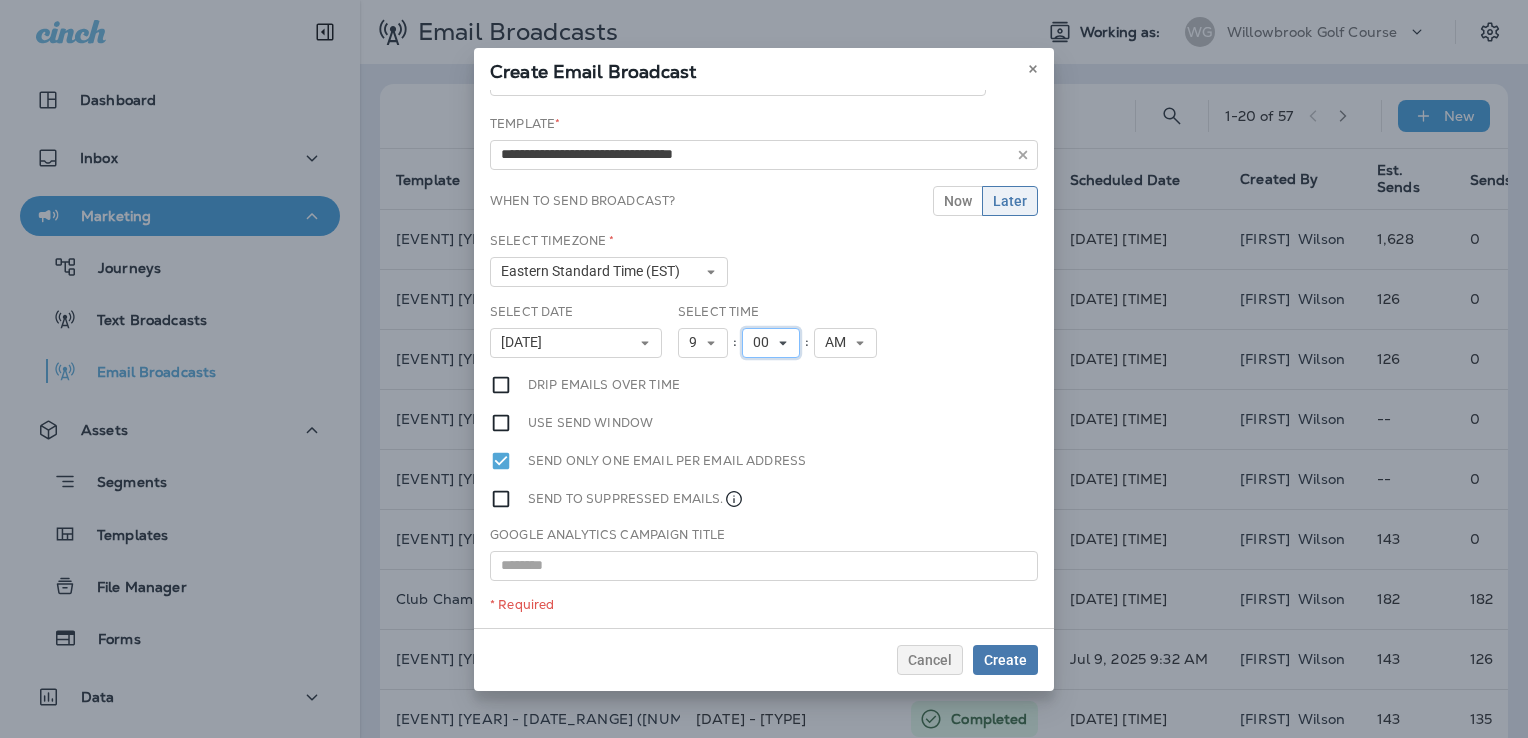 click on "00" at bounding box center [765, 342] 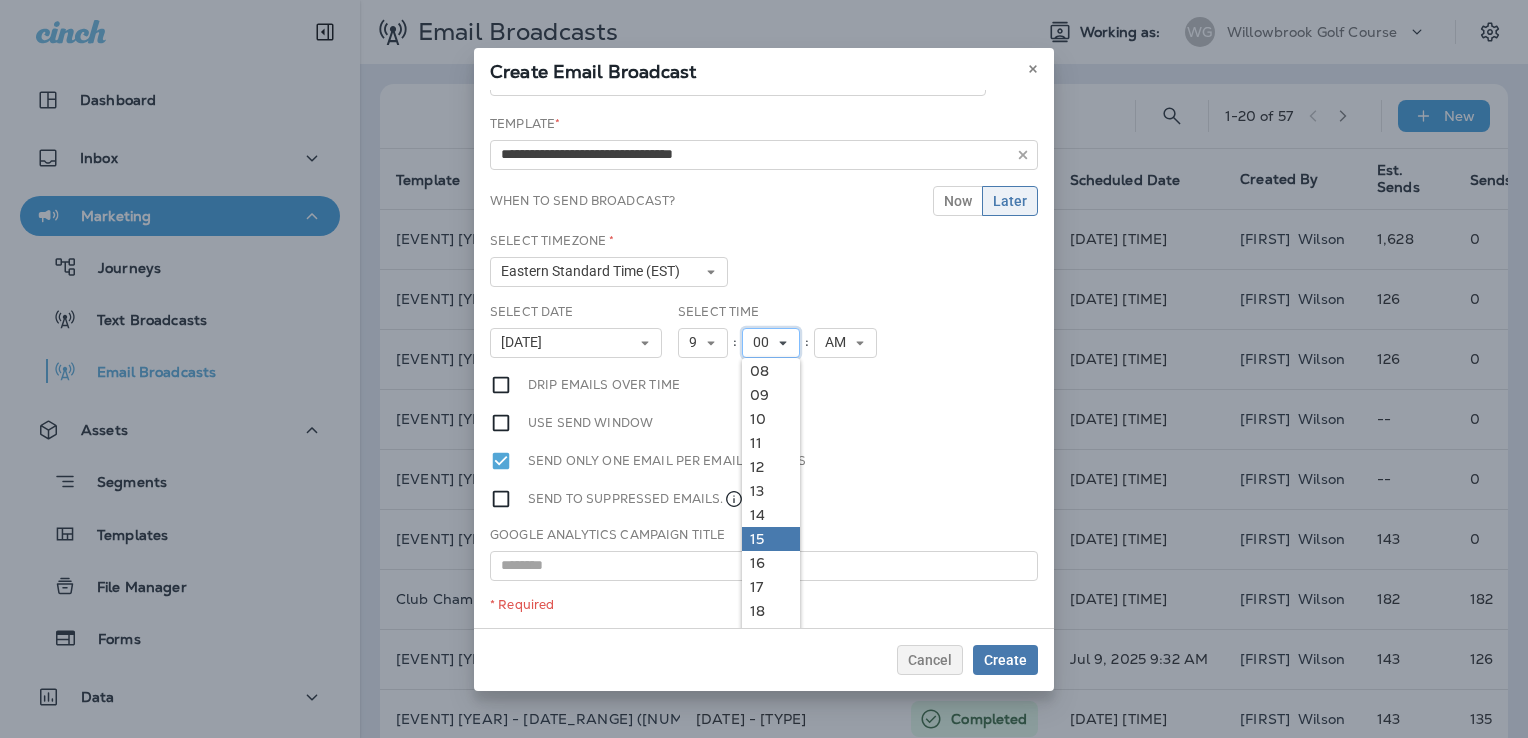 scroll, scrollTop: 200, scrollLeft: 0, axis: vertical 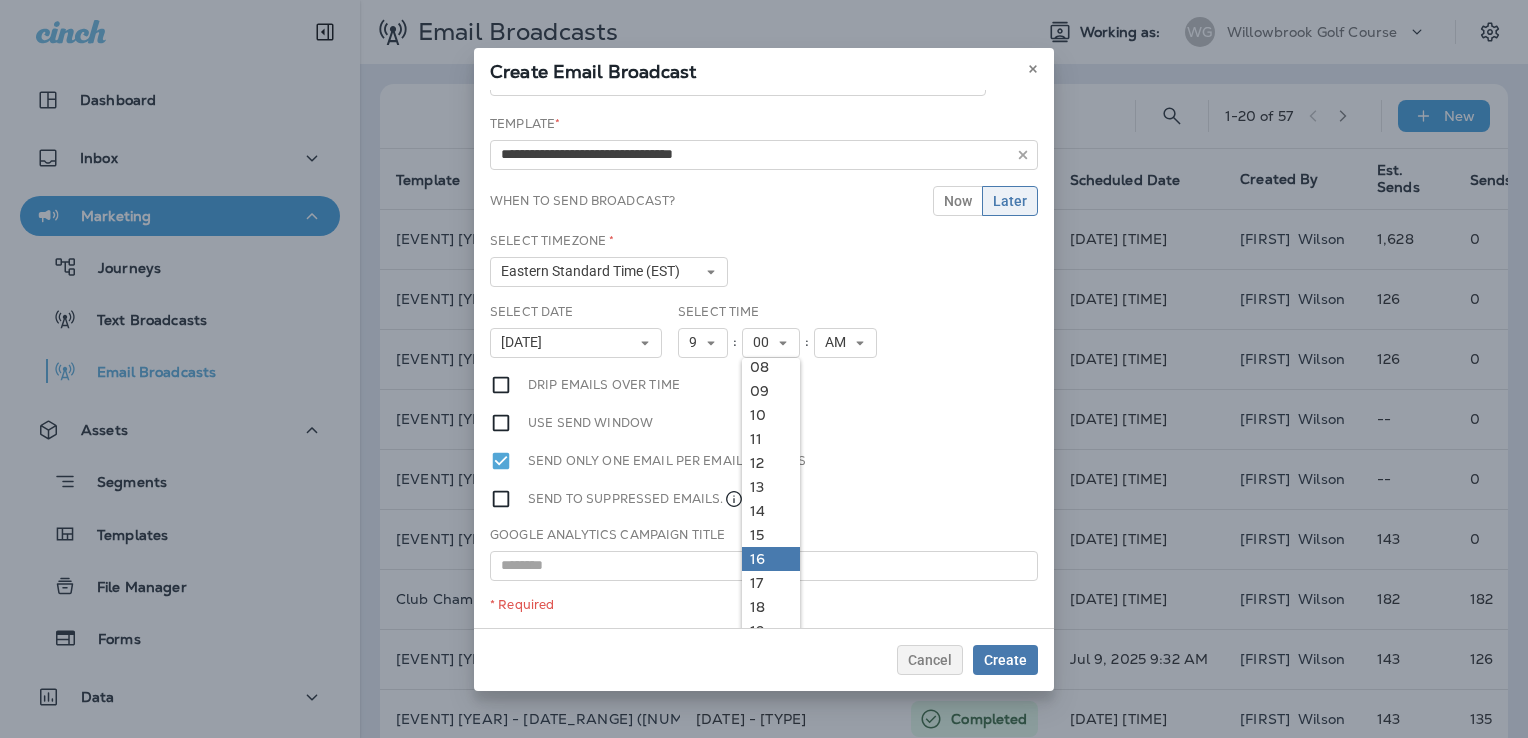 click on "16" at bounding box center [771, 559] 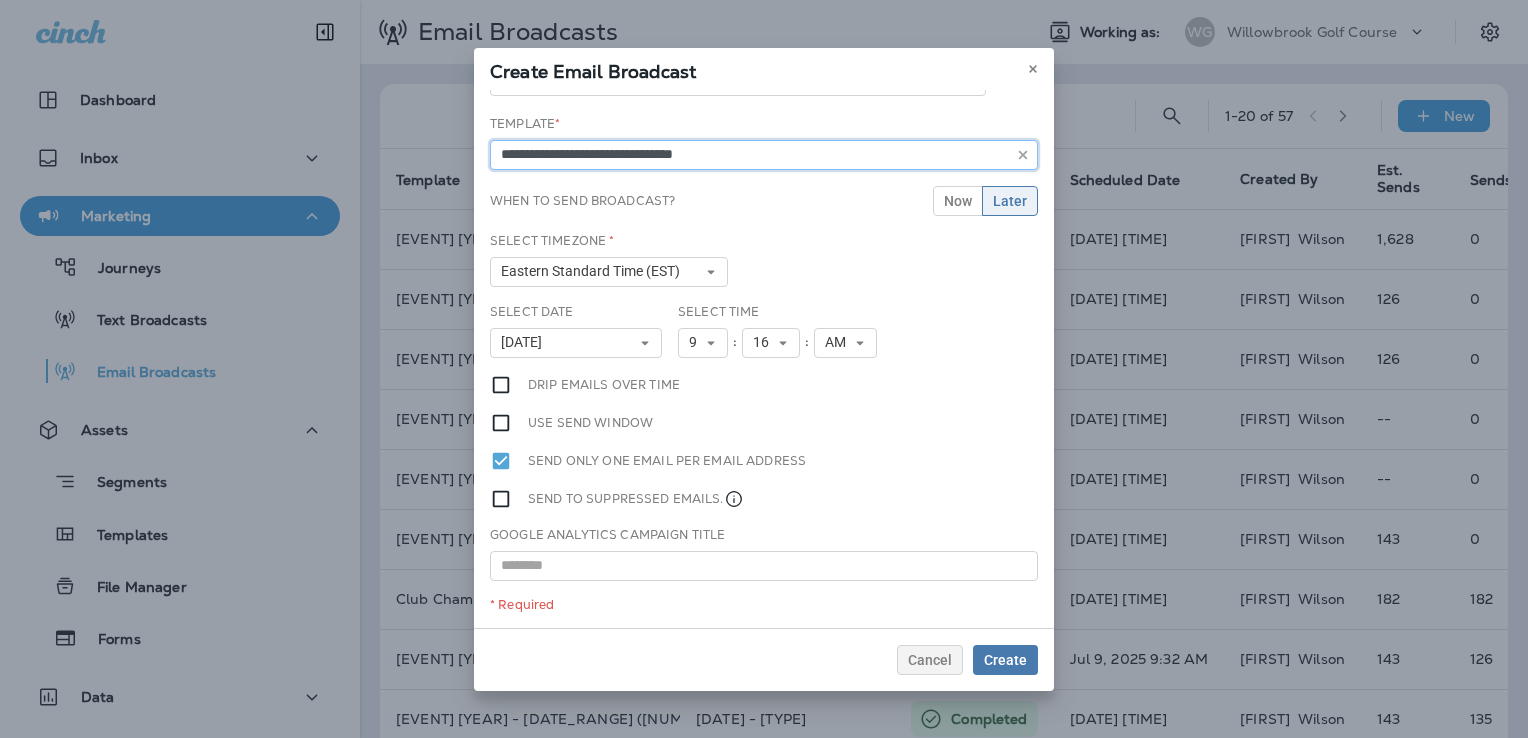 click on "**********" at bounding box center (764, 155) 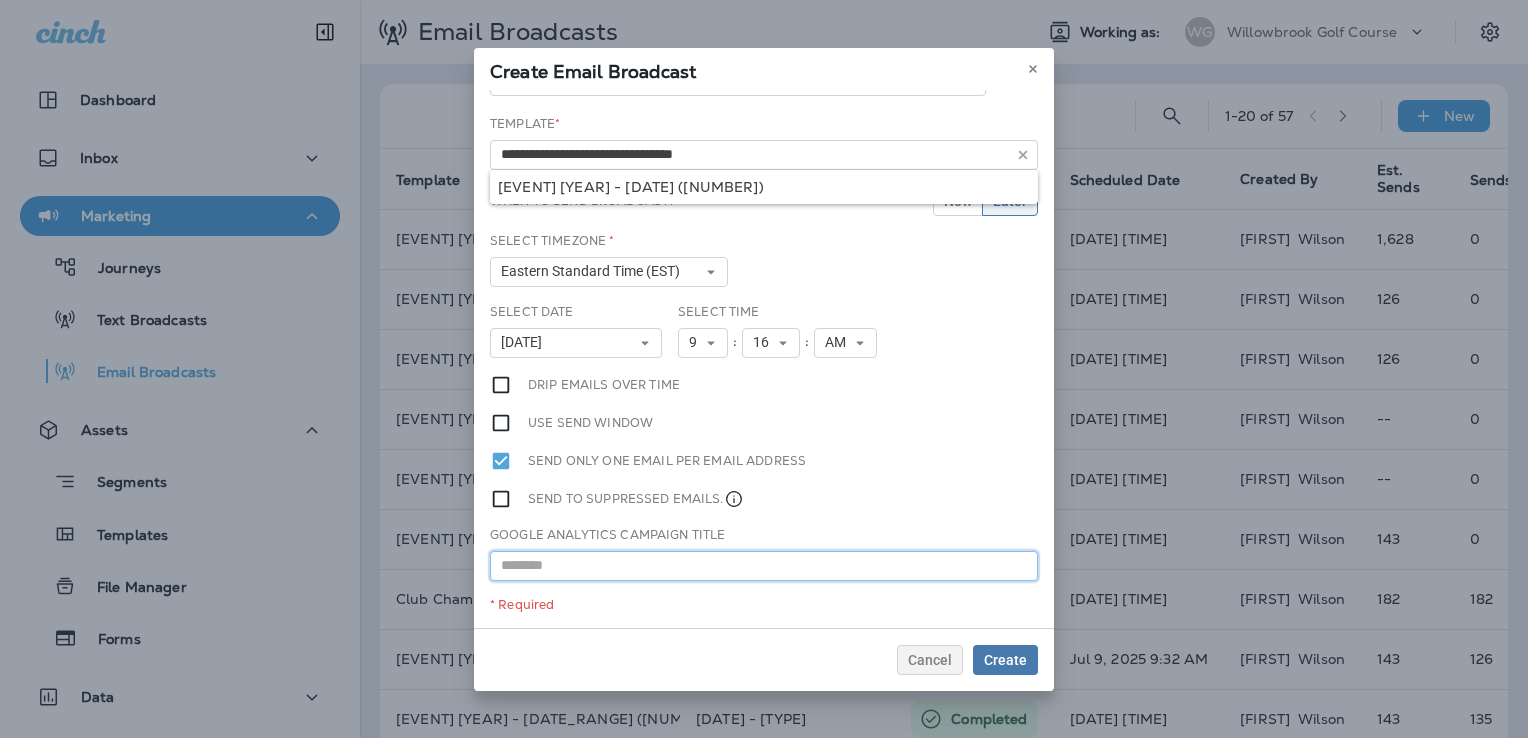 click at bounding box center [764, 566] 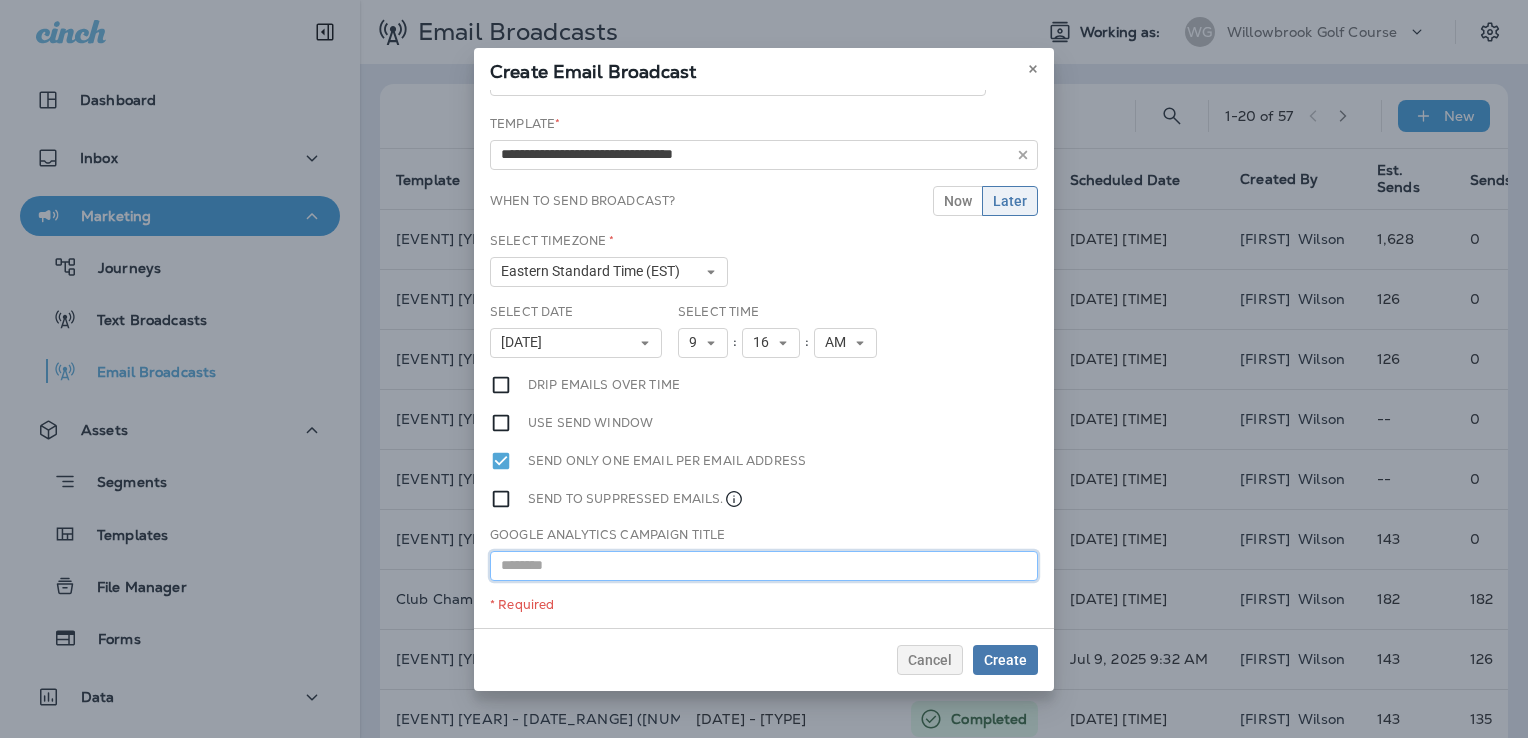 paste on "**********" 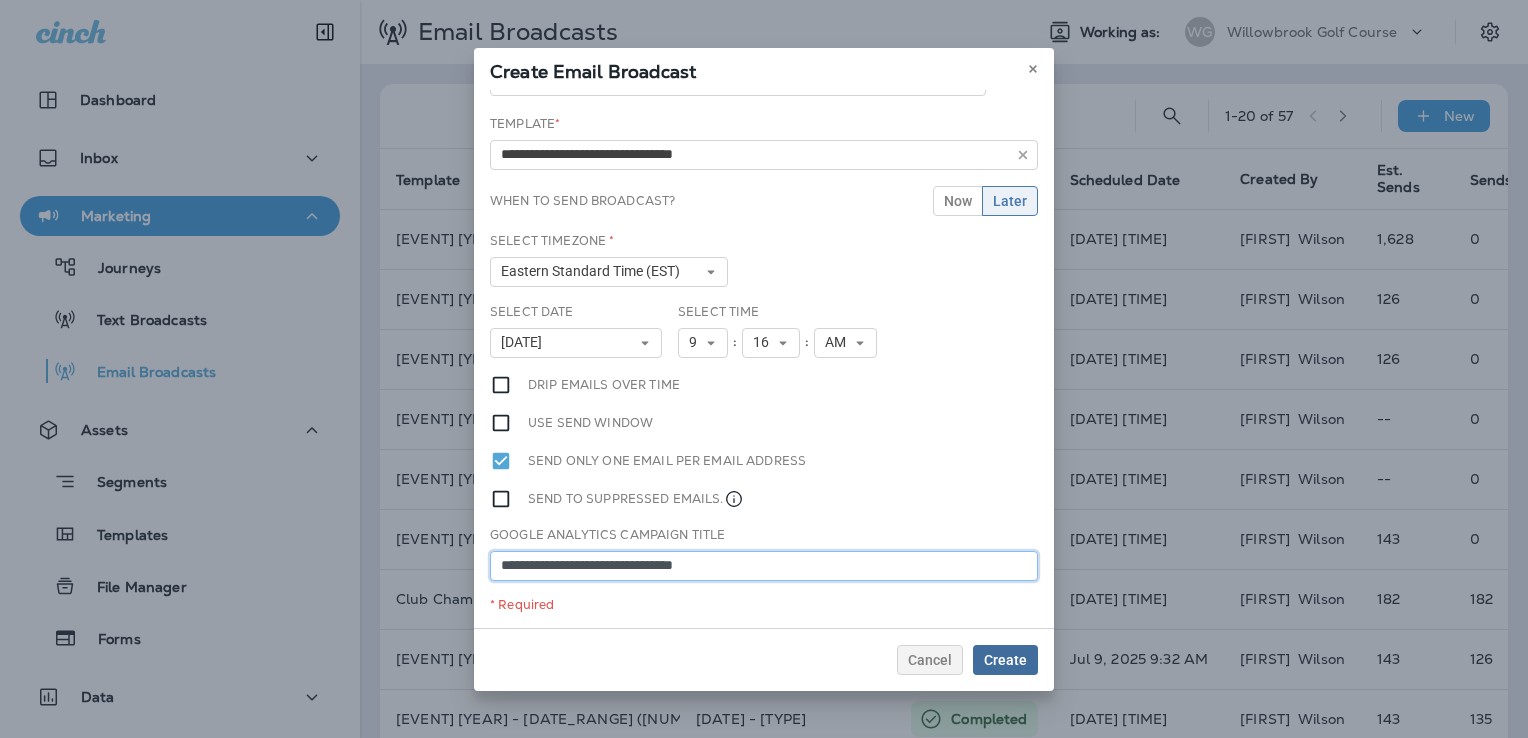 type on "**********" 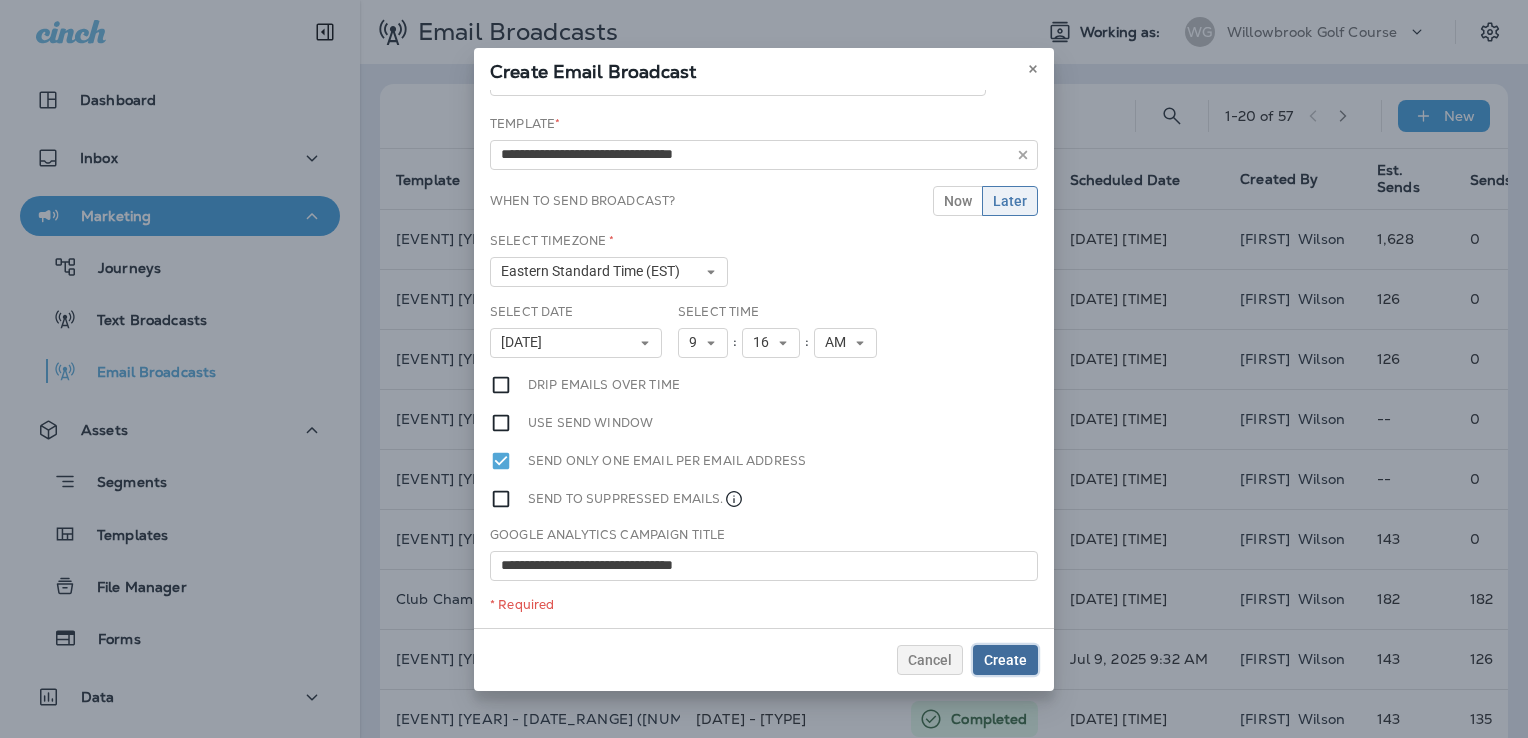 click on "Create" at bounding box center [1005, 660] 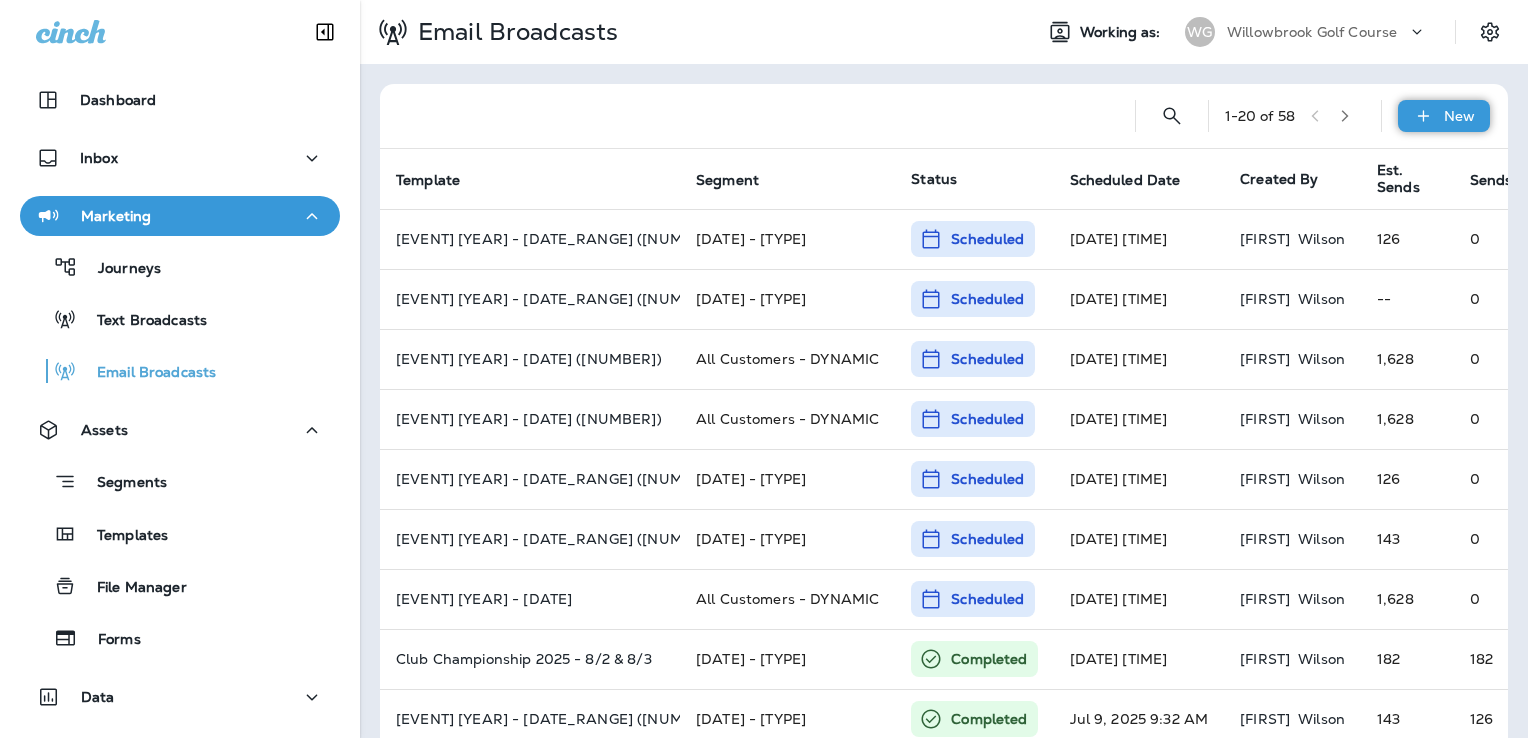 click 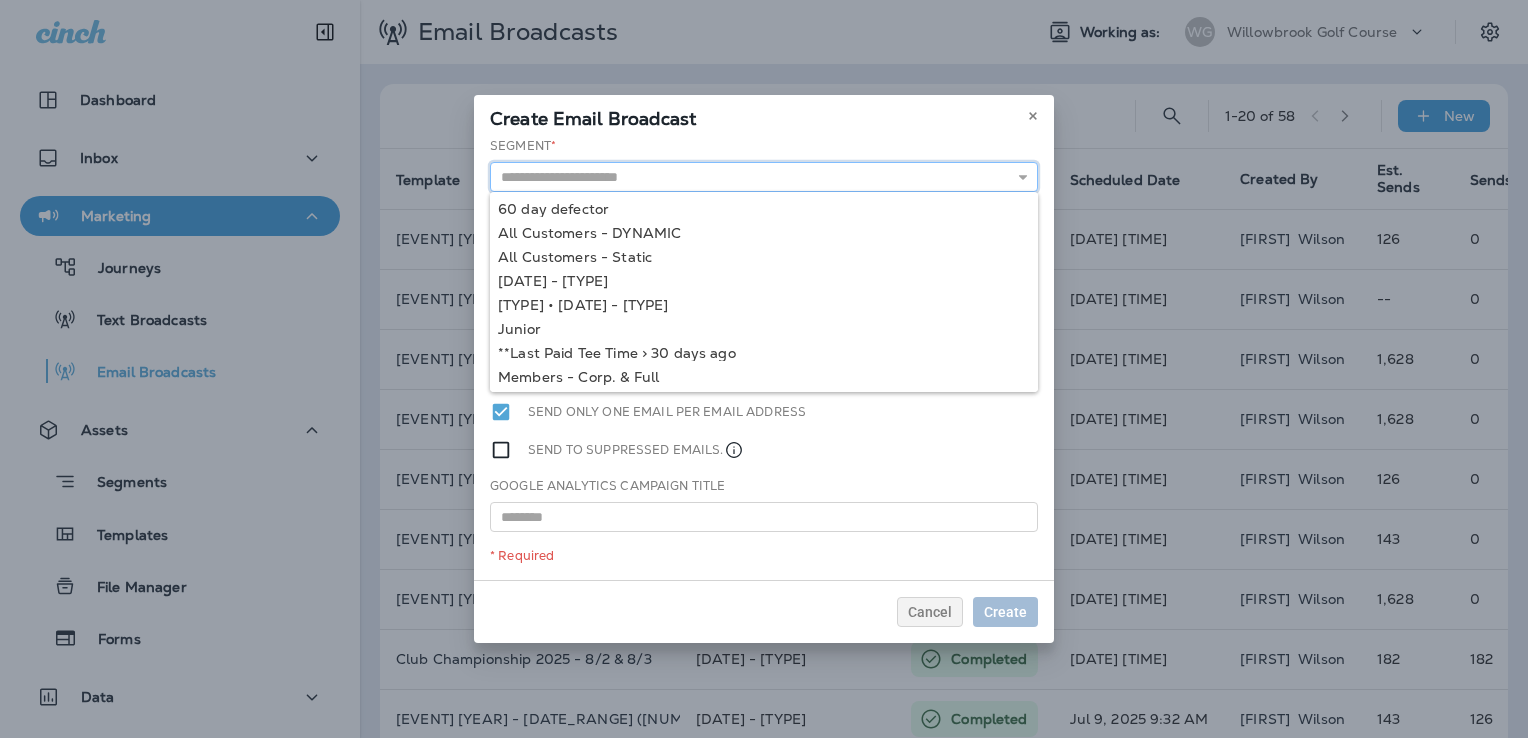 click at bounding box center [764, 177] 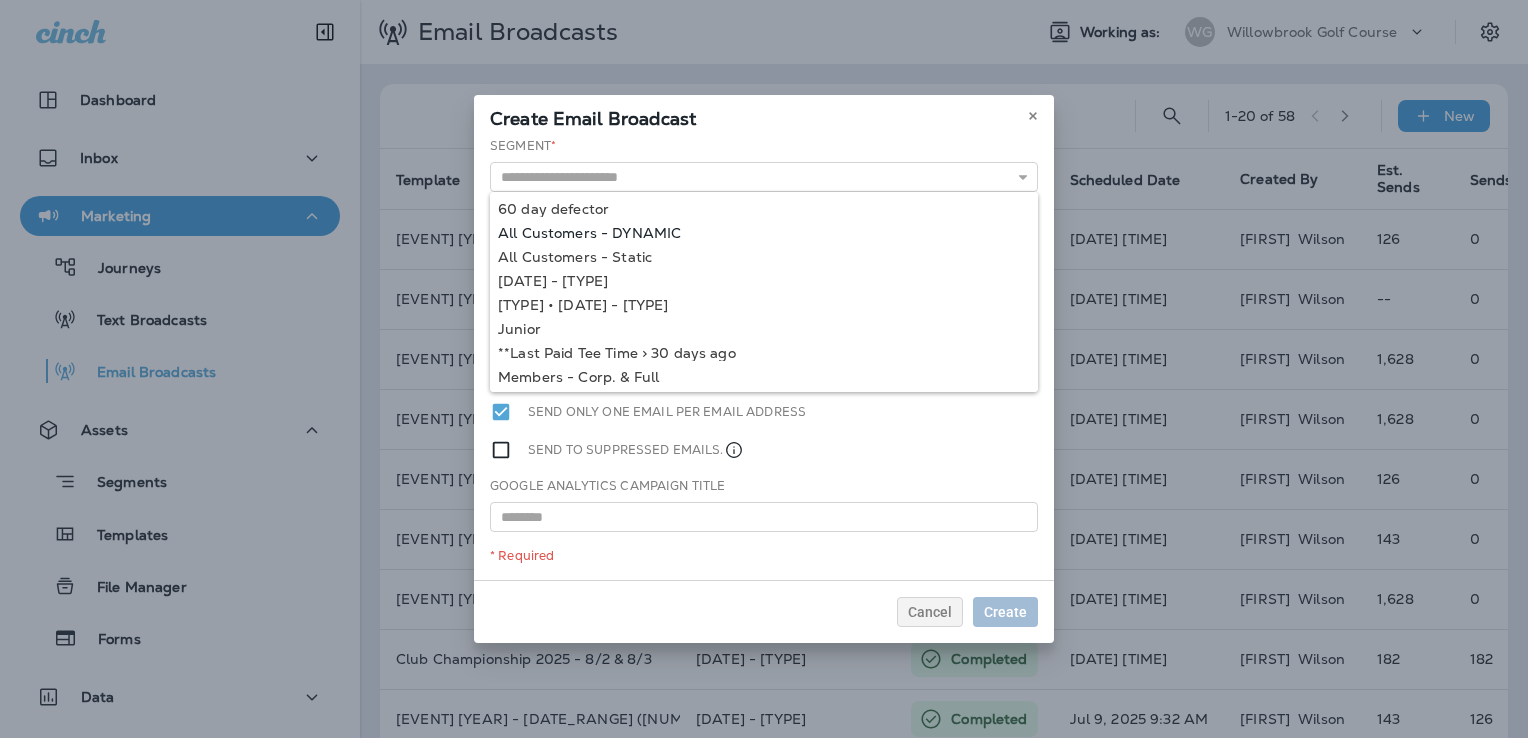 type on "**********" 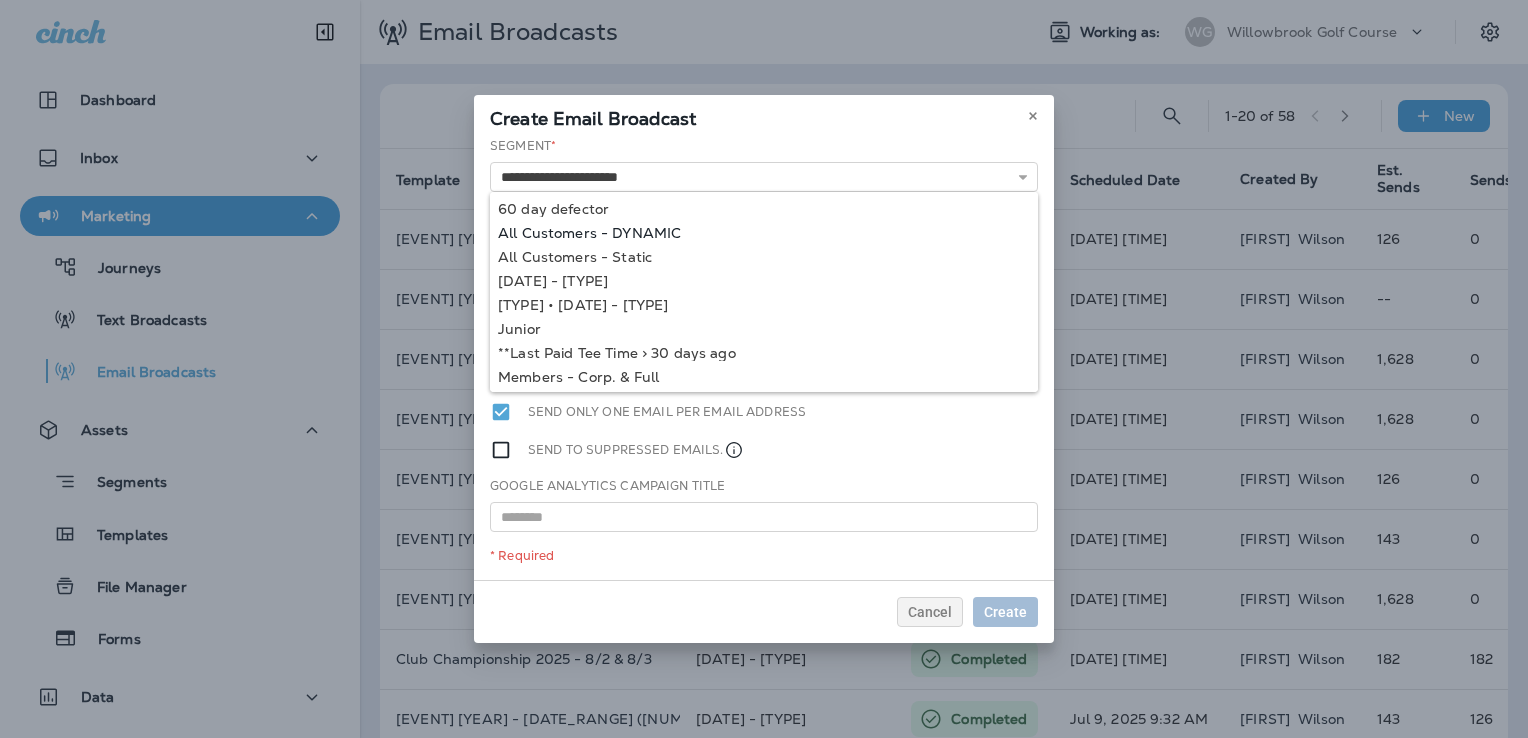 click on "[DATE] [EVENT] - [DATE_RANGE]" at bounding box center (764, 358) 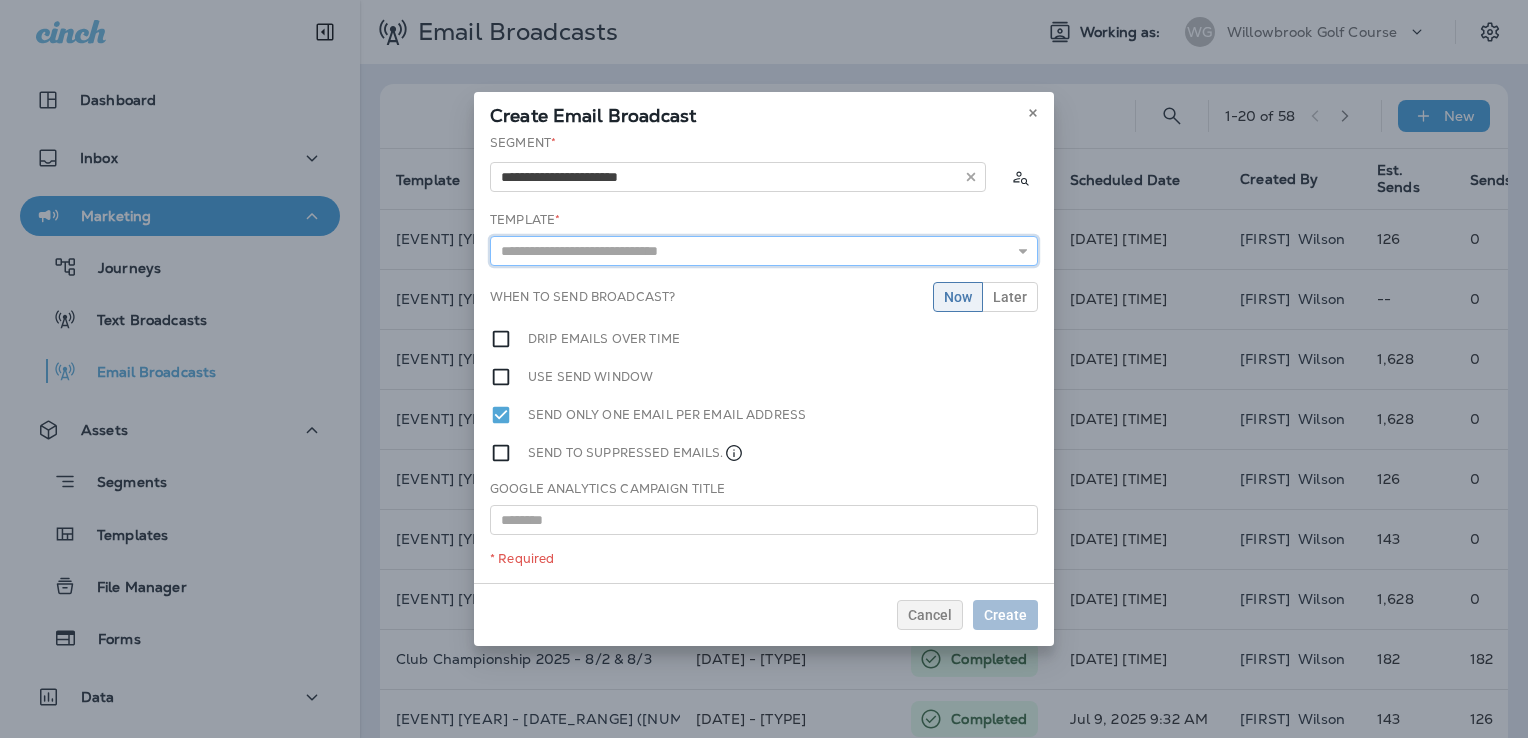 click at bounding box center (764, 251) 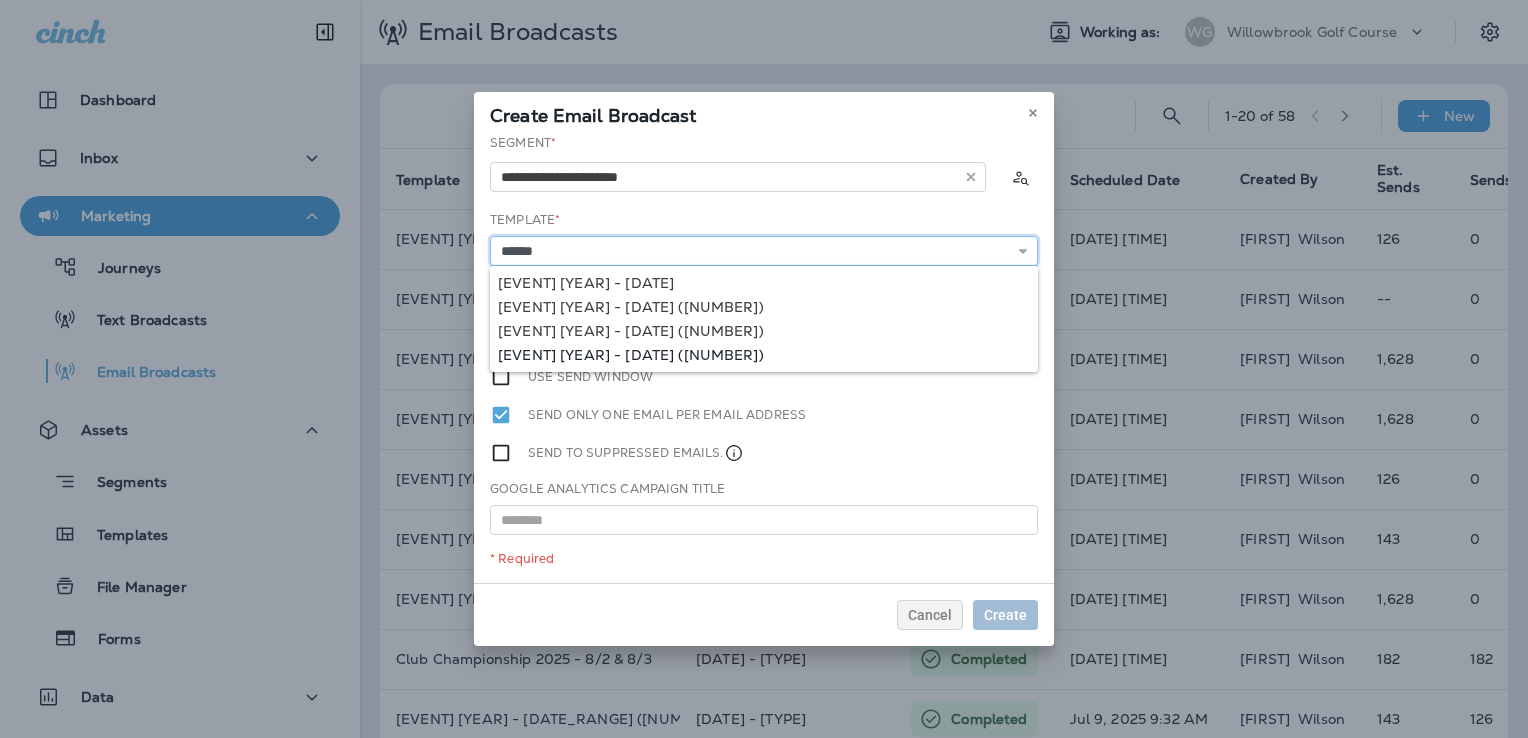 type on "**********" 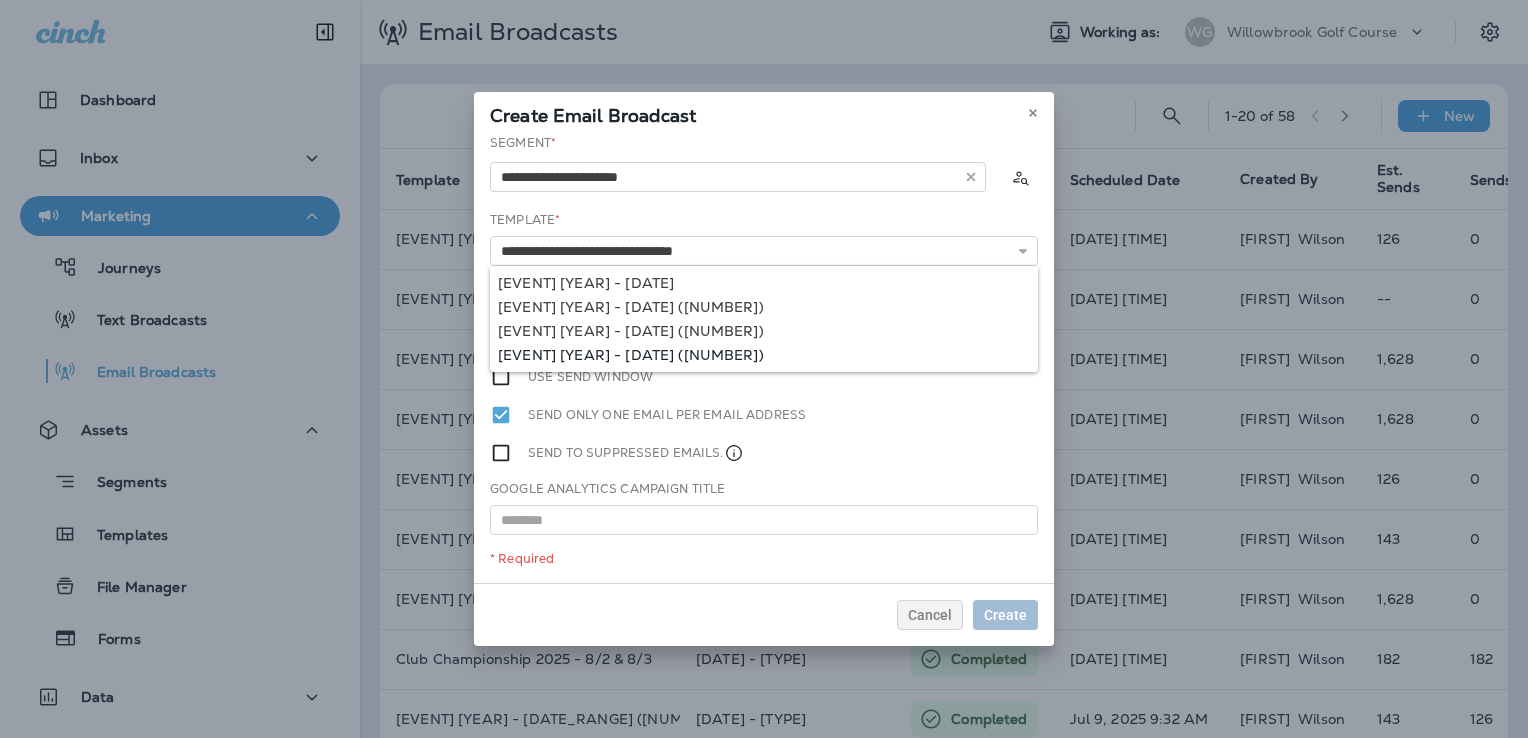 click on "[EVENT] [YEAR] - [DATE]" at bounding box center [764, 358] 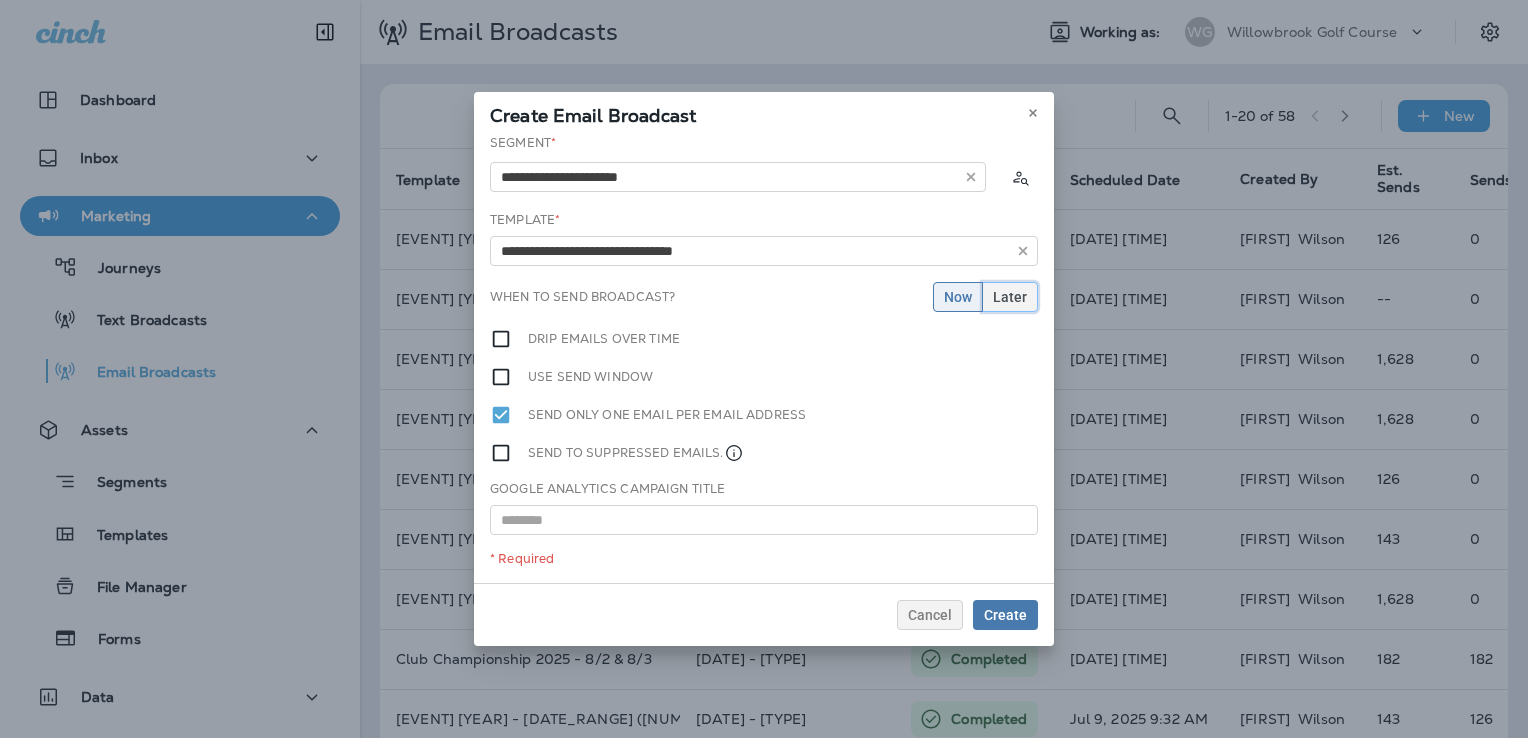 click on "Later" at bounding box center (1010, 297) 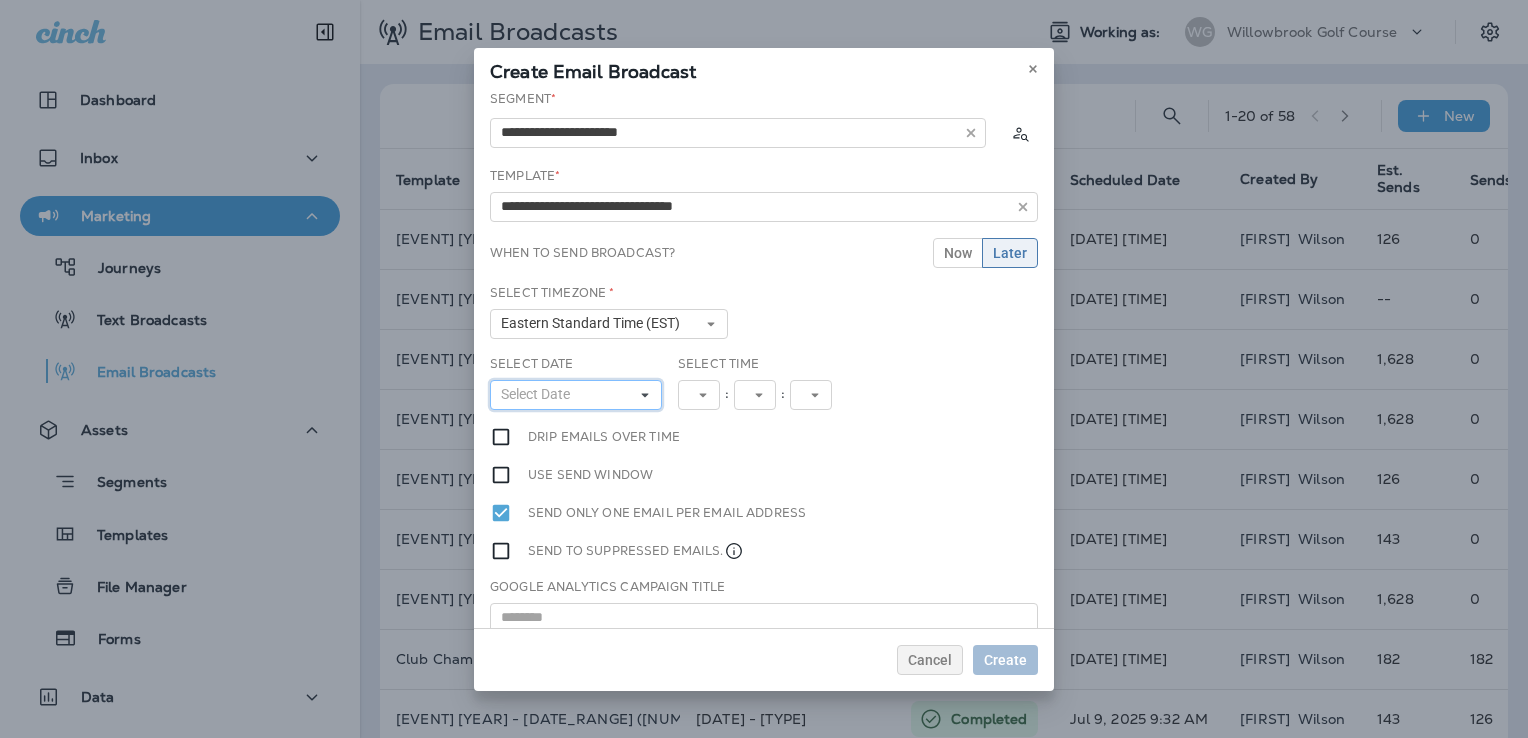 click on "Select Date" at bounding box center (576, 395) 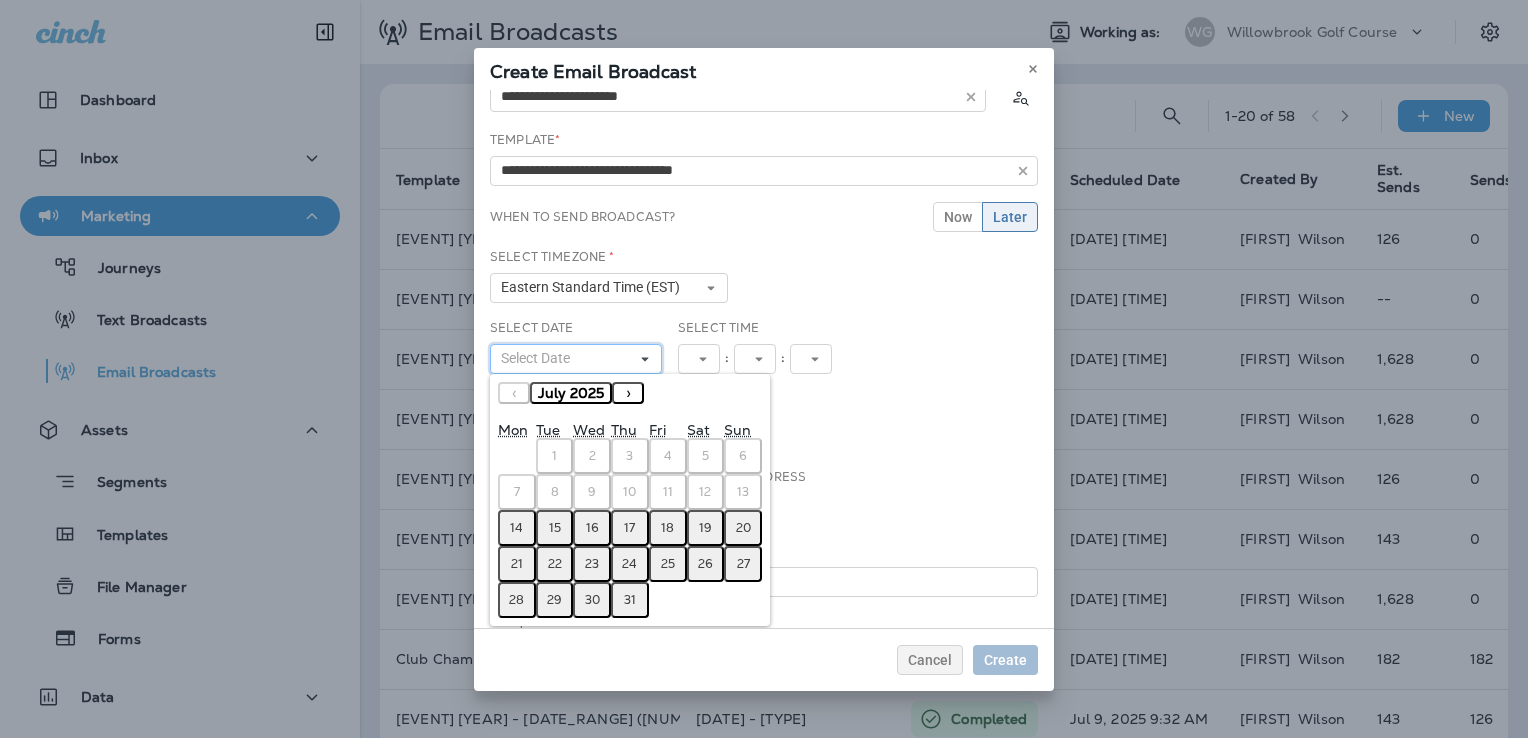 scroll, scrollTop: 52, scrollLeft: 0, axis: vertical 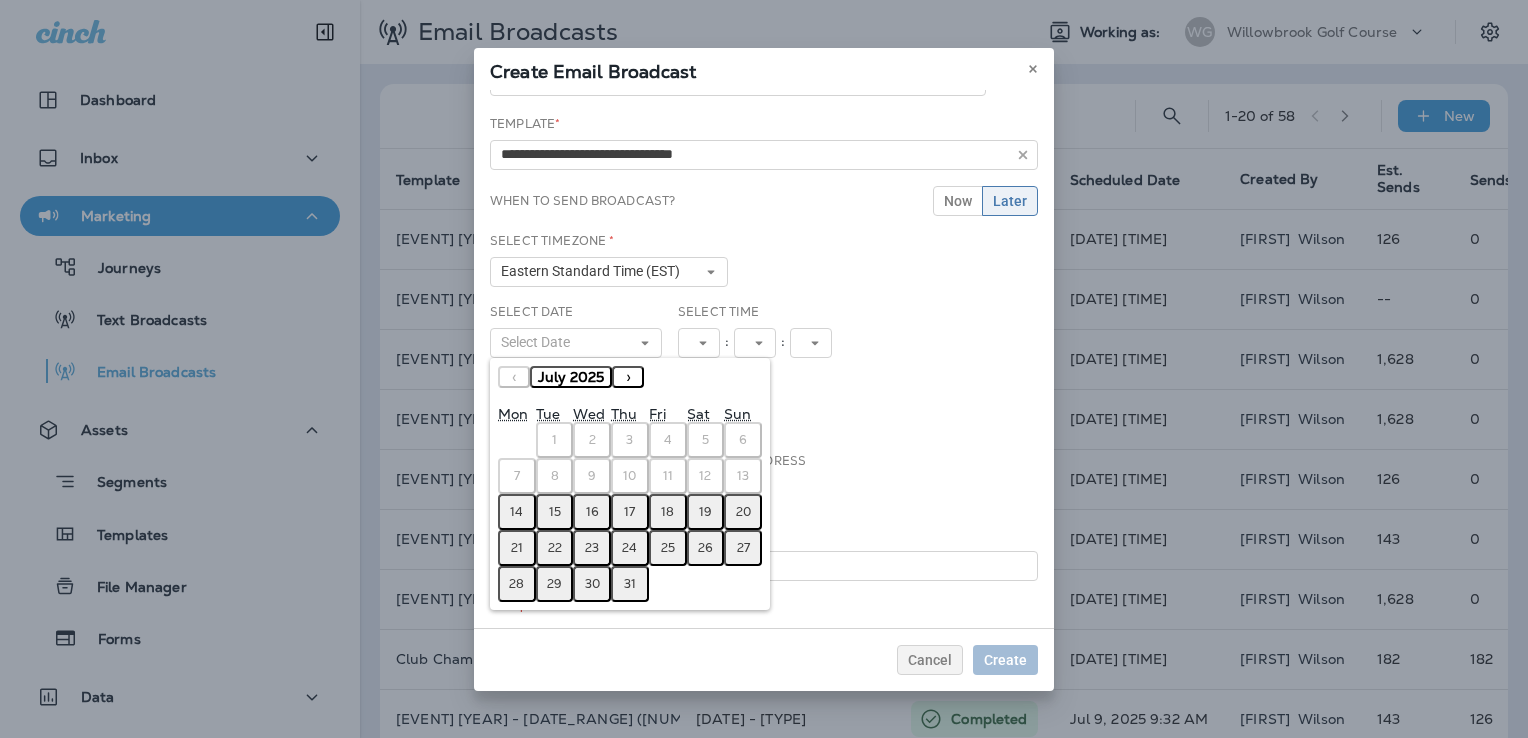 click on "›" at bounding box center [628, 377] 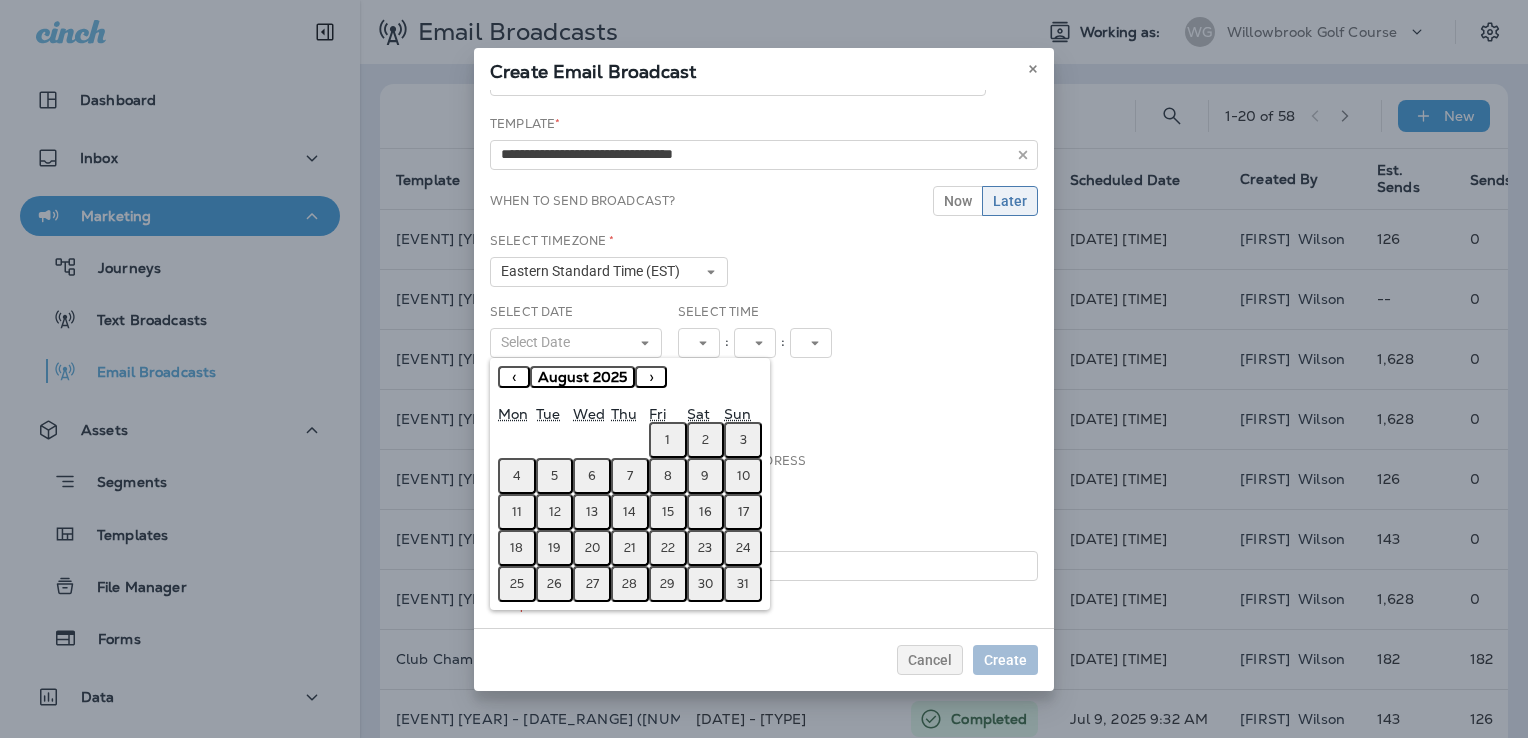 click on "4" at bounding box center (517, 476) 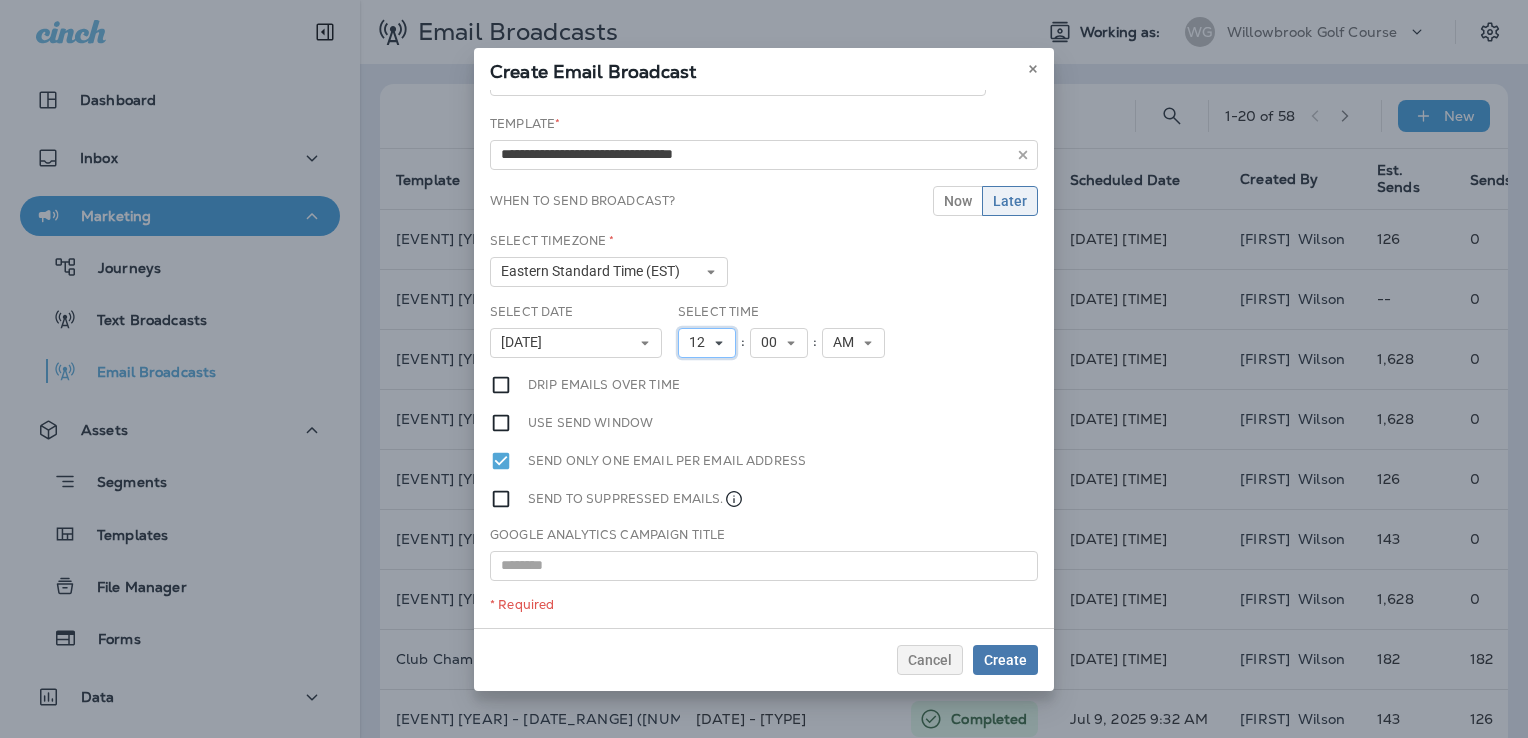 click 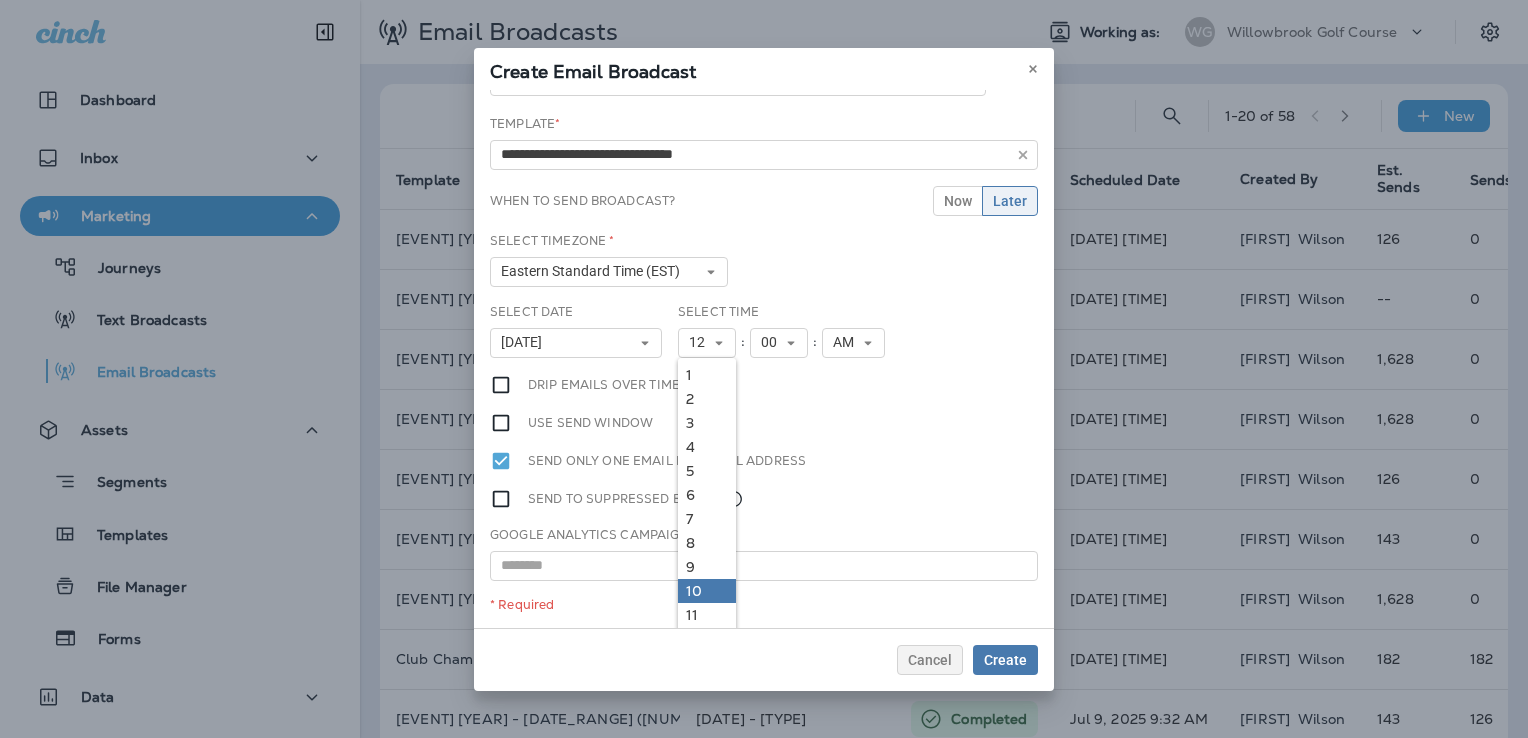 click on "10" at bounding box center (707, 591) 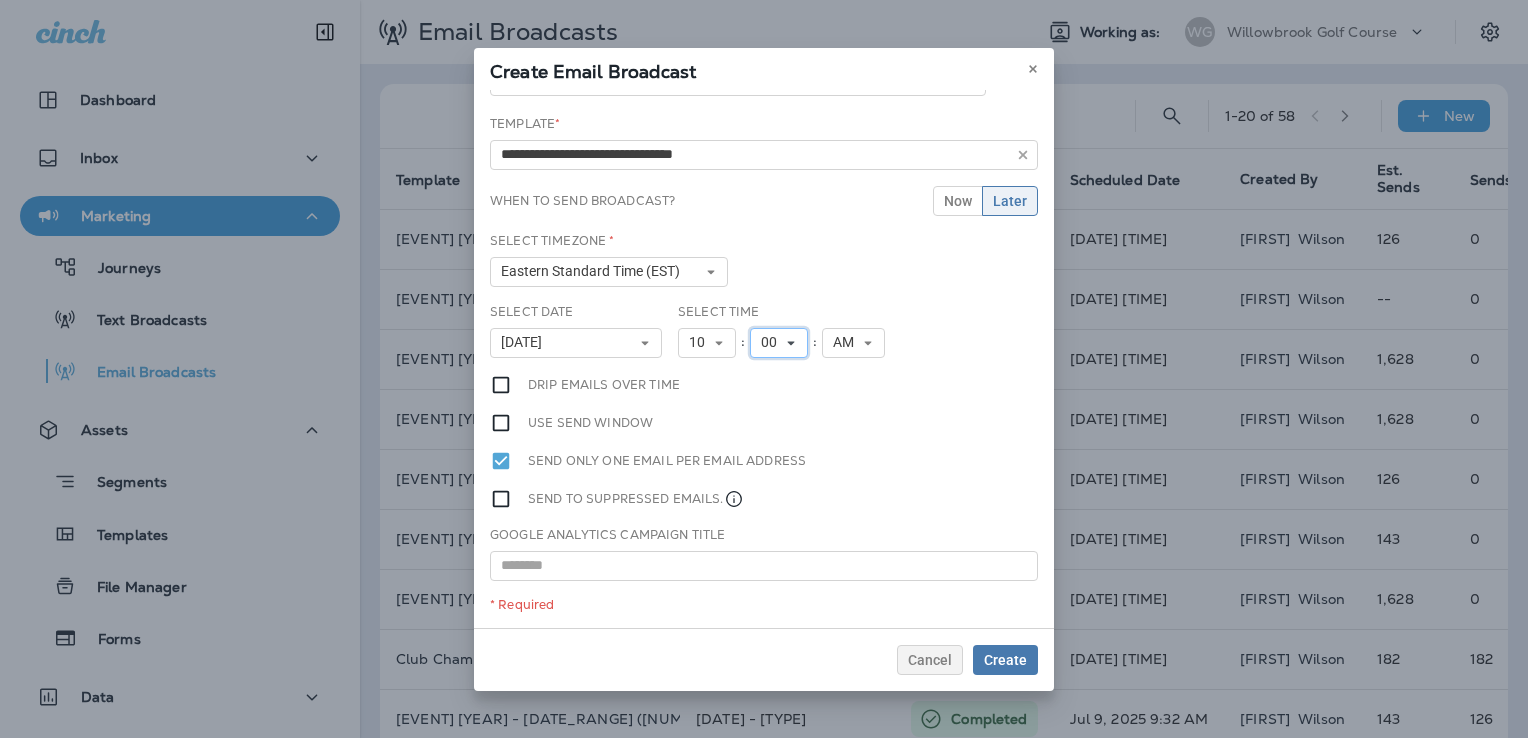 click on "00" at bounding box center [773, 342] 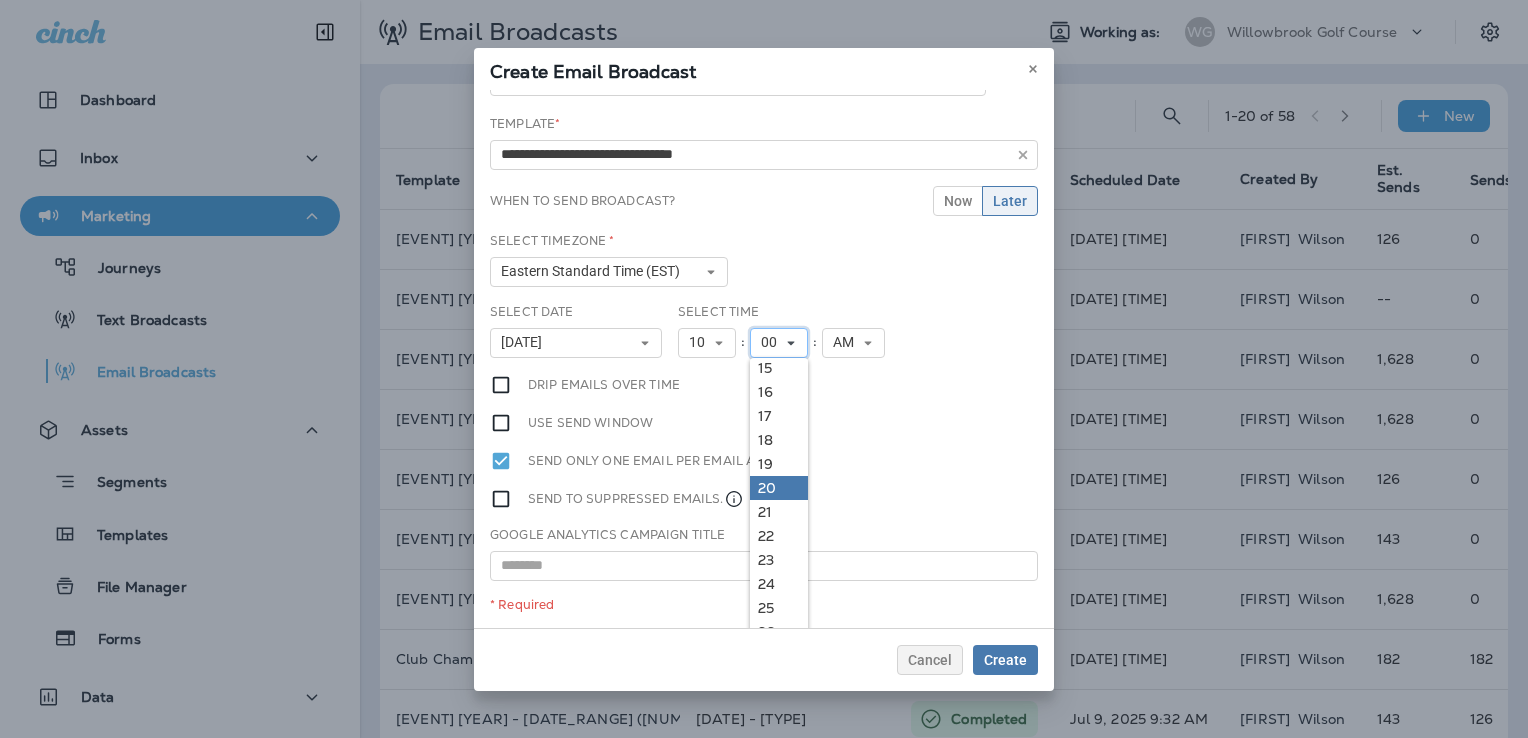 scroll, scrollTop: 500, scrollLeft: 0, axis: vertical 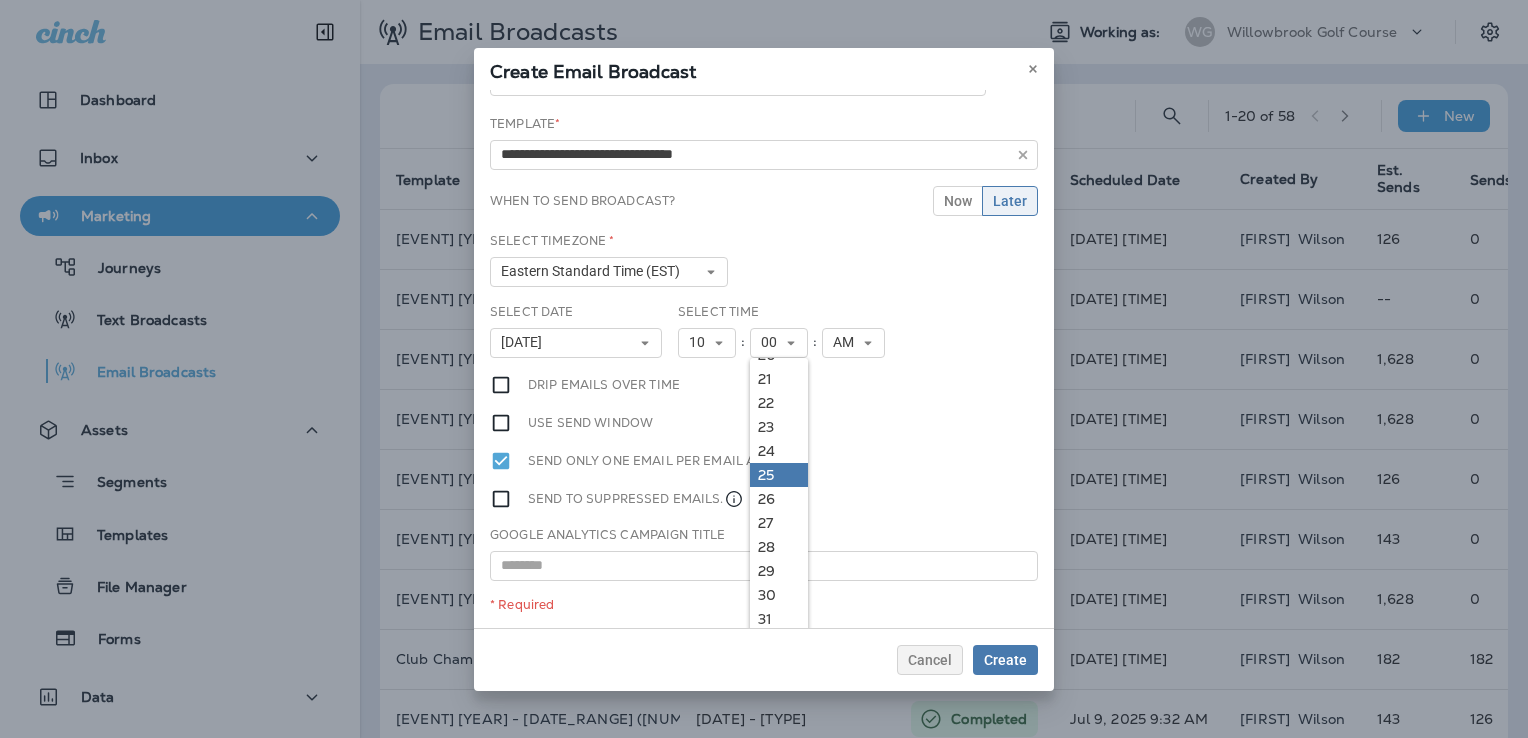click on "25" at bounding box center (779, 475) 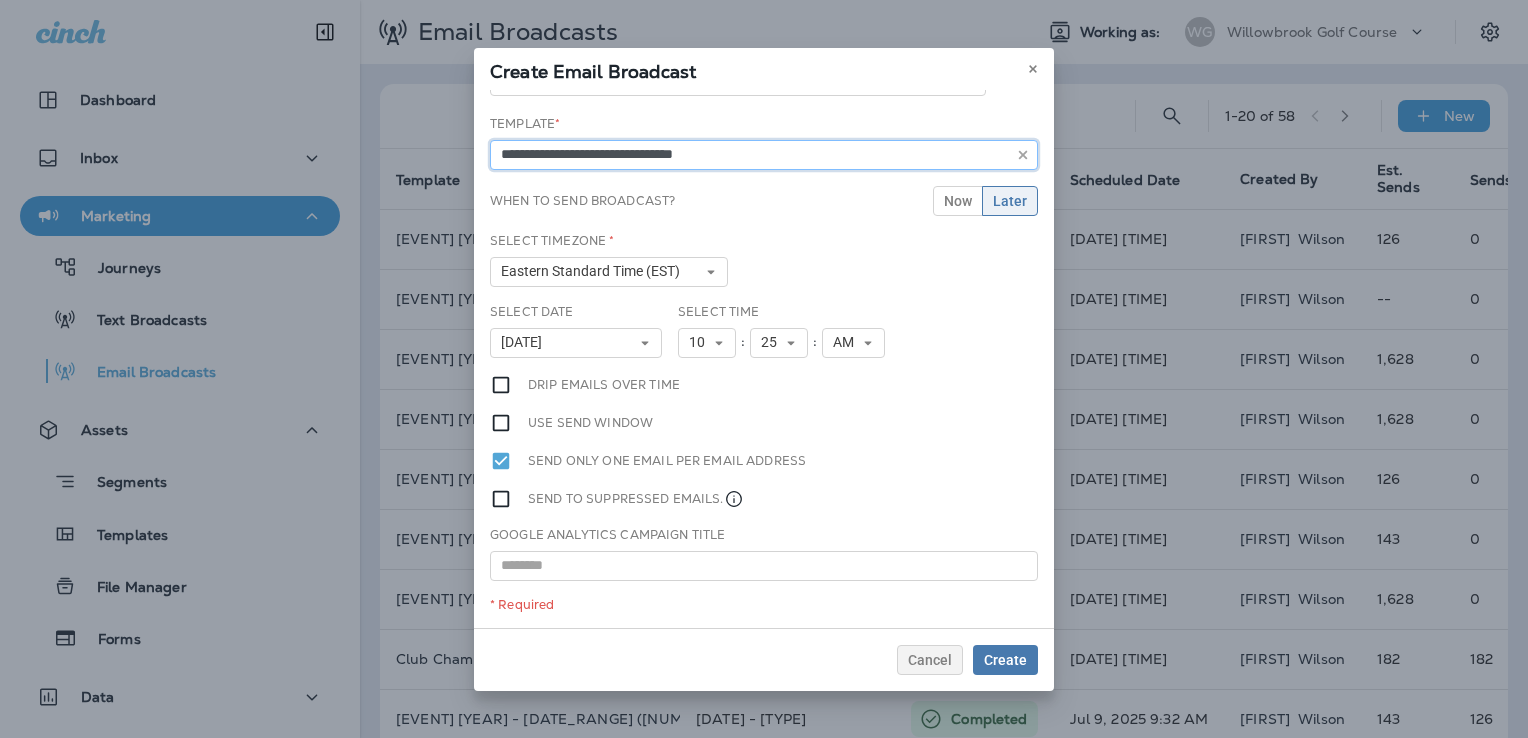 click on "**********" at bounding box center (764, 155) 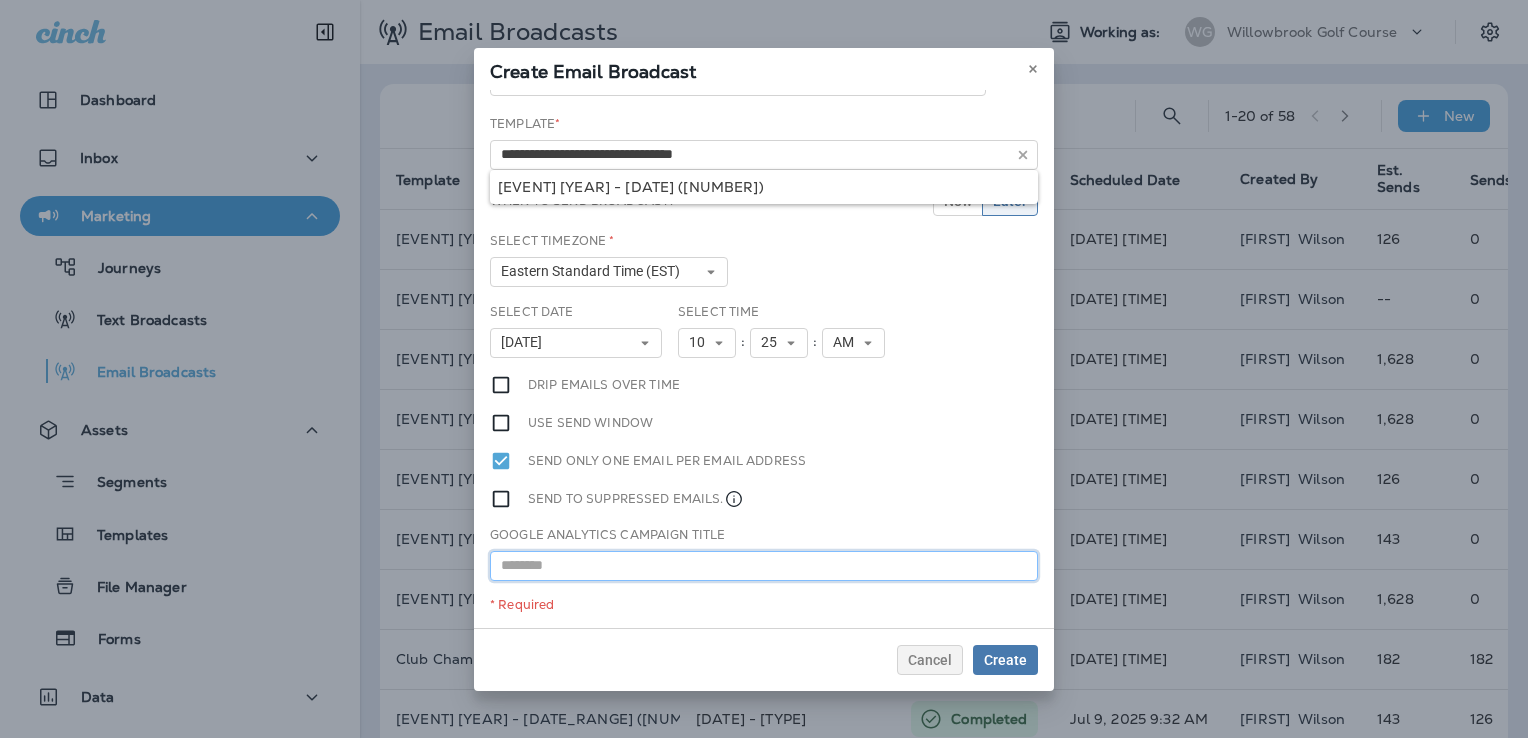 click at bounding box center [764, 566] 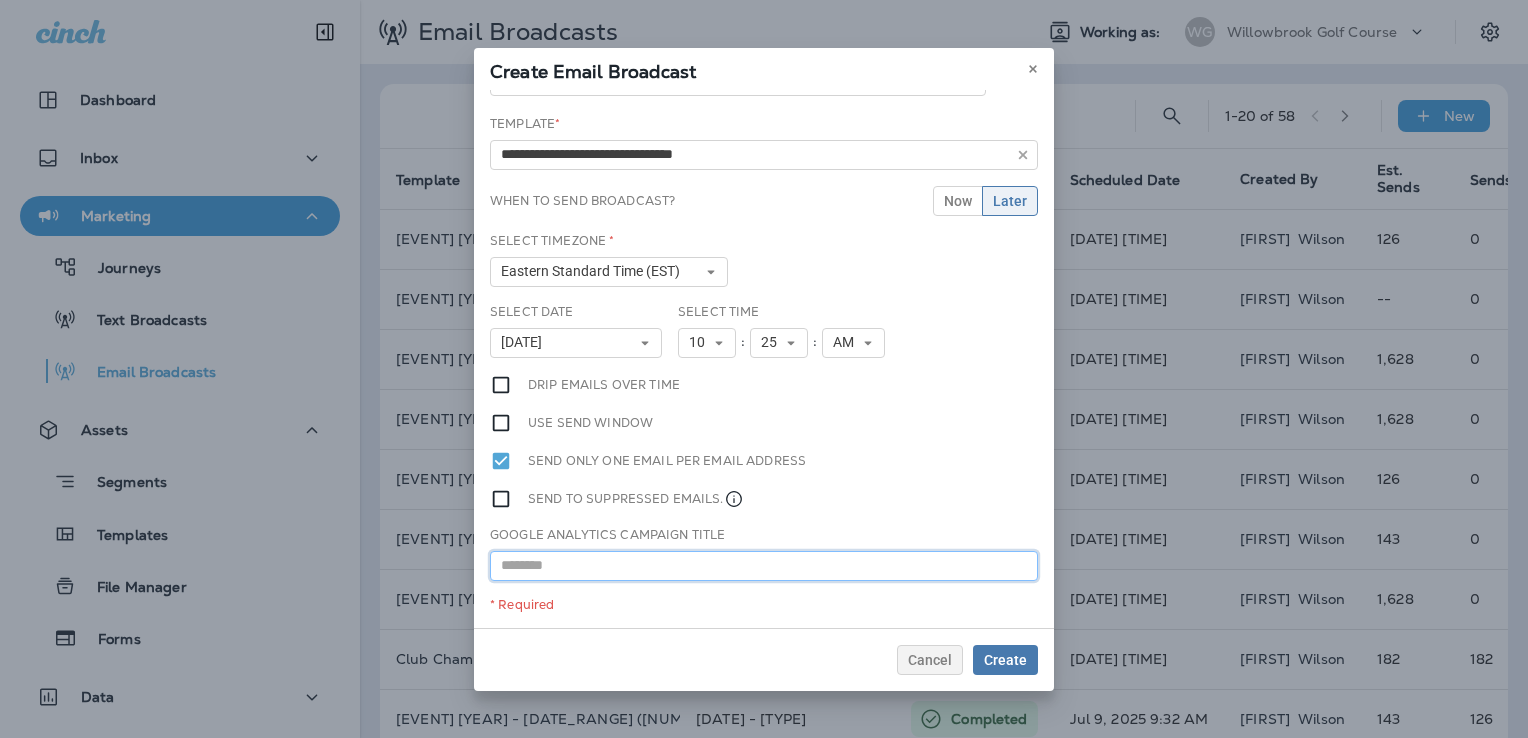paste on "**********" 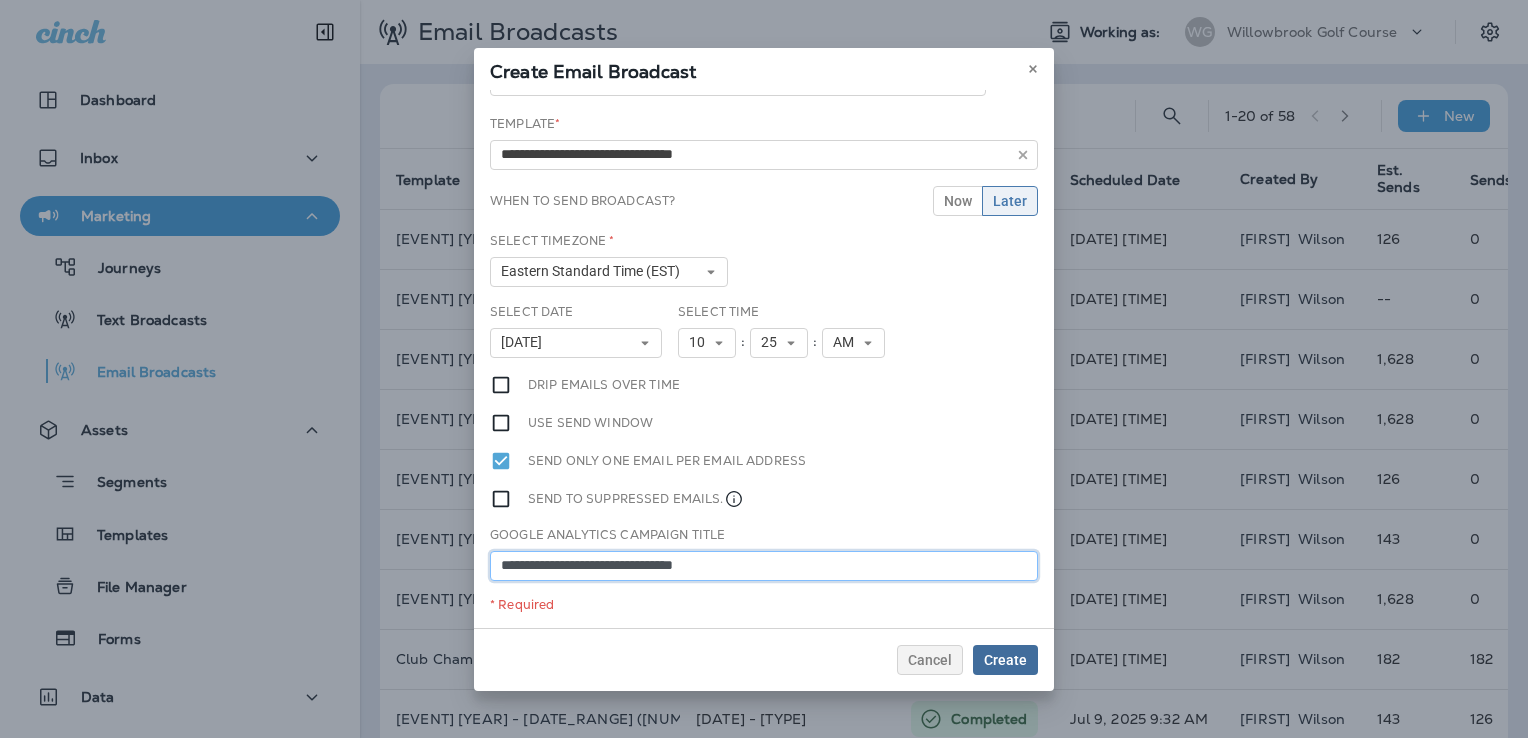 type on "**********" 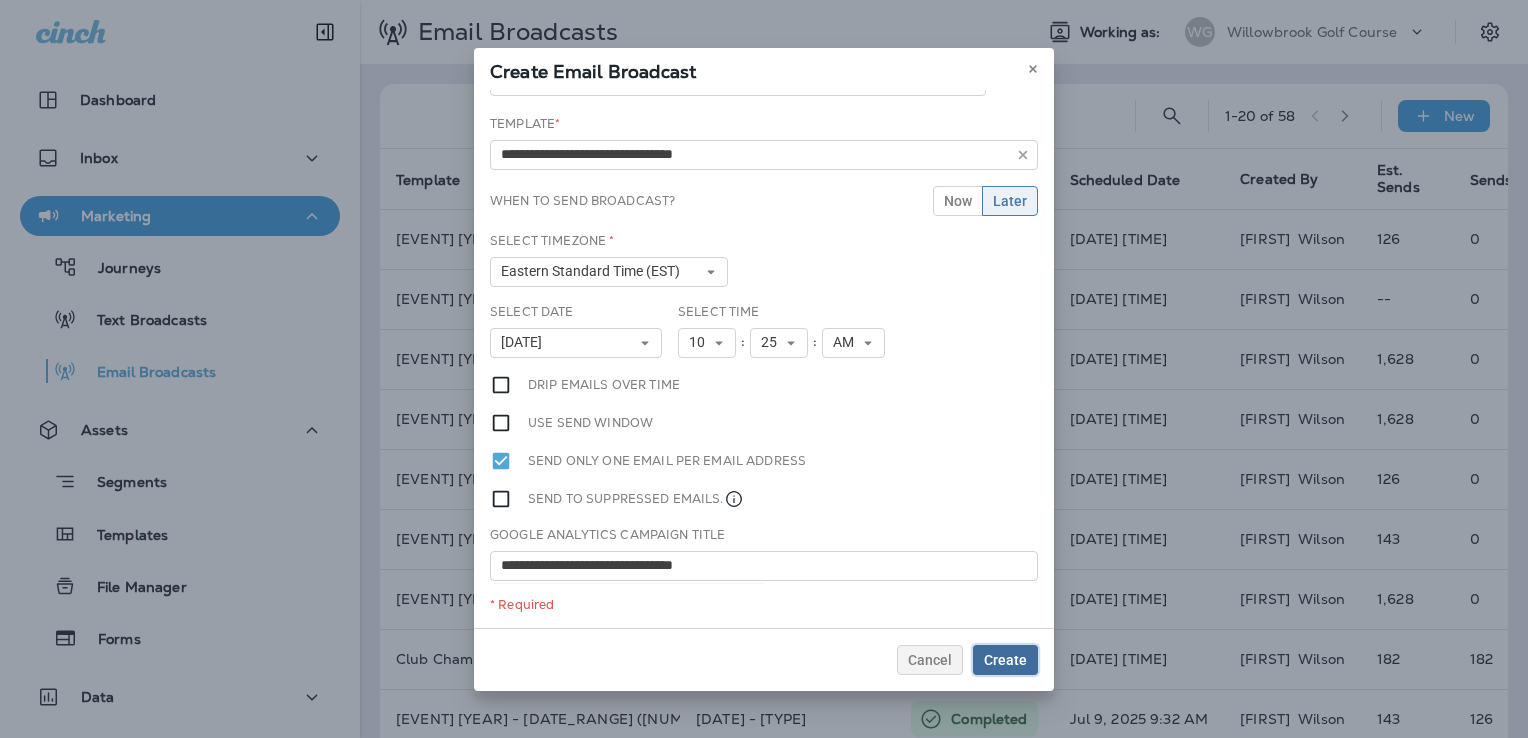 click on "Create" at bounding box center [1005, 660] 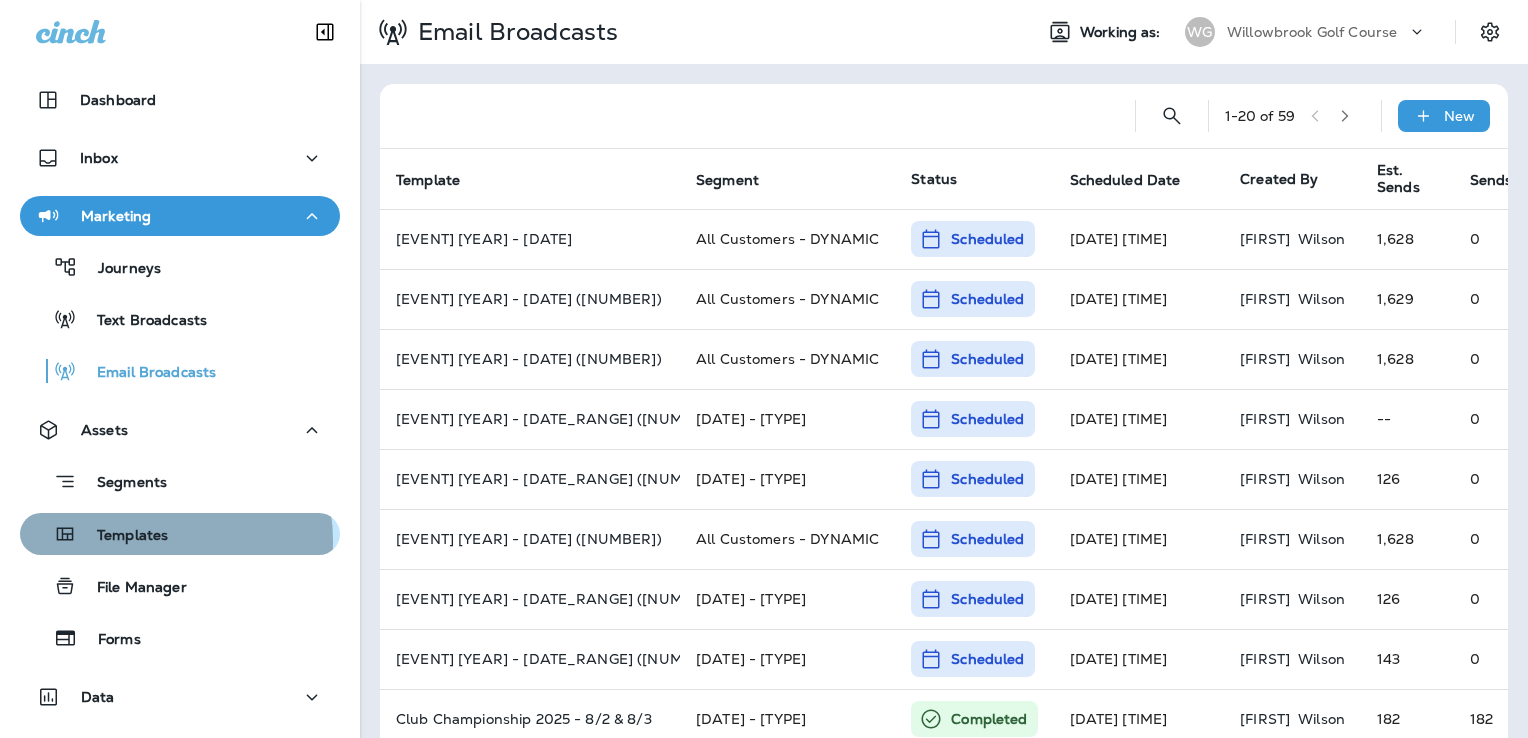 click on "Templates" at bounding box center [122, 536] 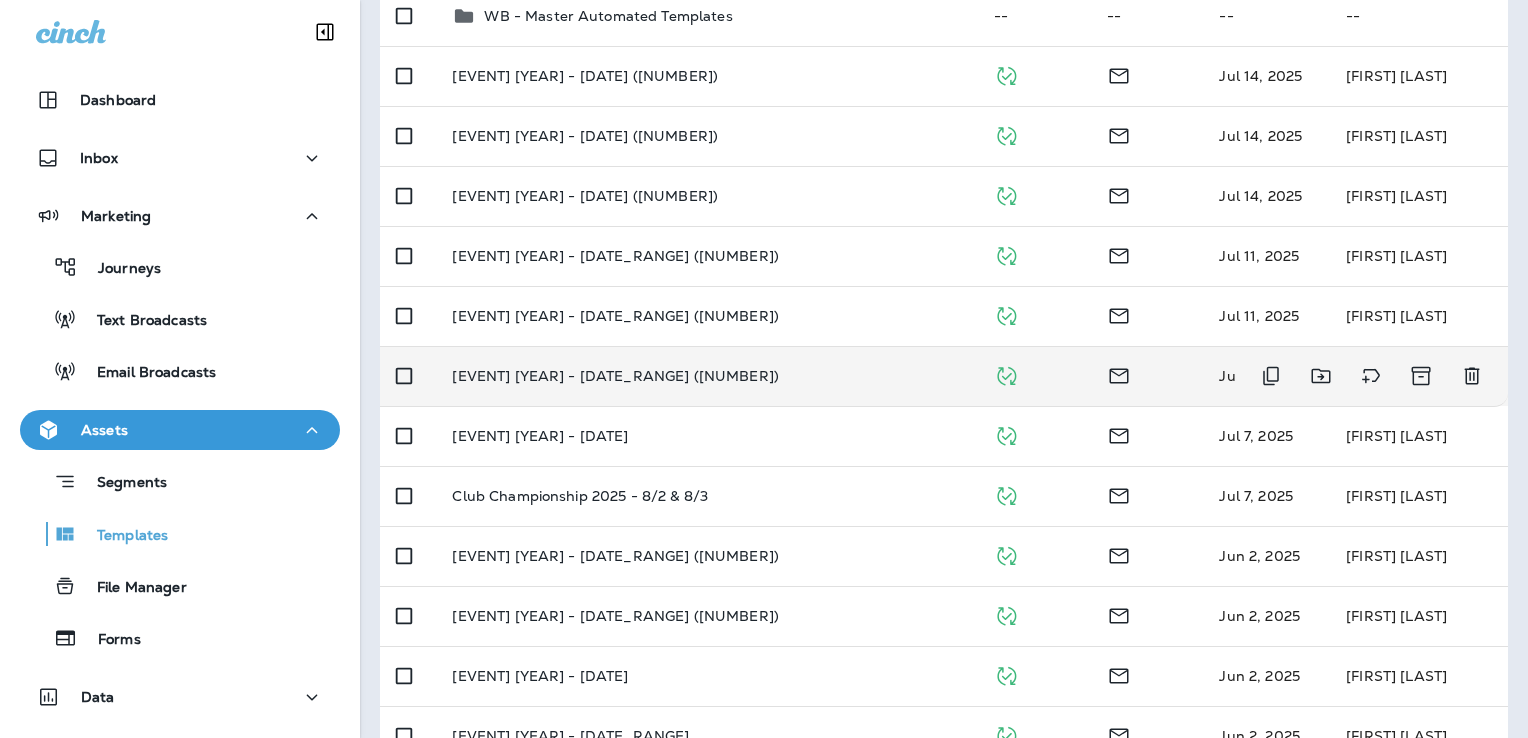scroll, scrollTop: 500, scrollLeft: 0, axis: vertical 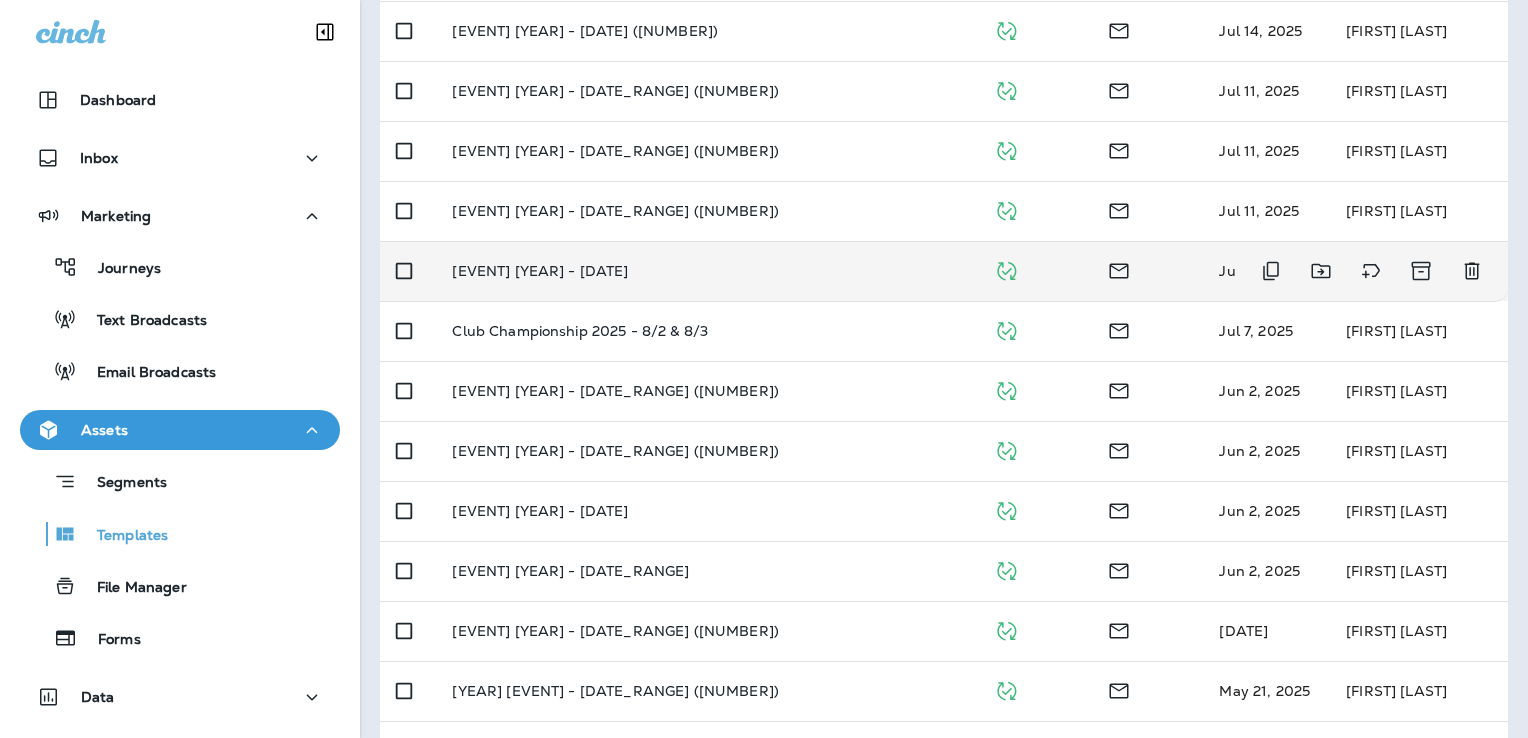 click on "[EVENT] [YEAR] - [DATE]" at bounding box center [706, 271] 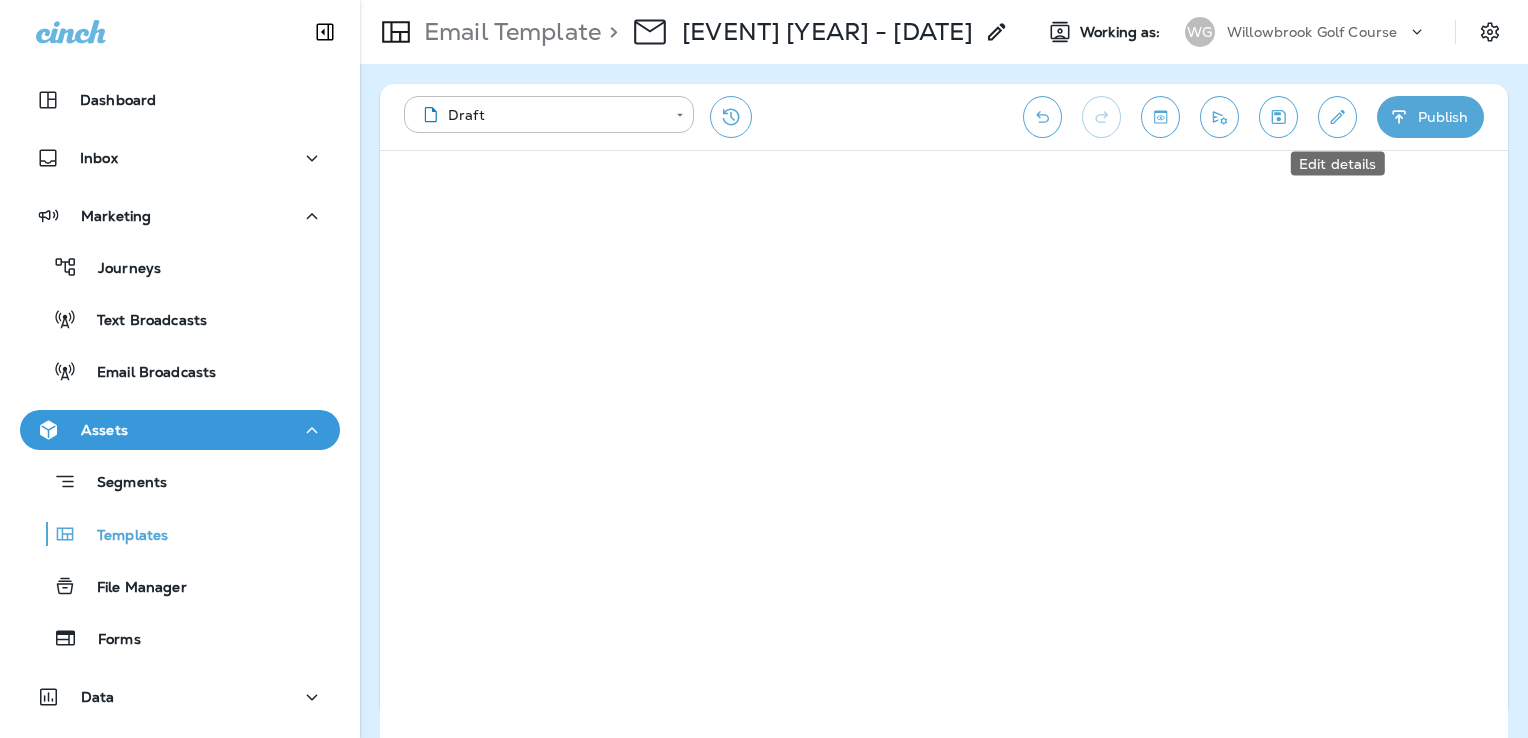 click 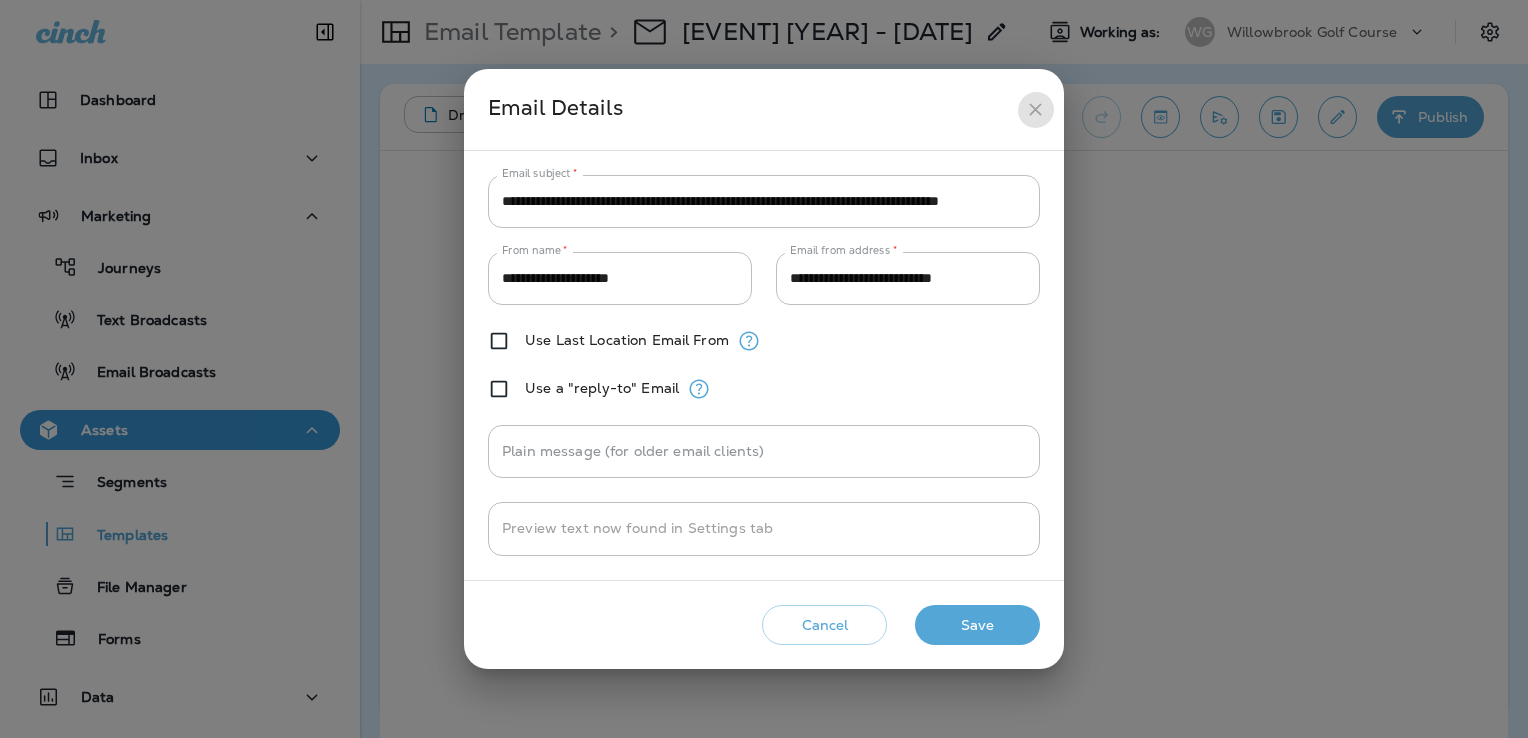 click 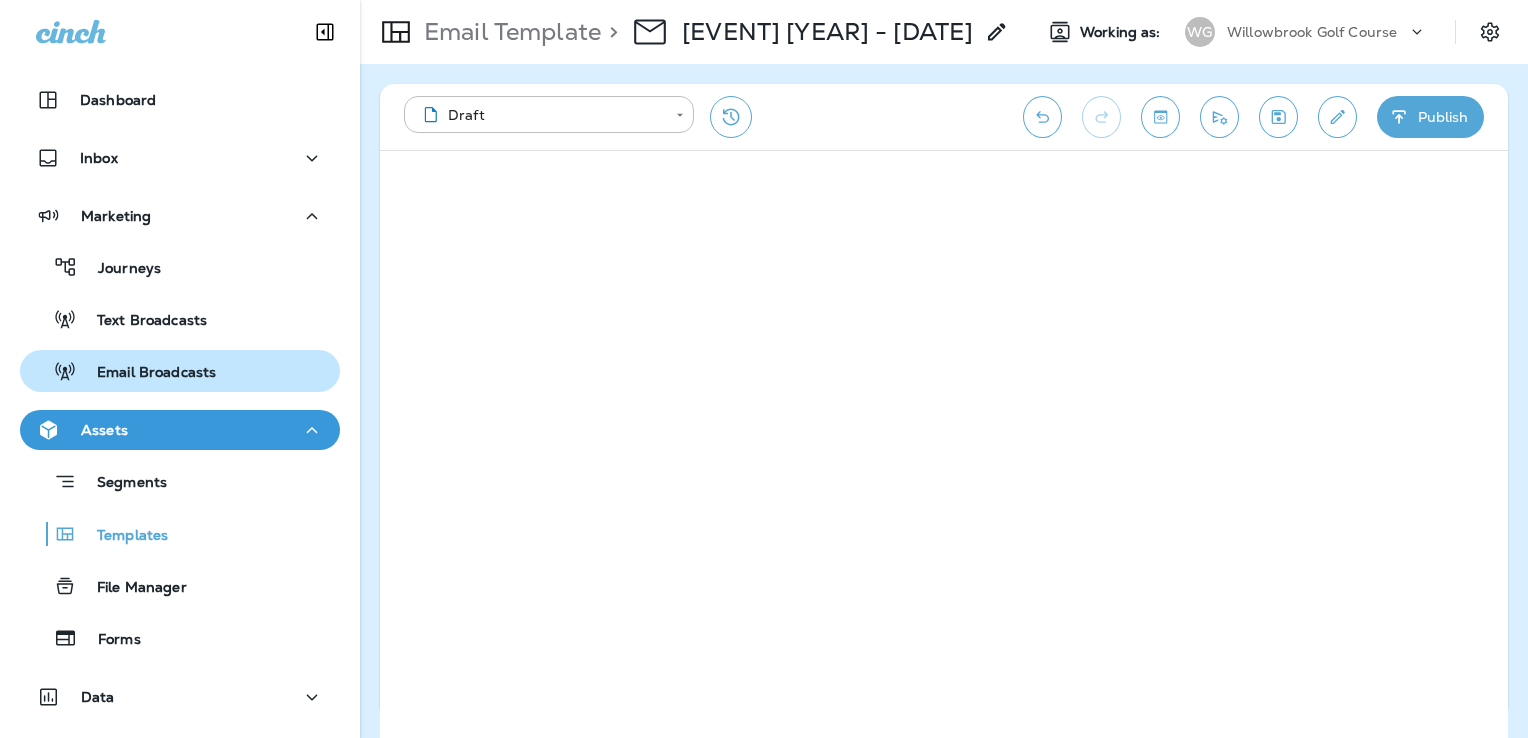 click on "Email Broadcasts" at bounding box center (122, 371) 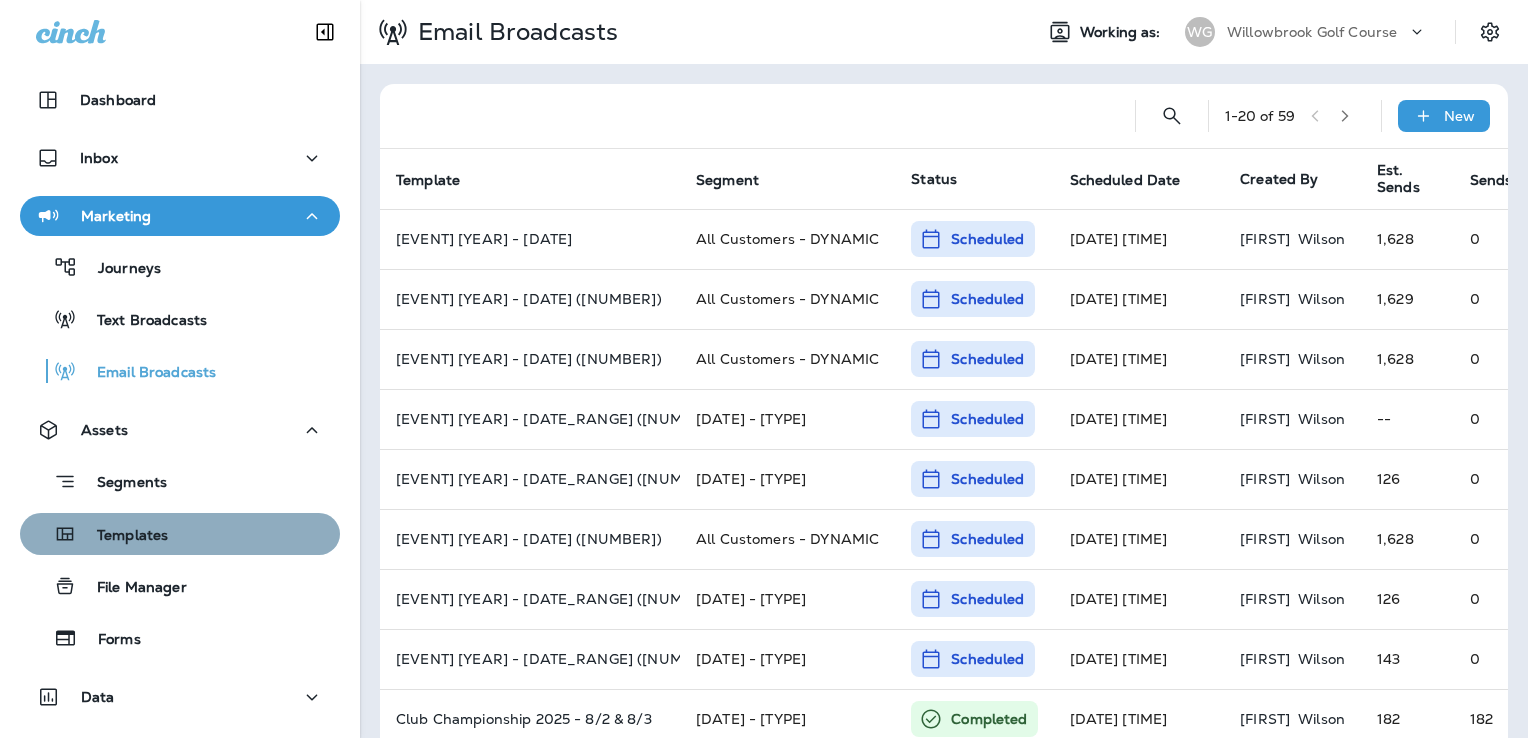 click on "Templates" at bounding box center (180, 534) 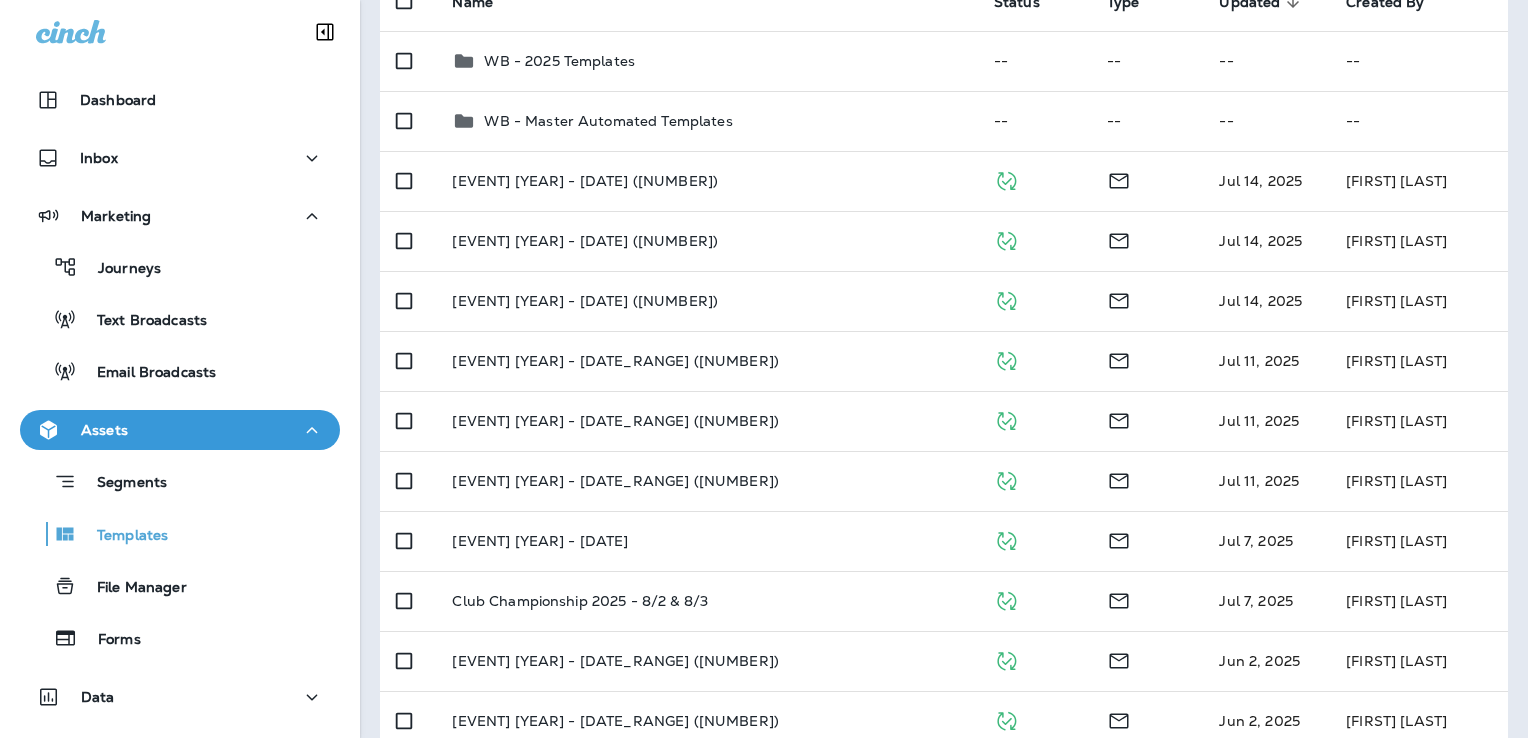 scroll, scrollTop: 300, scrollLeft: 0, axis: vertical 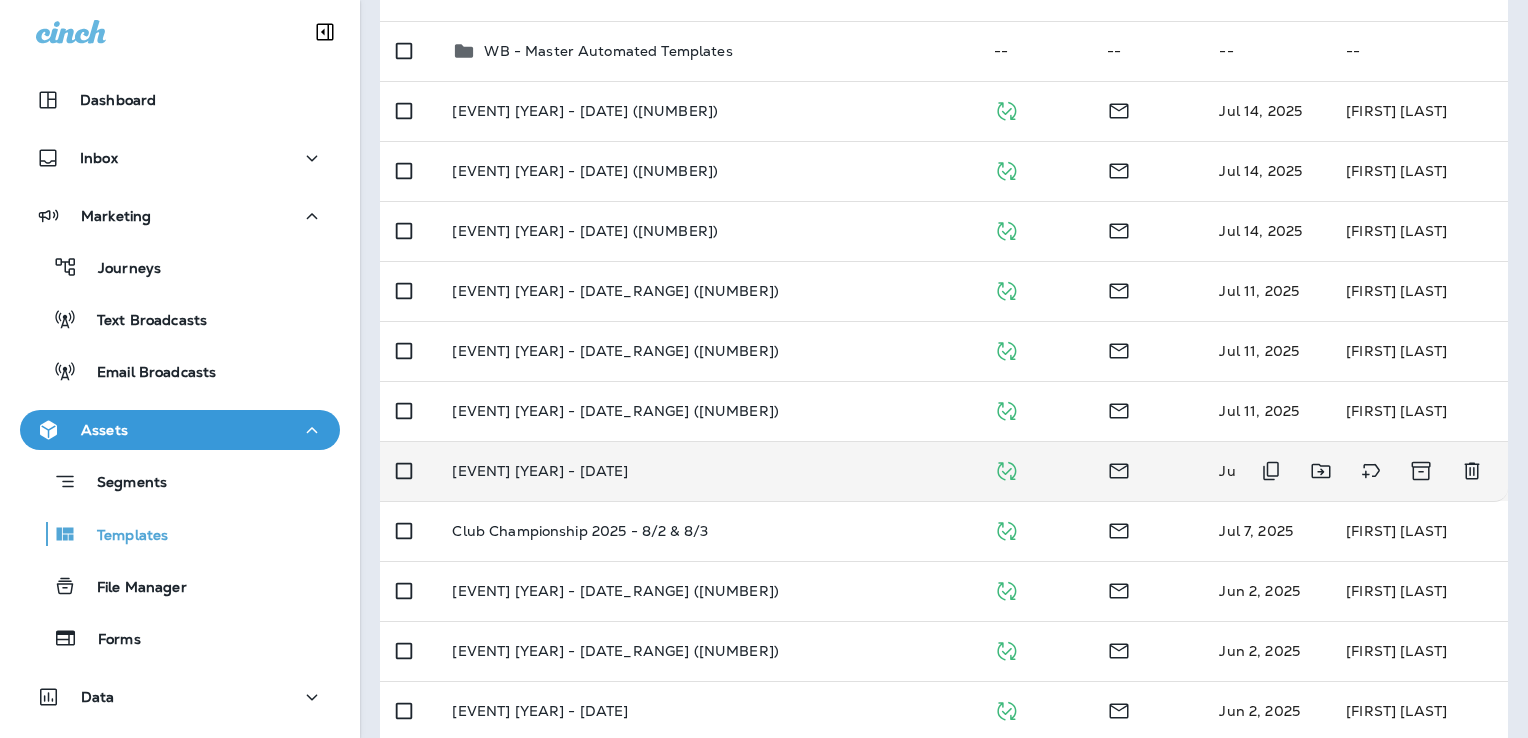 click on "[EVENT] [YEAR] - [DATE]" at bounding box center (706, 471) 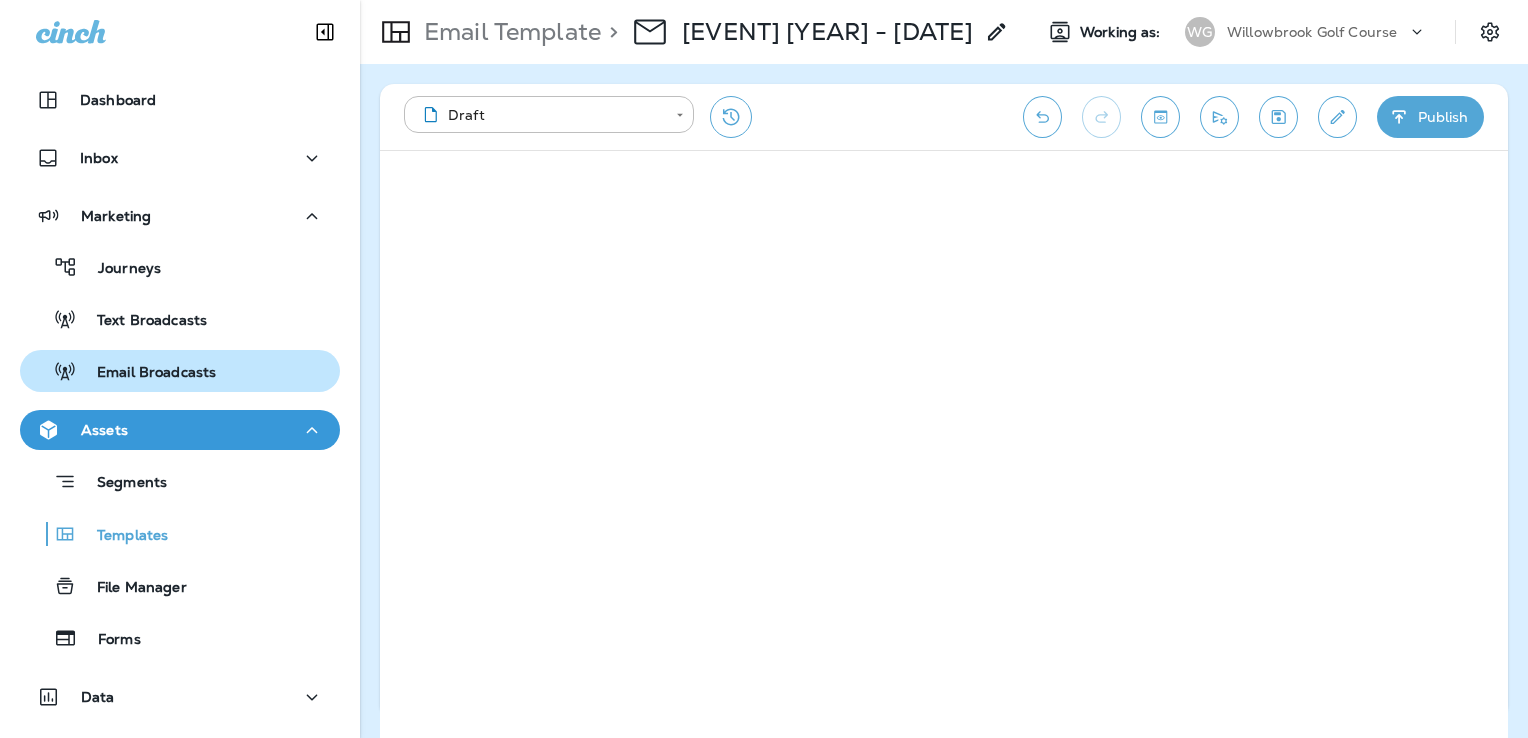 click on "Email Broadcasts" at bounding box center (146, 373) 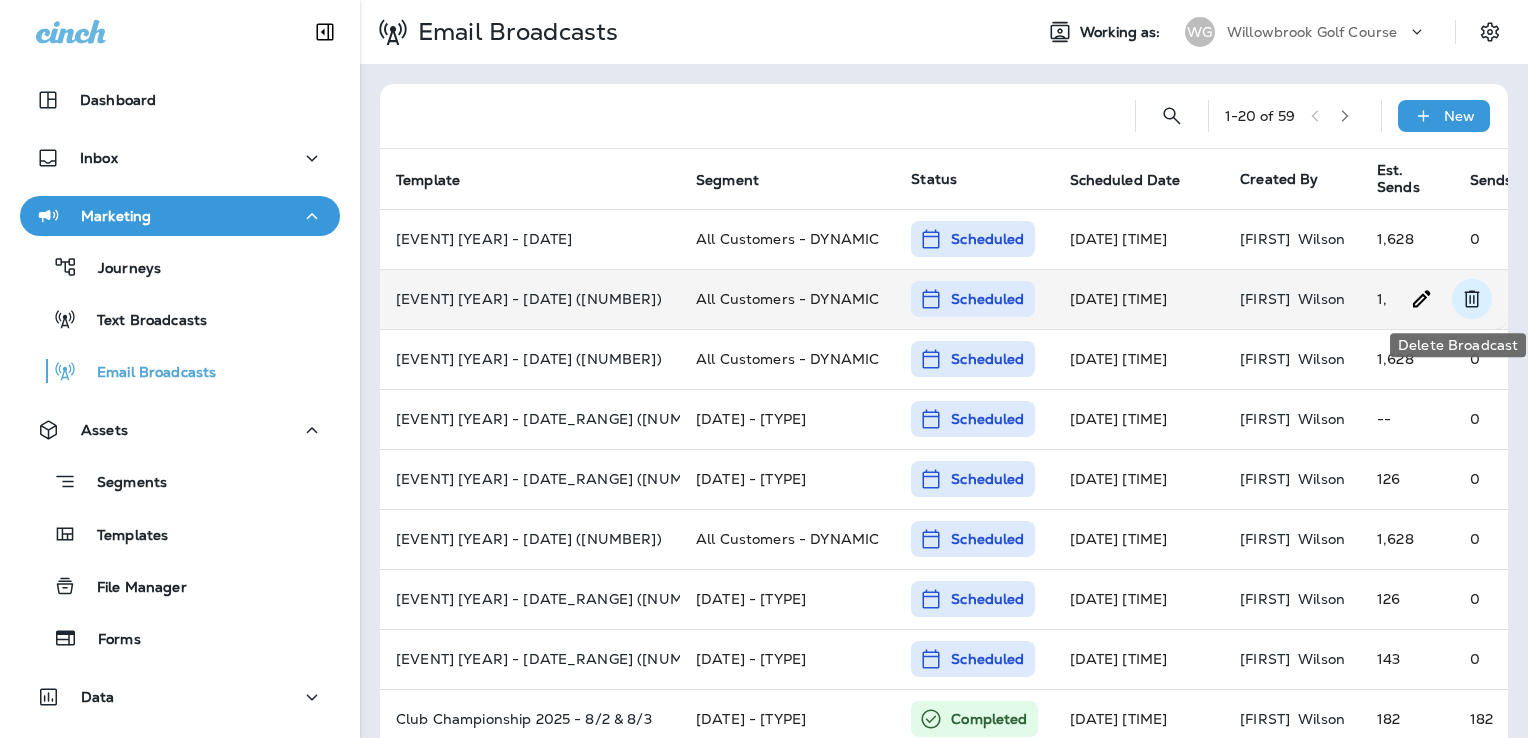 click 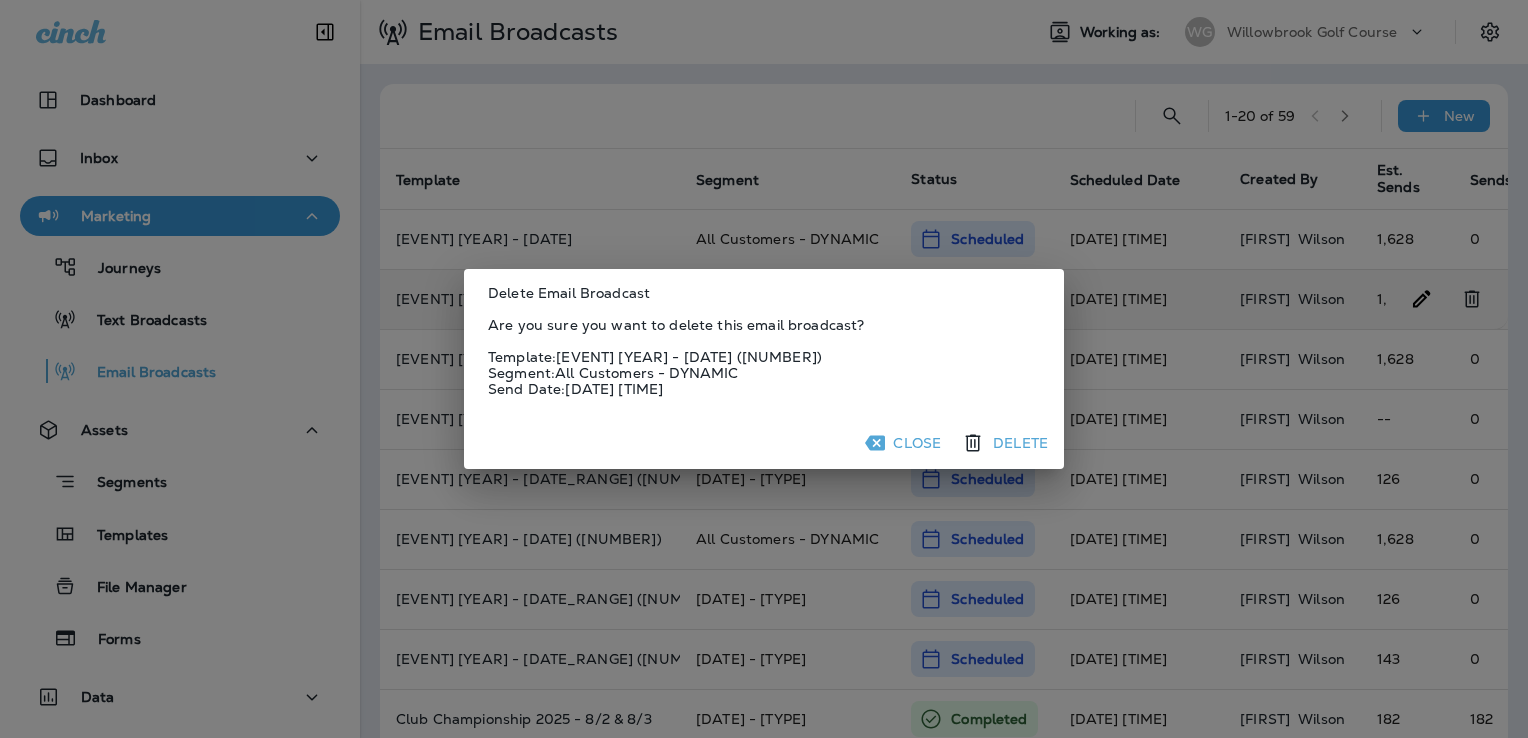 click on "Delete" at bounding box center [1006, 443] 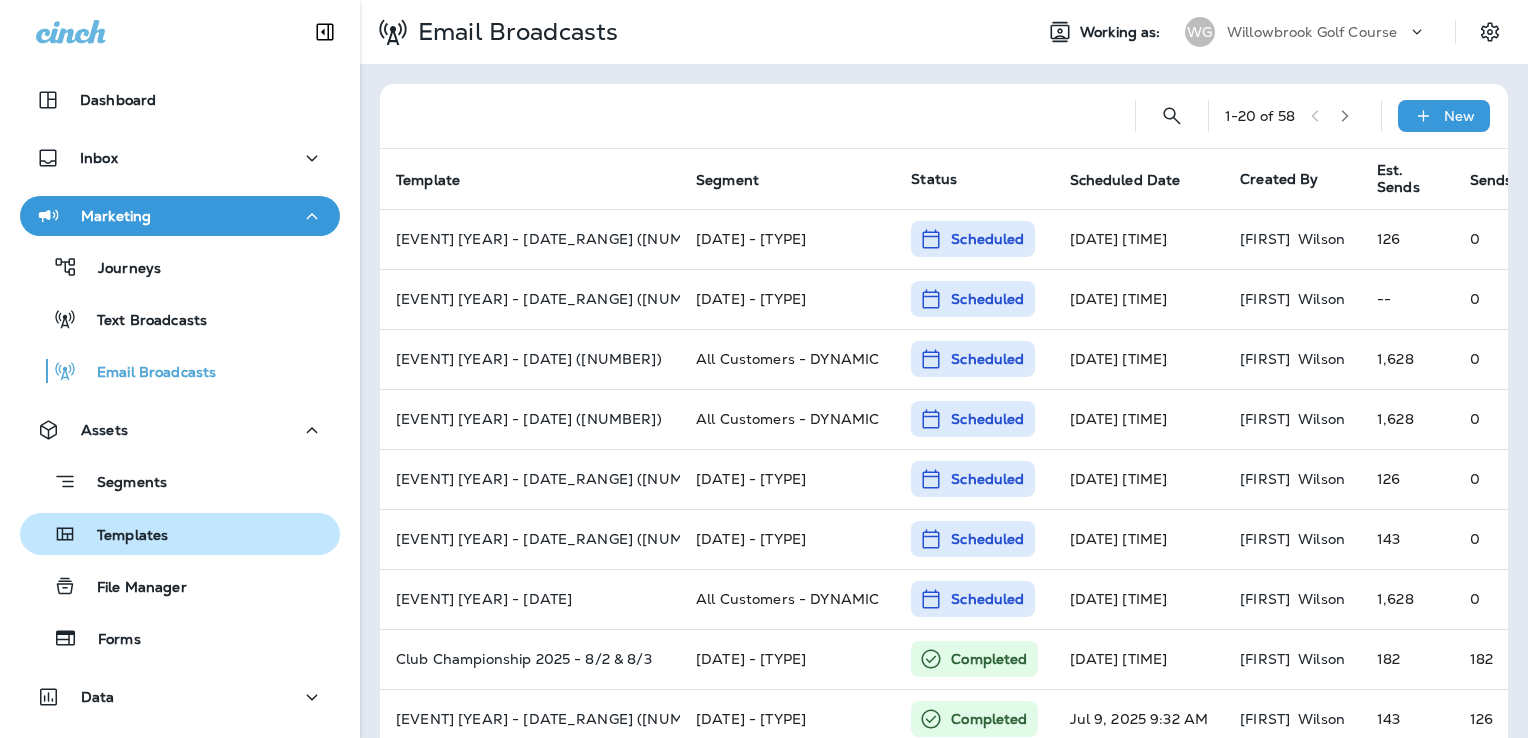 click on "Templates" at bounding box center [180, 534] 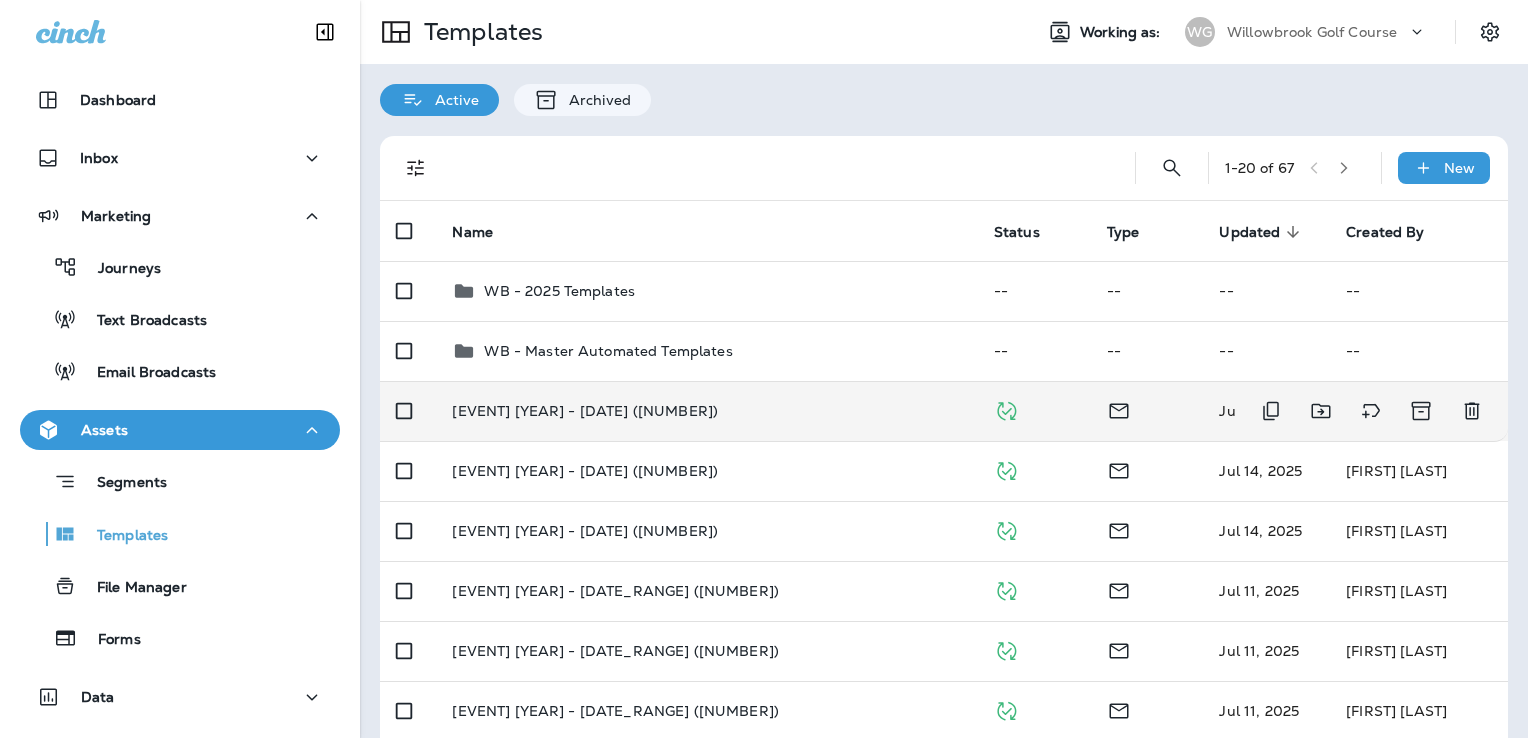 click on "[EVENT] [YEAR] - [DATE] ([NUMBER])" at bounding box center [706, 411] 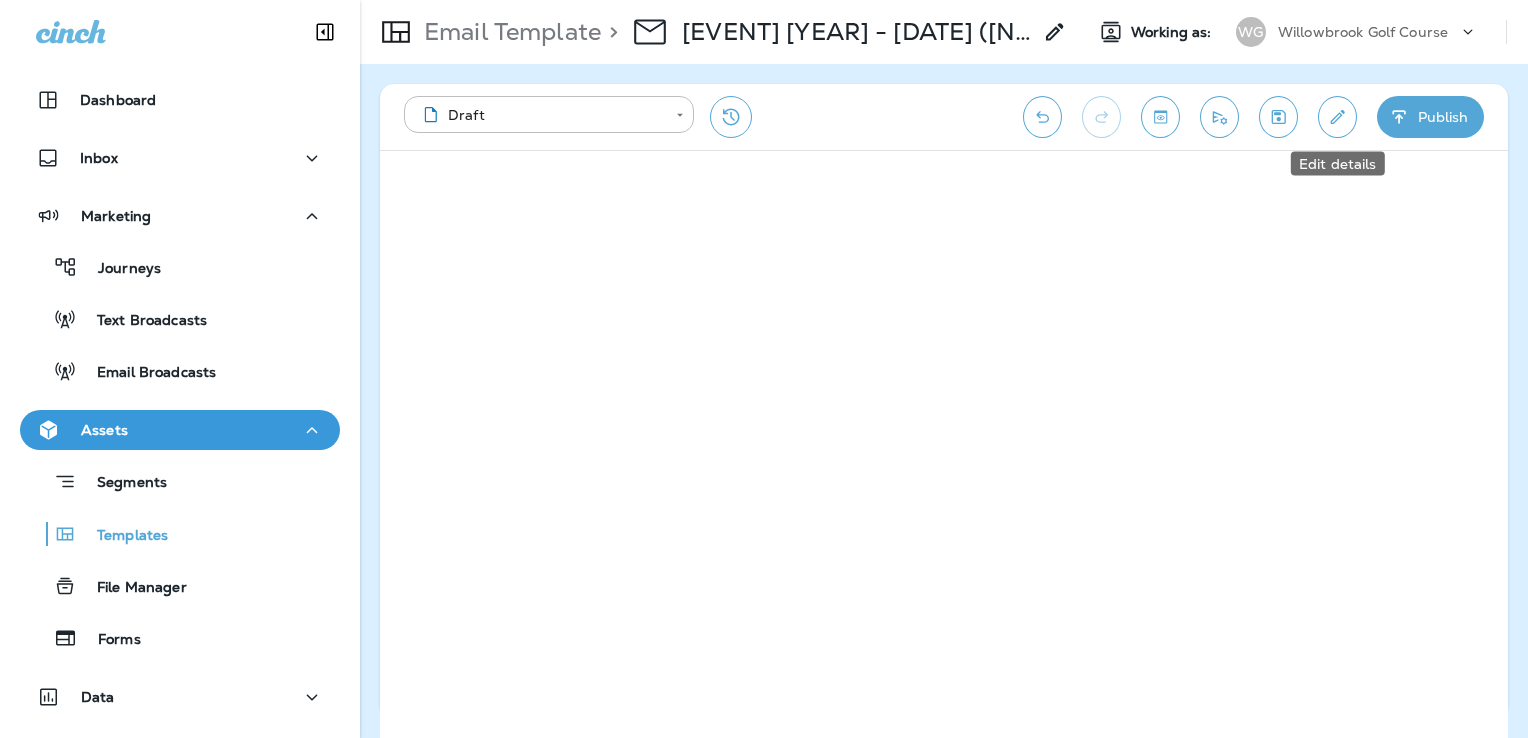 click at bounding box center (1337, 117) 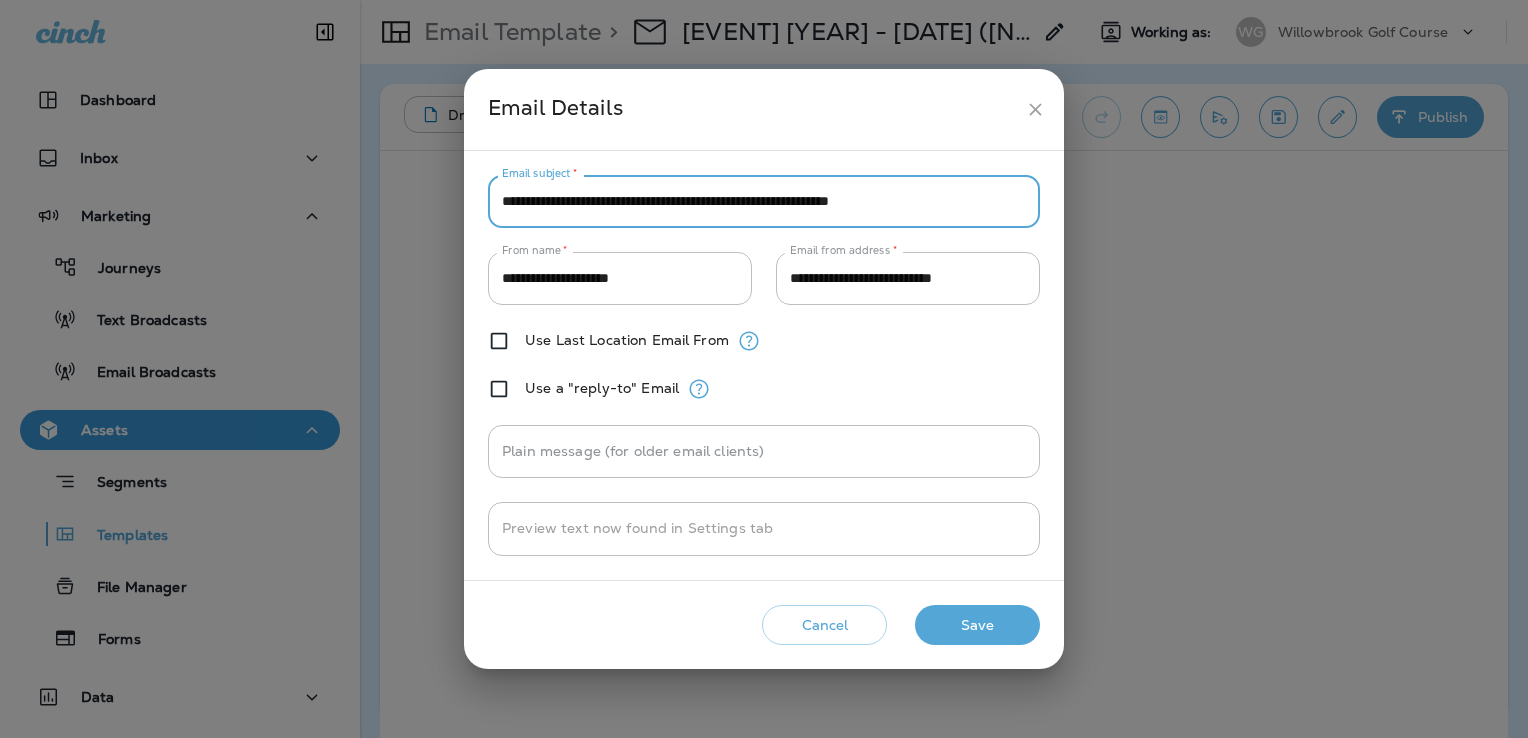 drag, startPoint x: 992, startPoint y: 203, endPoint x: 658, endPoint y: 207, distance: 334.02396 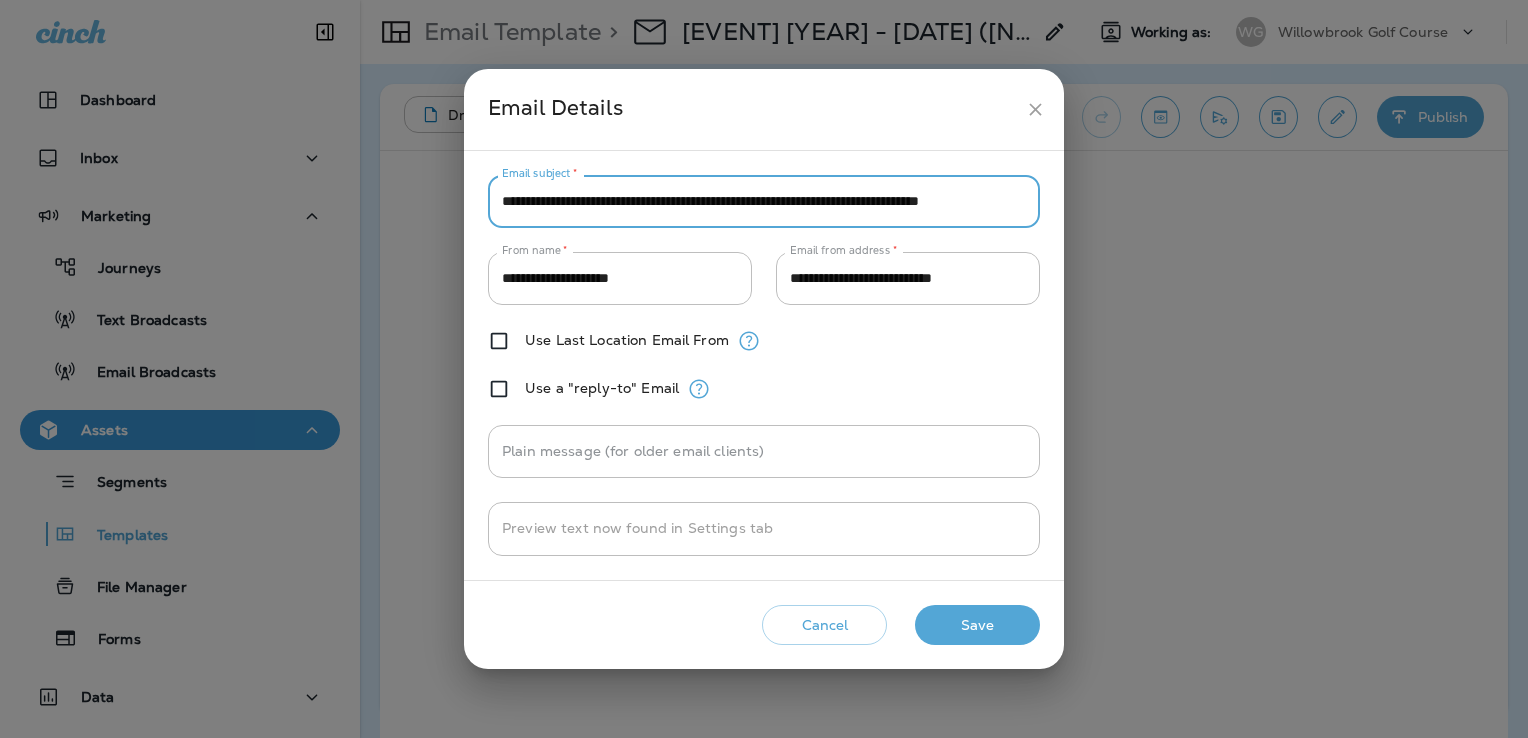 scroll, scrollTop: 0, scrollLeft: 51, axis: horizontal 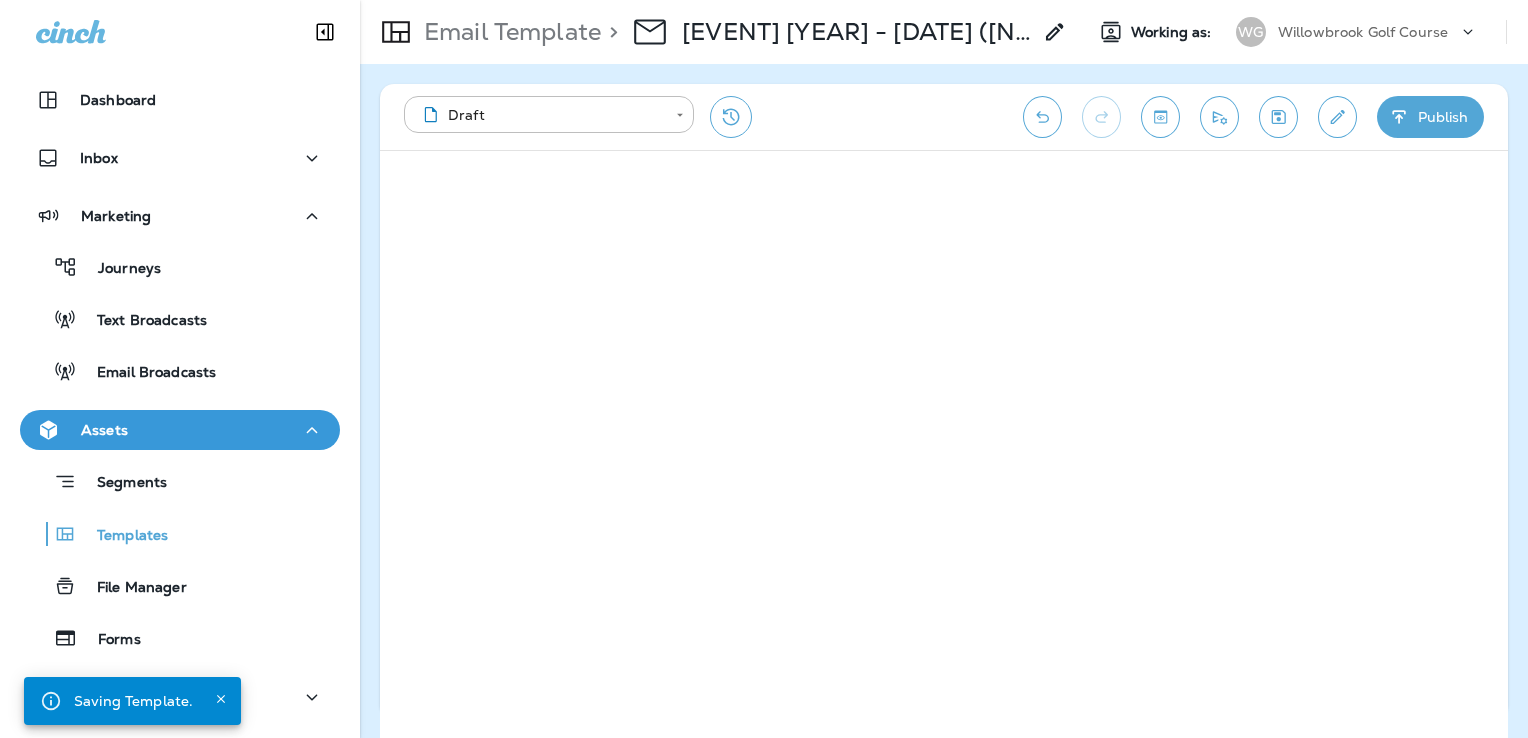 click at bounding box center (1278, 117) 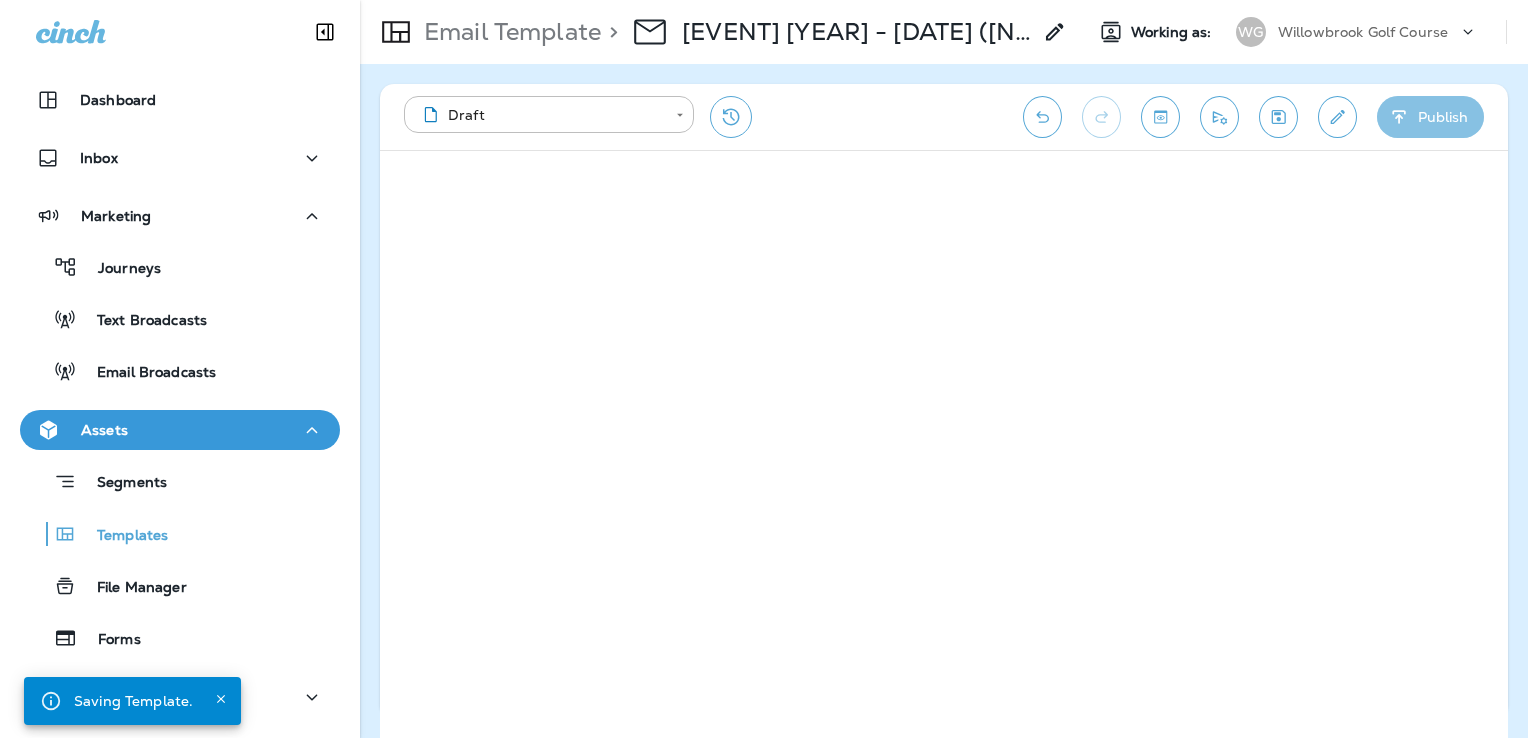 click on "Publish" at bounding box center (1430, 117) 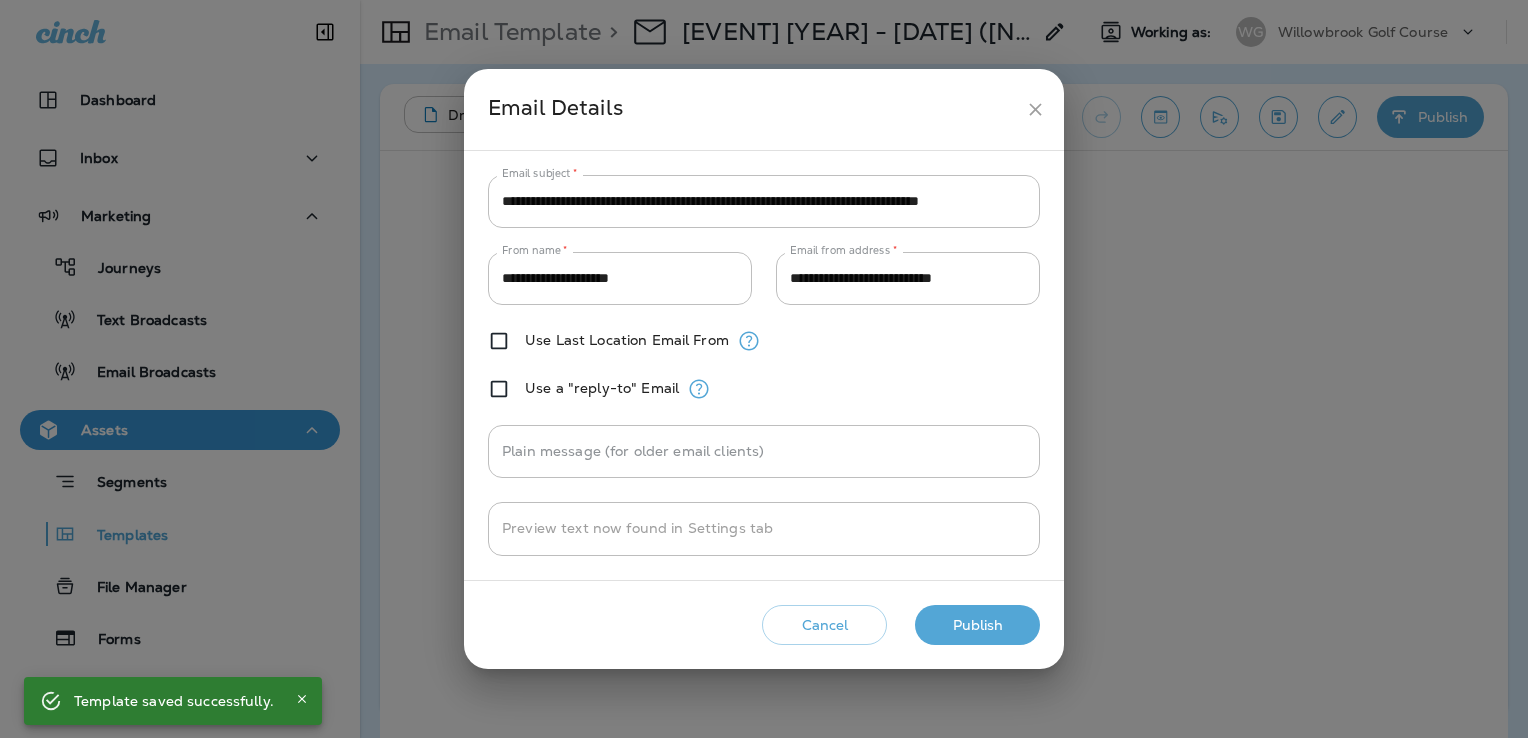 click on "Publish" at bounding box center [977, 625] 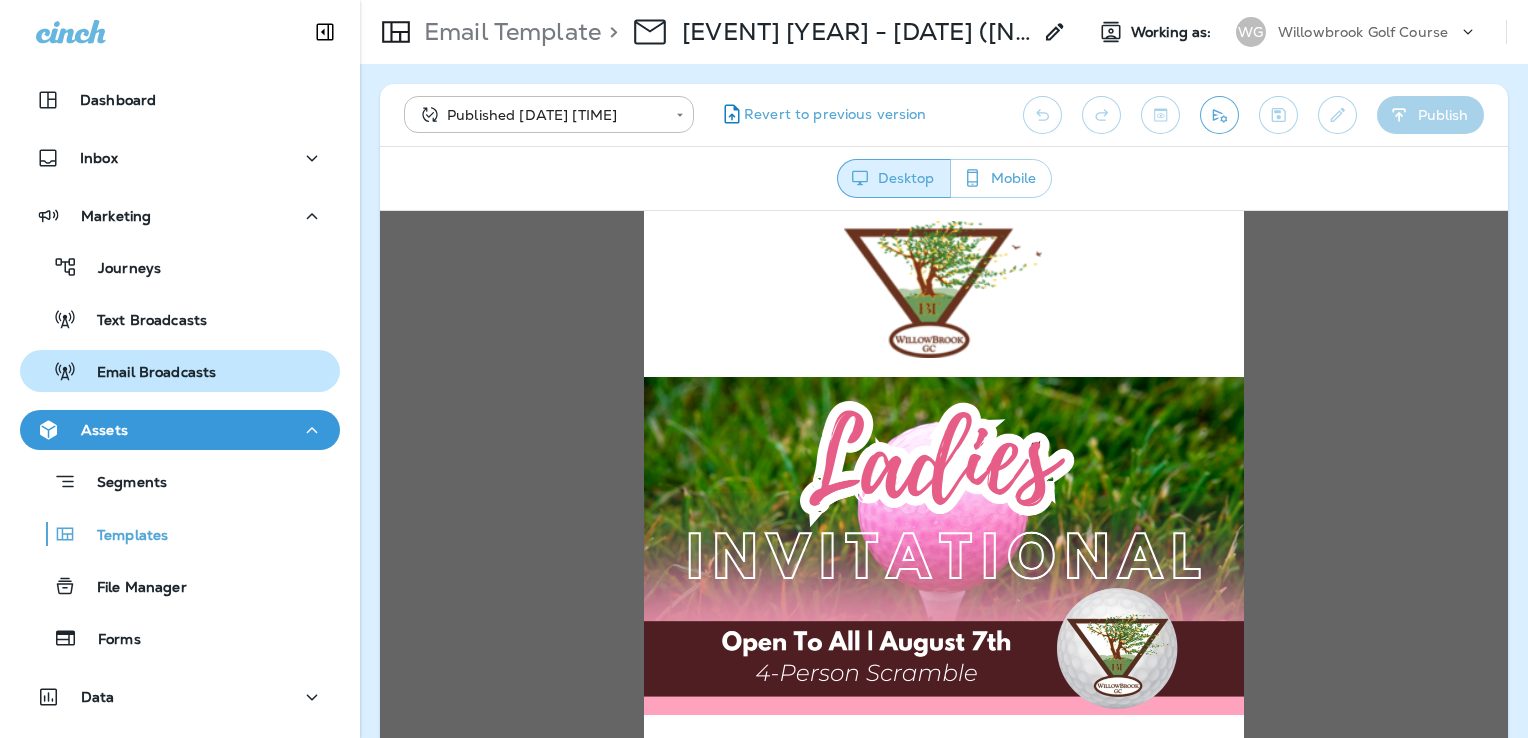 scroll, scrollTop: 0, scrollLeft: 0, axis: both 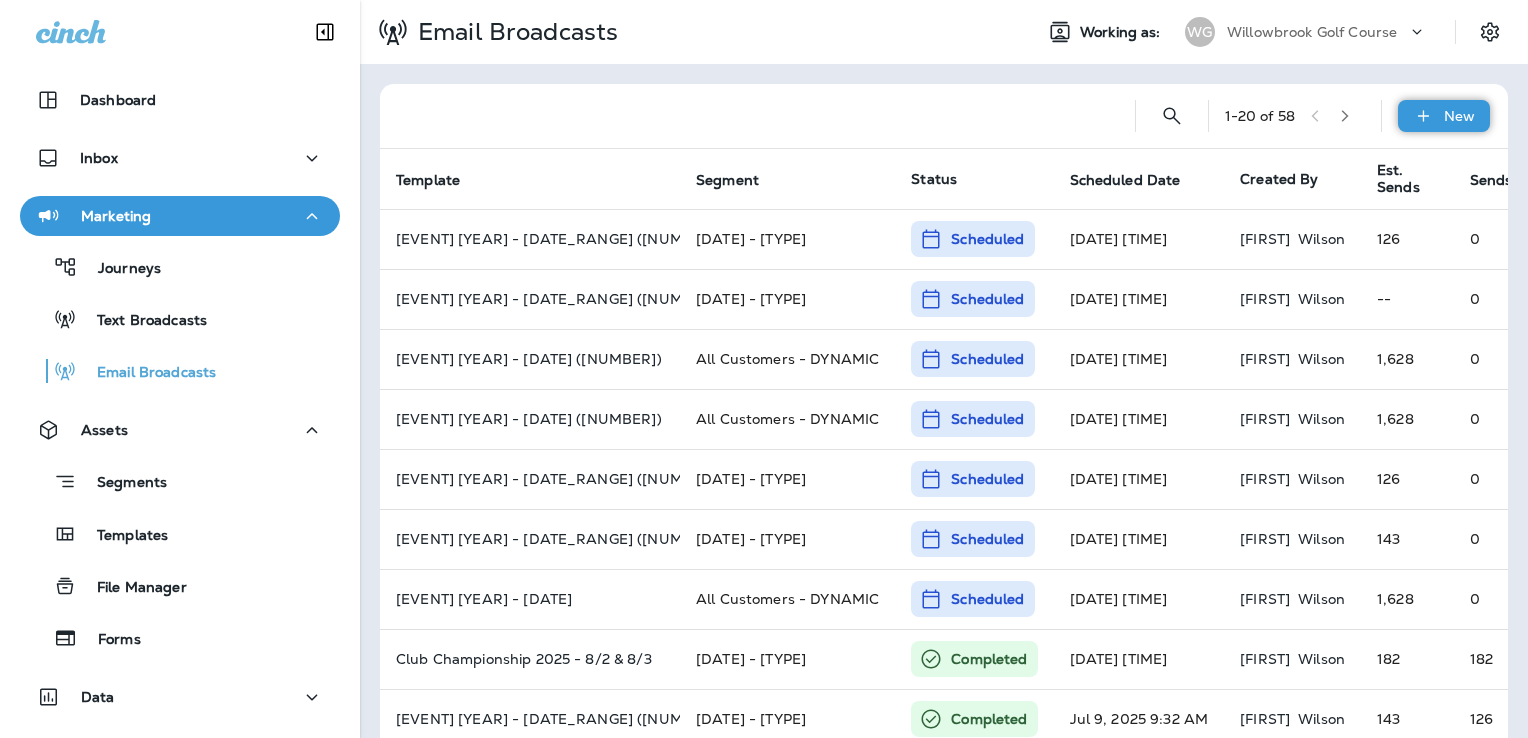 click 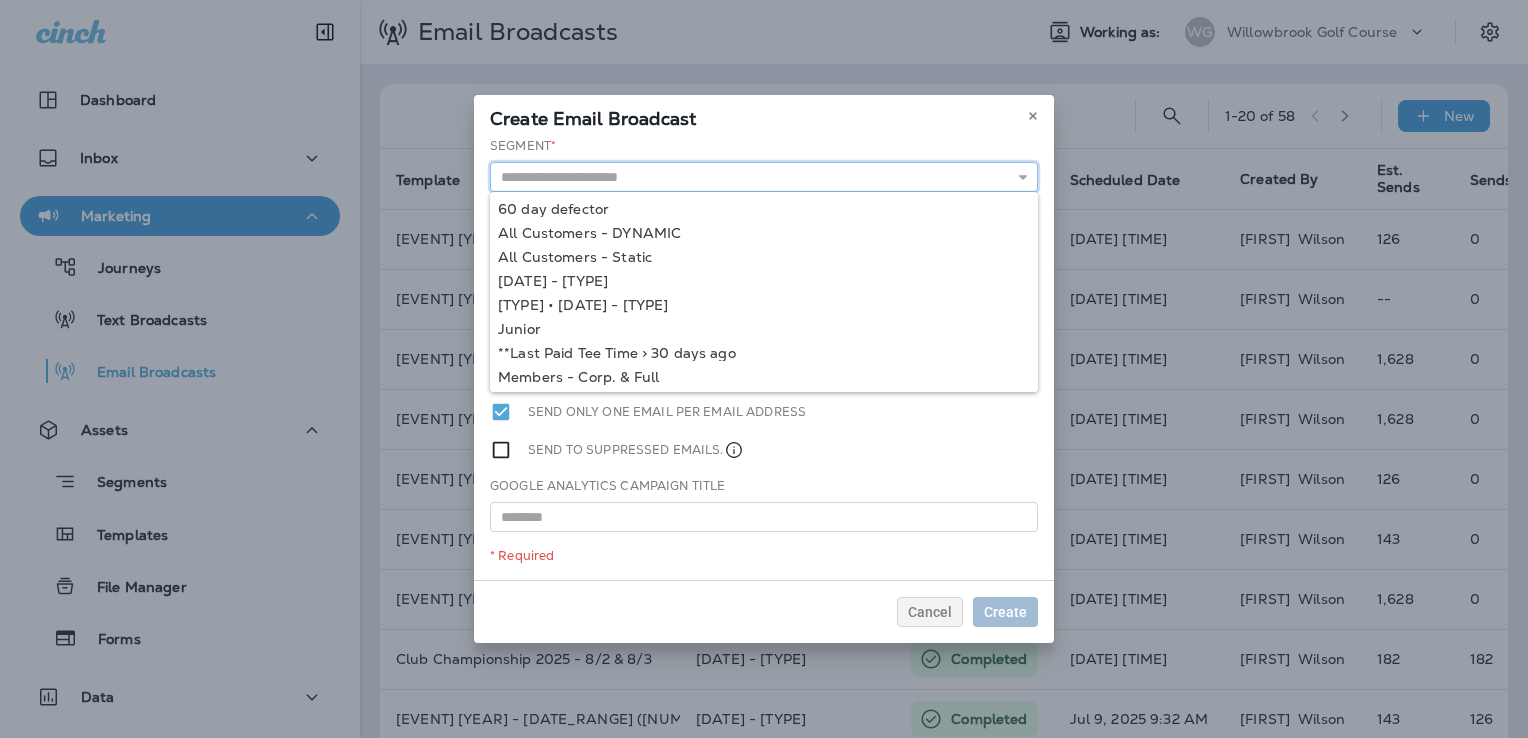 click at bounding box center (764, 177) 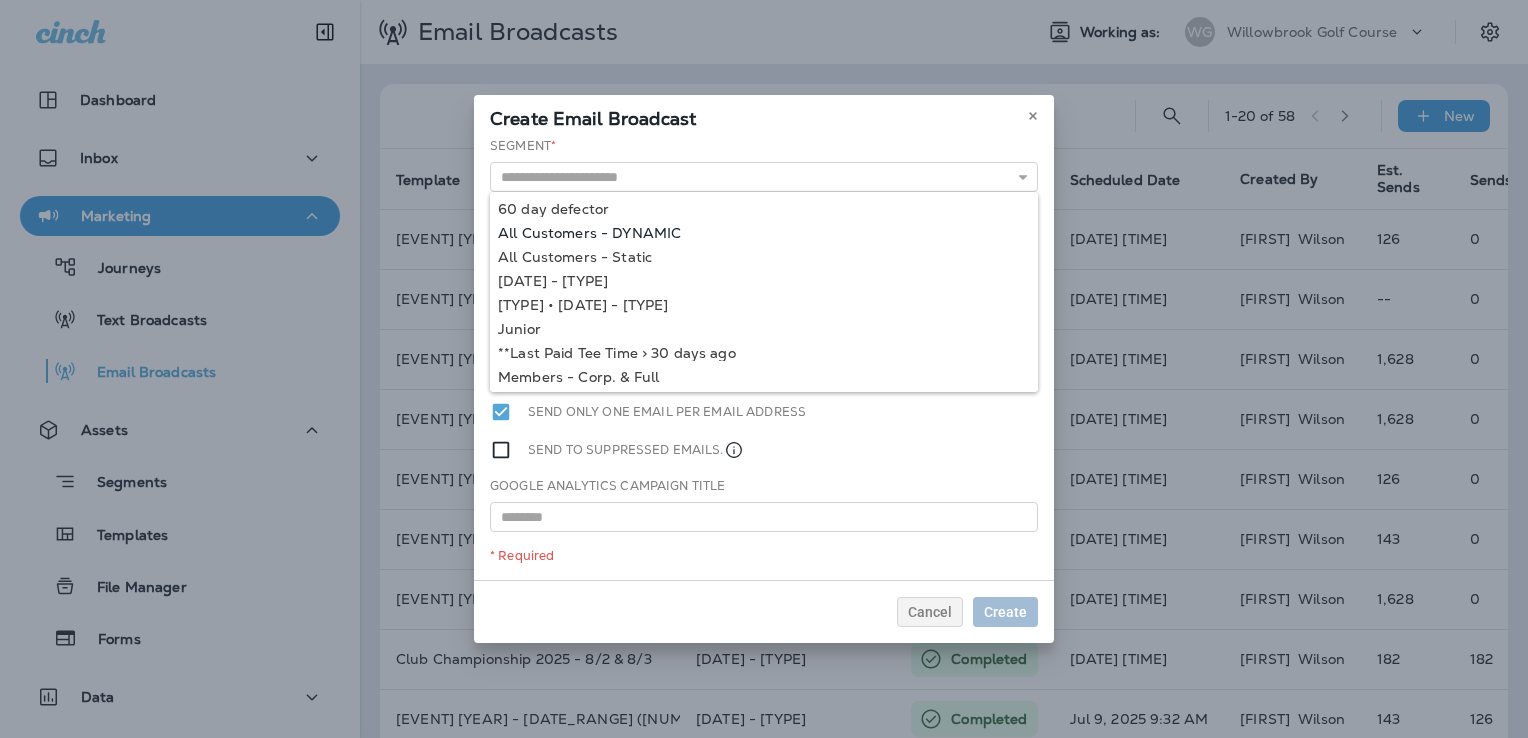 type on "**********" 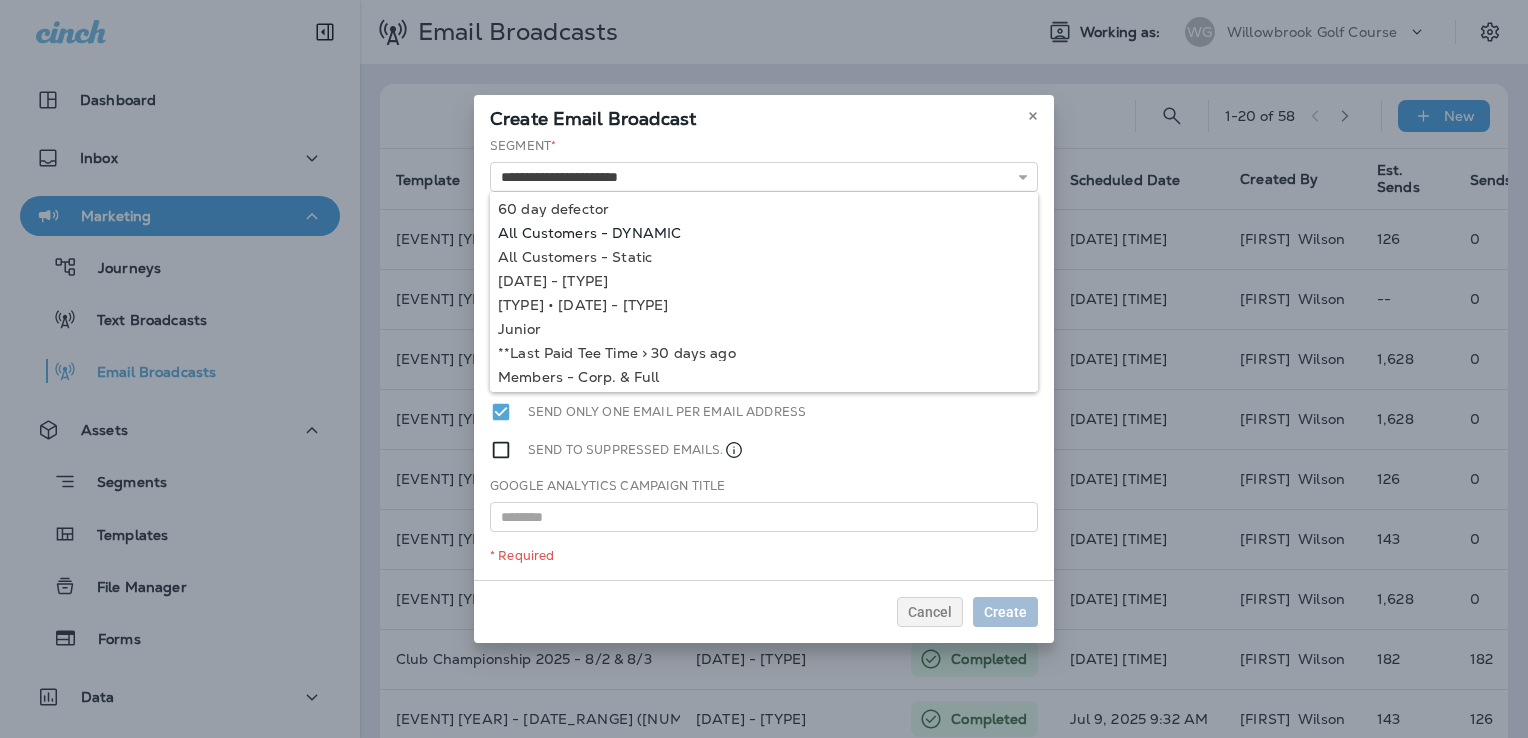 click on "[DATE] [EVENT] - [DATE_RANGE]" at bounding box center [764, 358] 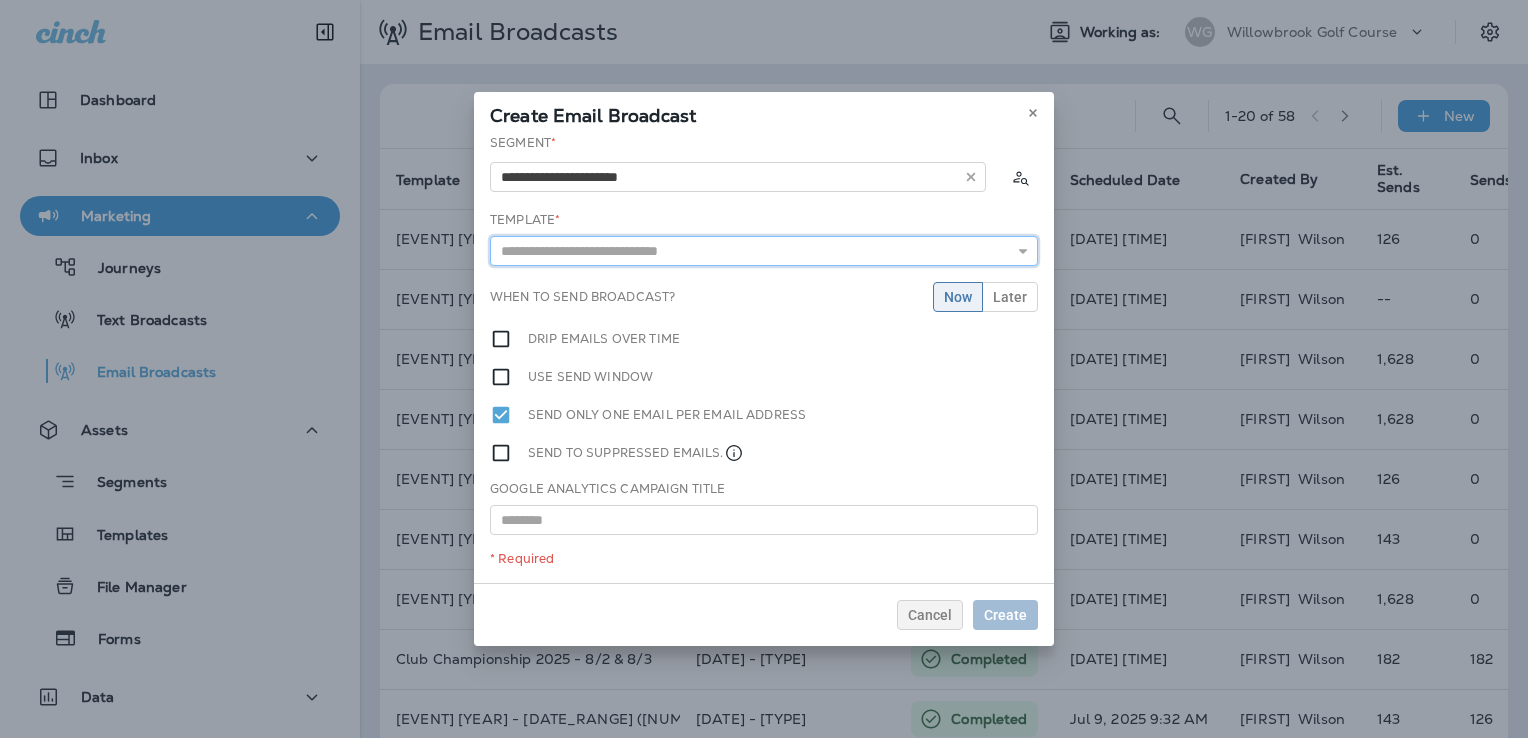 click at bounding box center (764, 251) 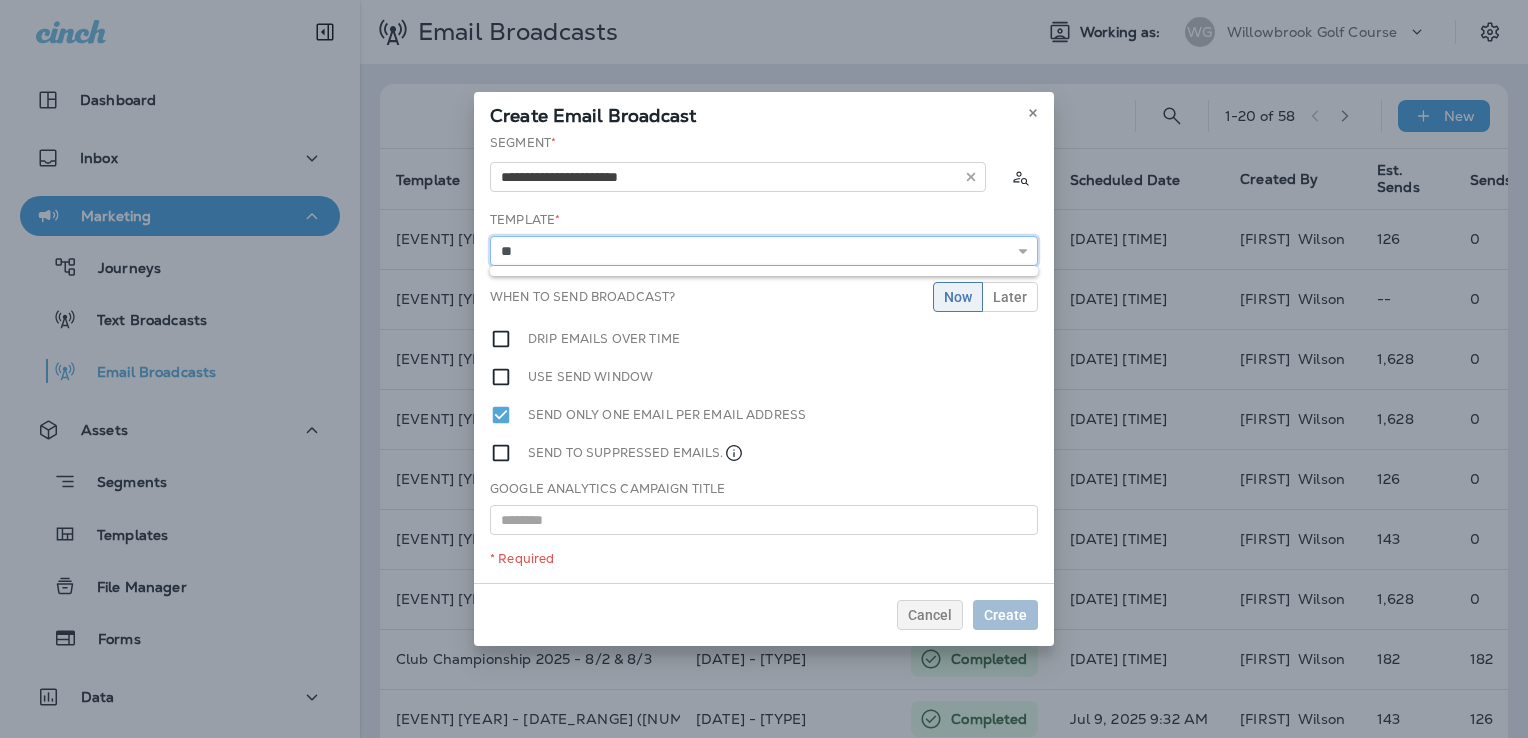 type on "*" 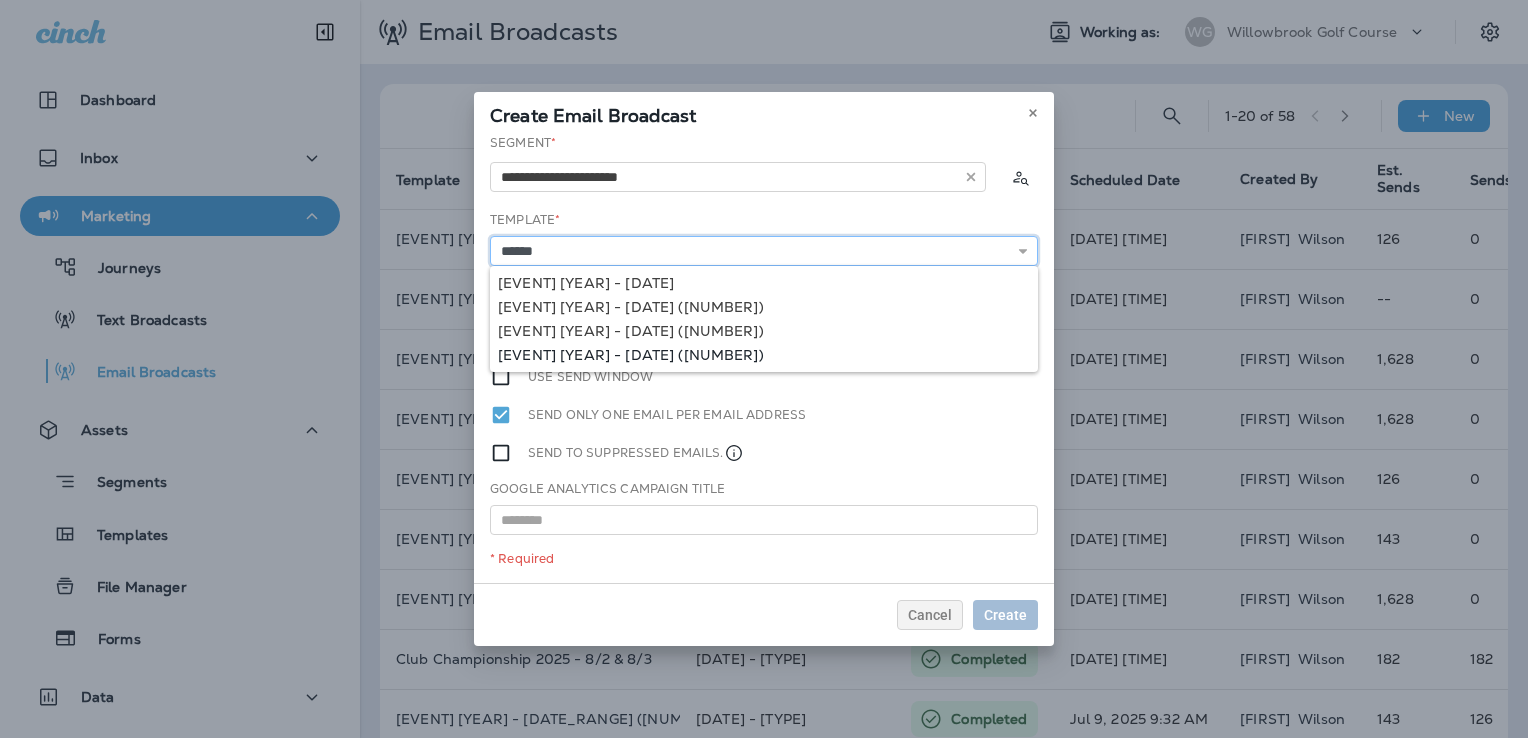 type on "**********" 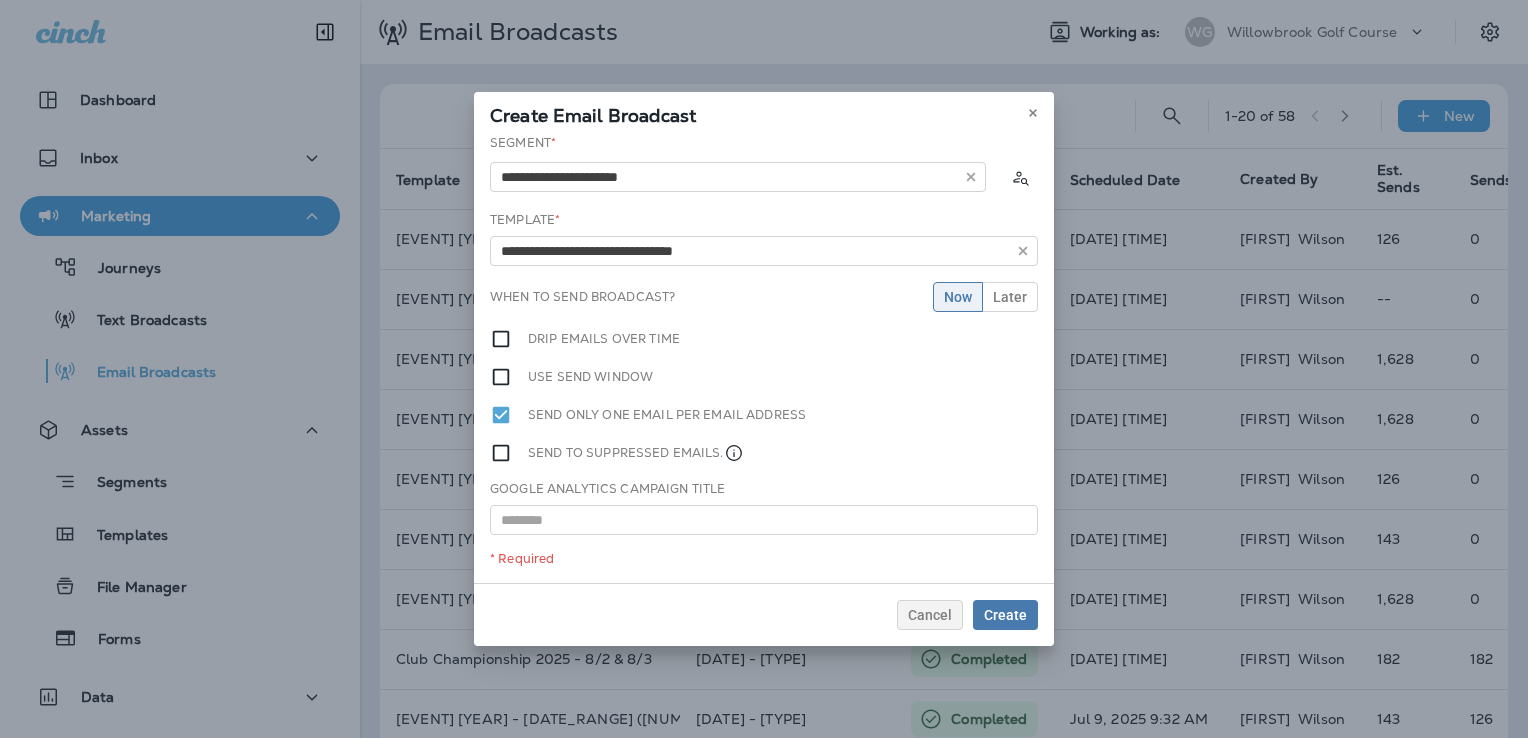 click on "[EVENT] [YEAR] - [DATE]" at bounding box center (764, 358) 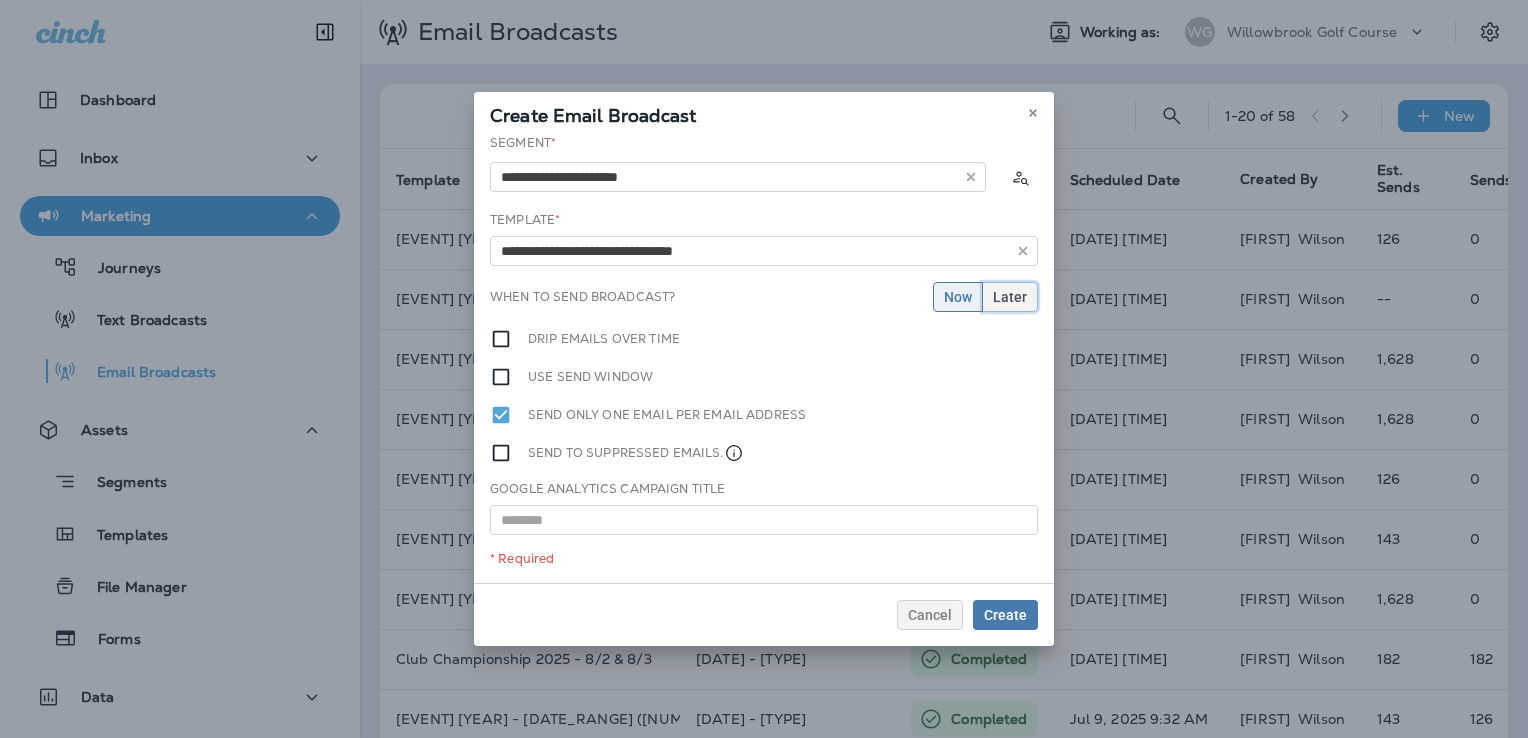 click on "Later" at bounding box center [1010, 297] 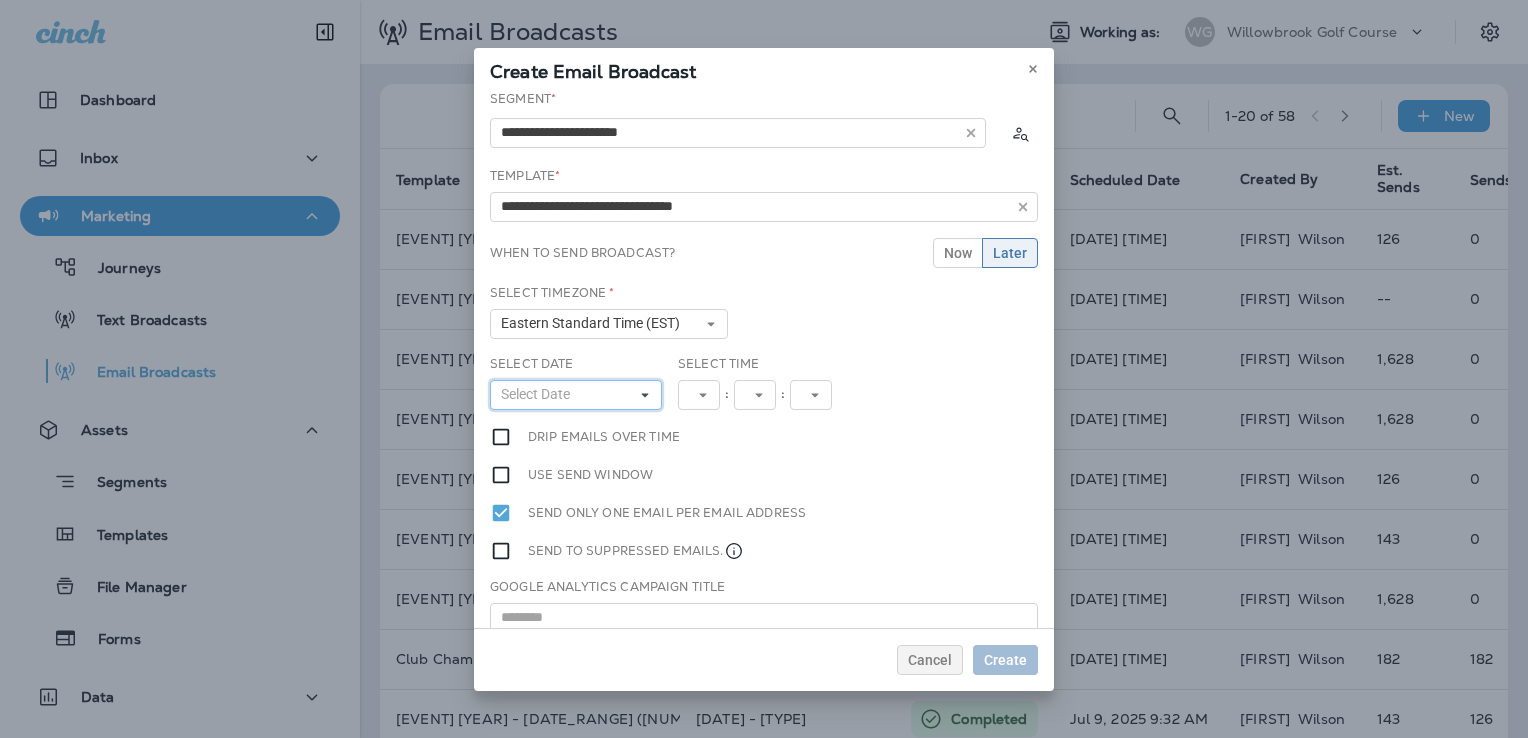 click on "Select Date" at bounding box center [539, 394] 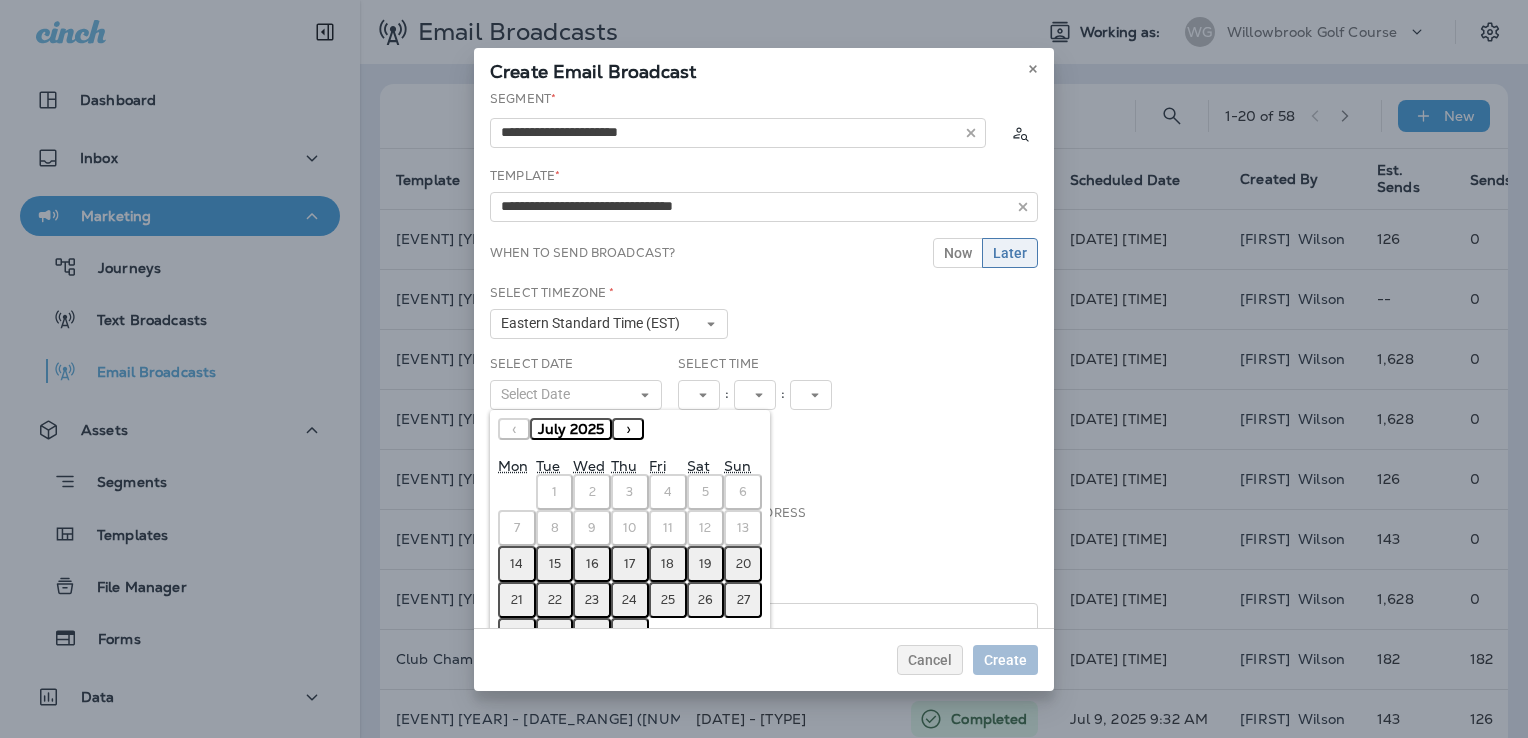 click on "›" at bounding box center (628, 429) 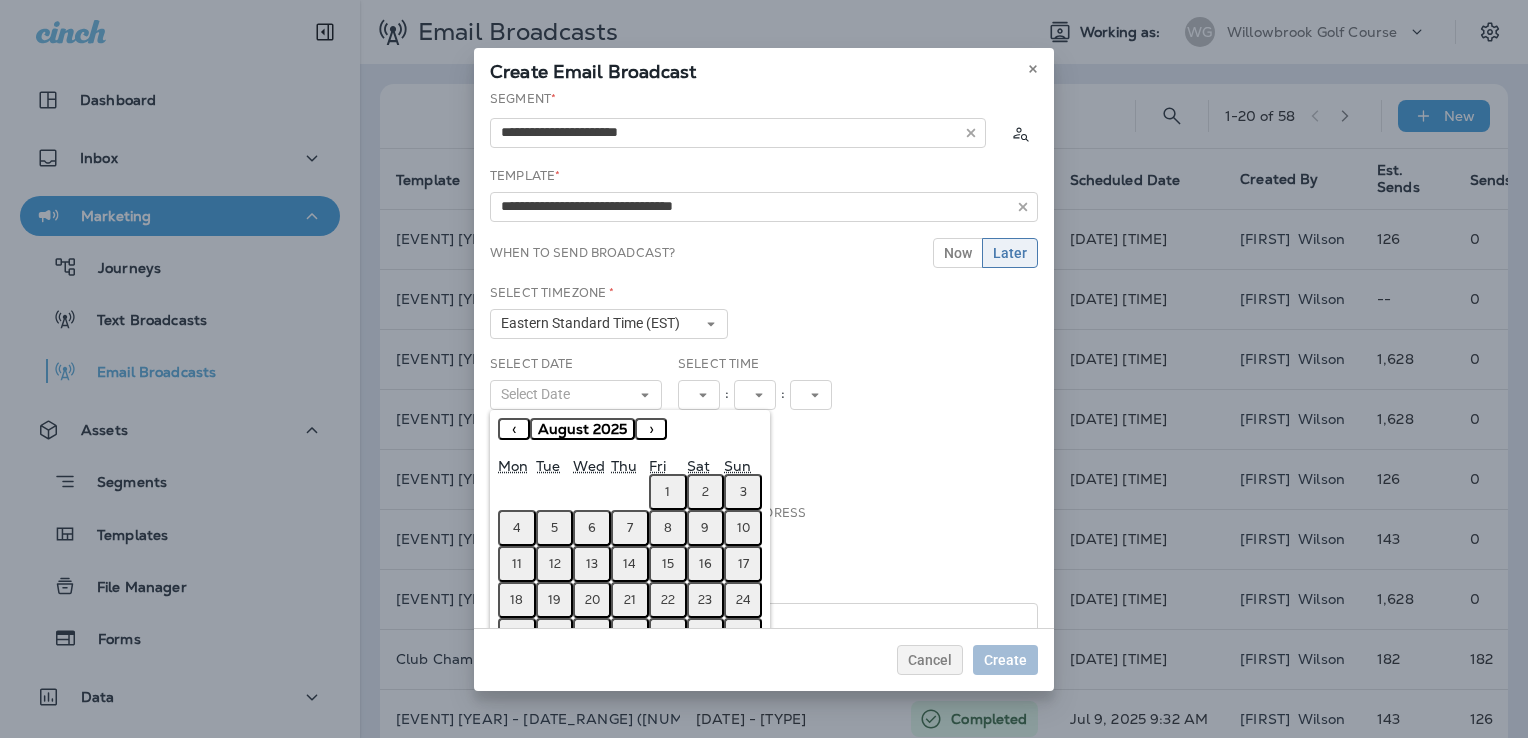 click on "3" at bounding box center (743, 492) 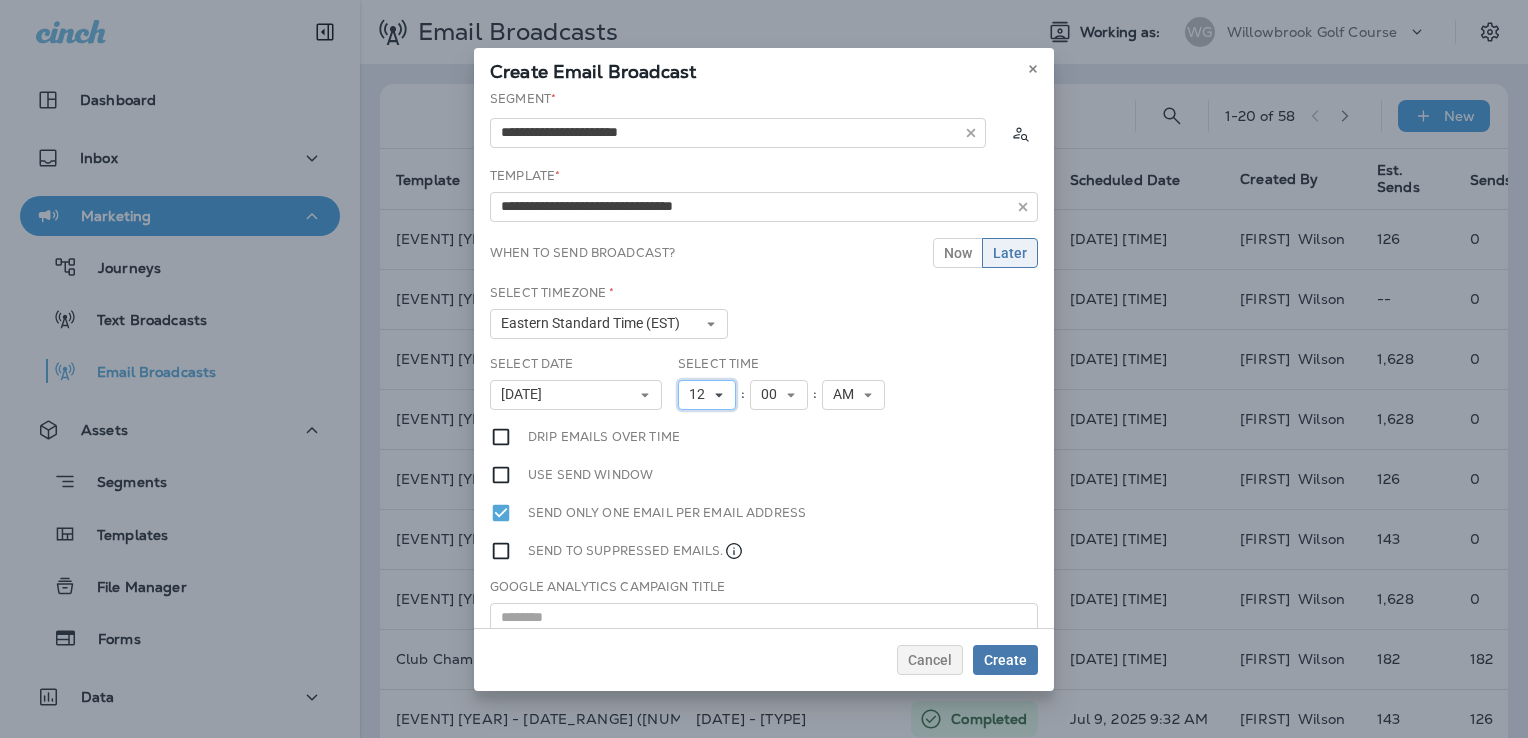 click on "12" at bounding box center (707, 395) 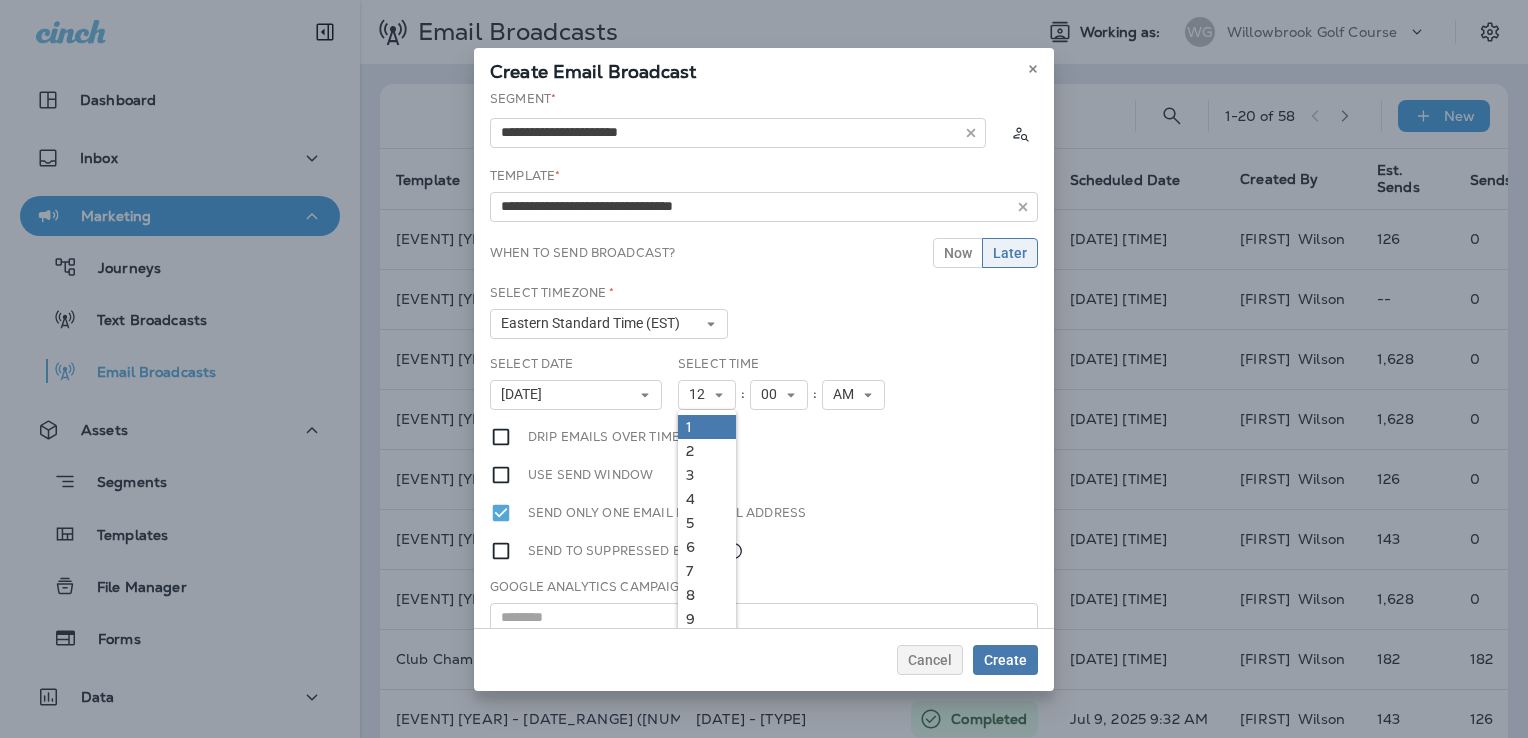 click on "1" at bounding box center (707, 427) 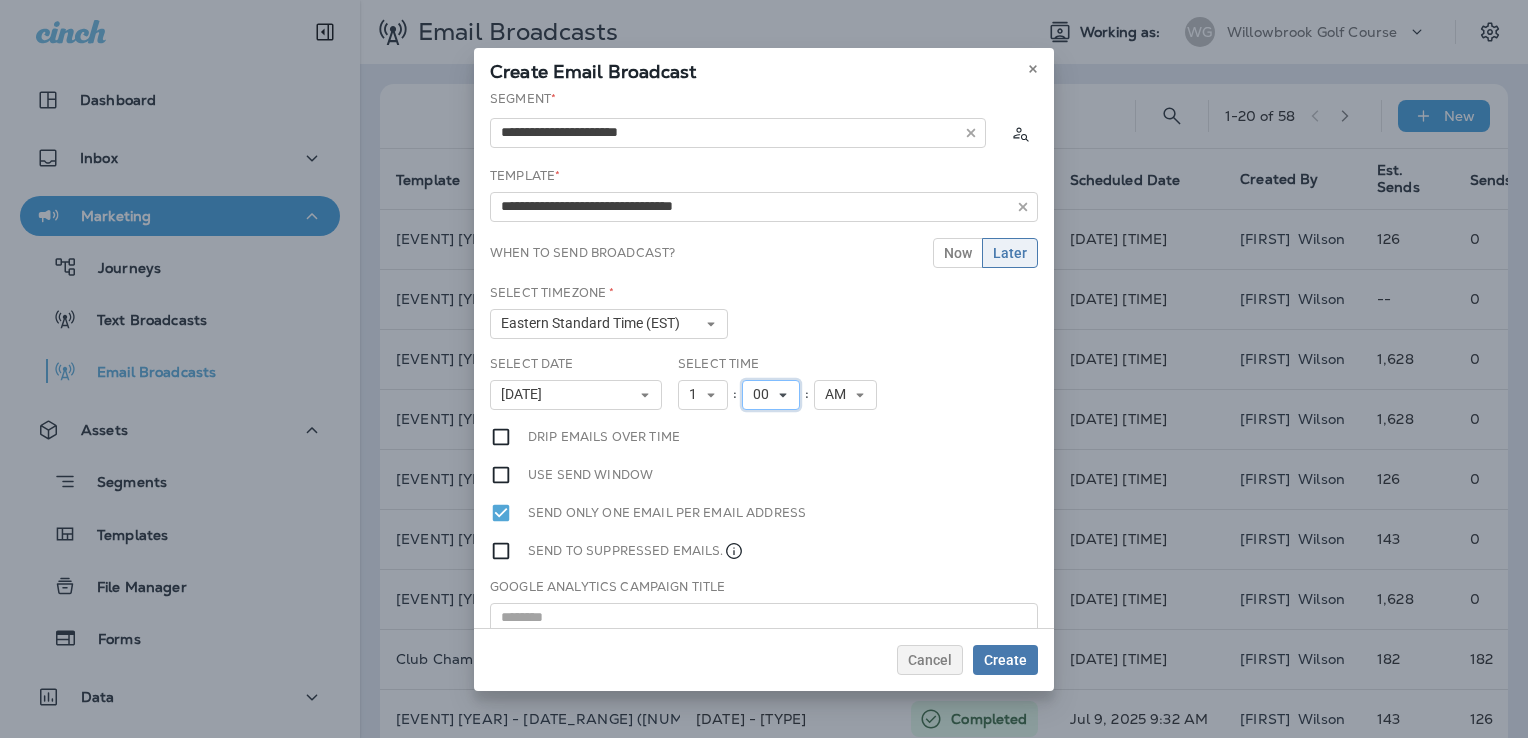 click 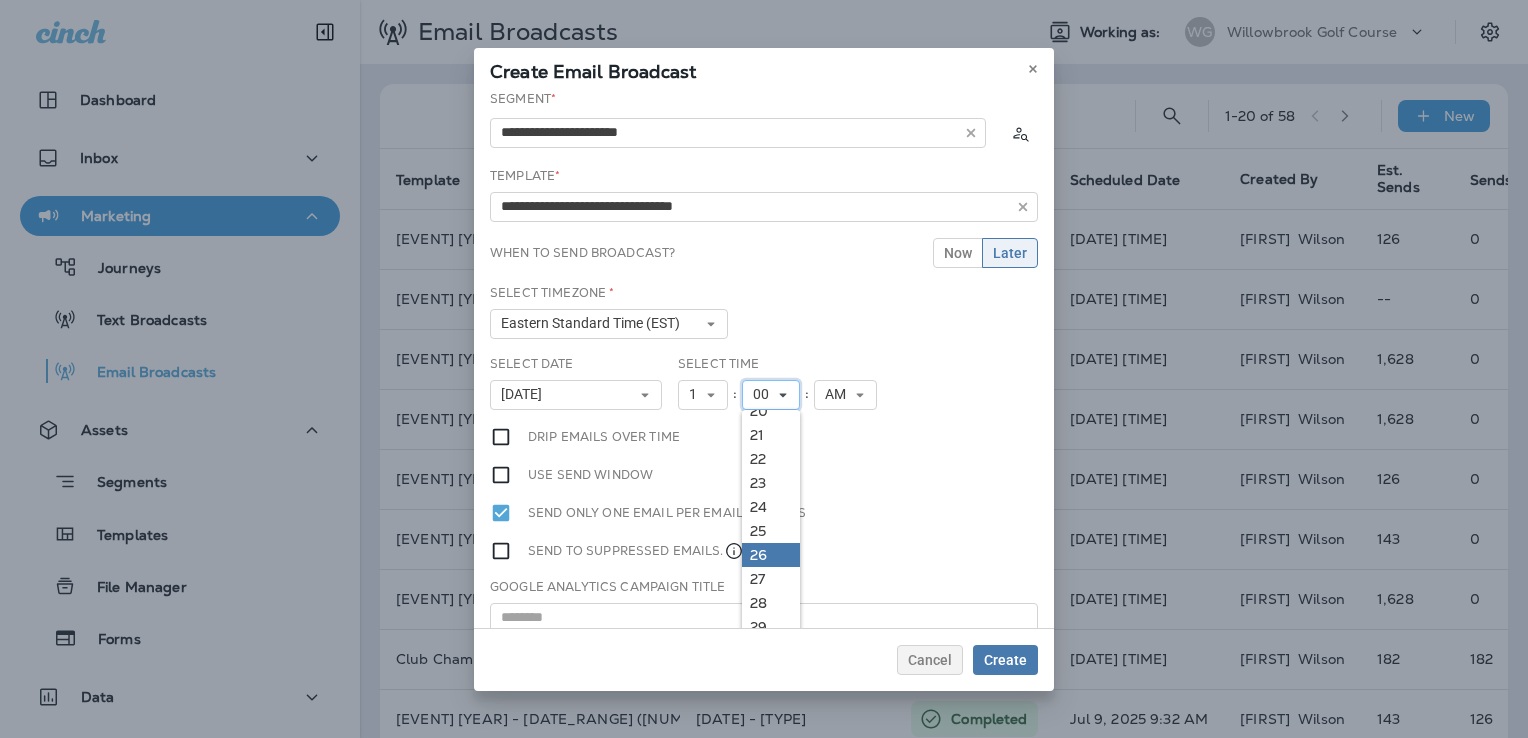 scroll, scrollTop: 500, scrollLeft: 0, axis: vertical 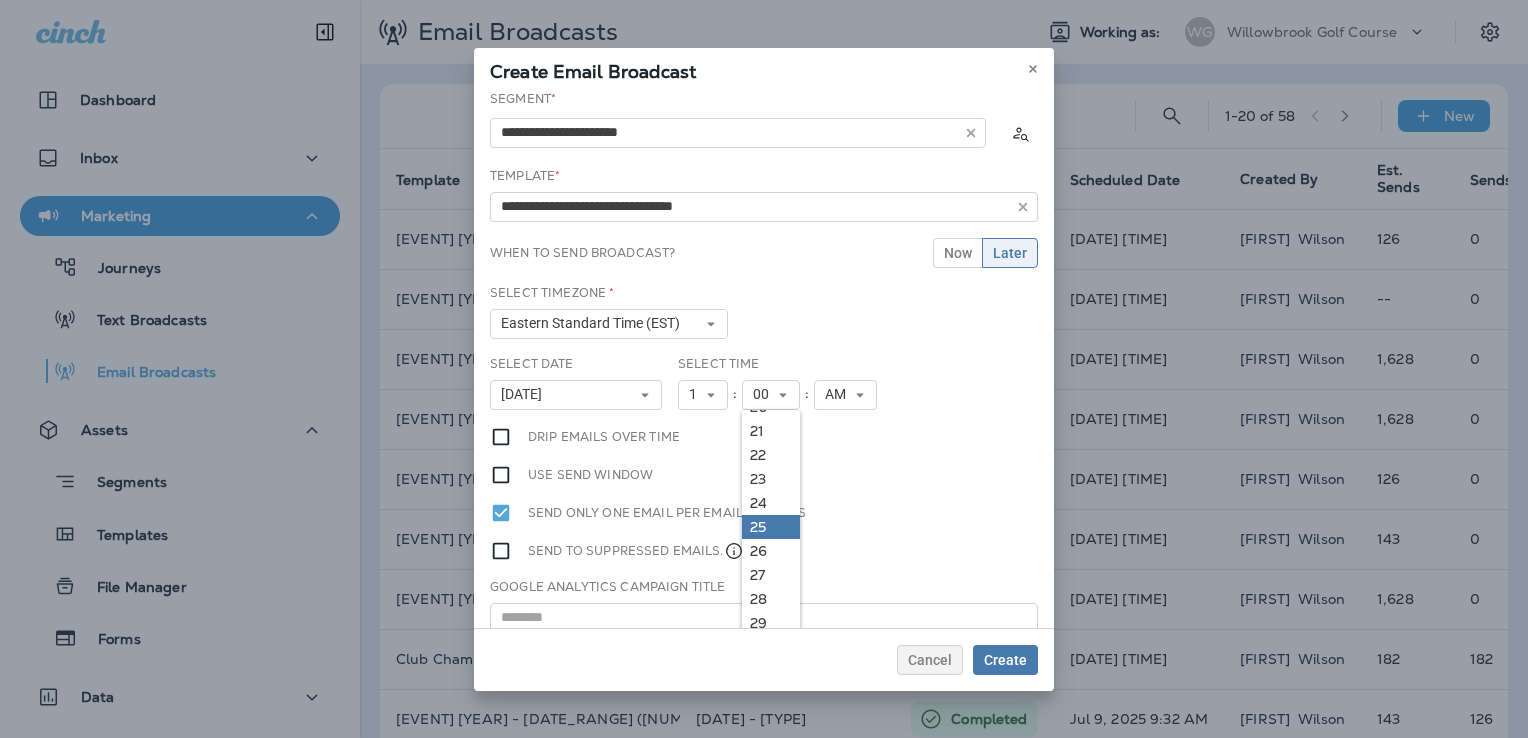 click on "25" at bounding box center (771, 527) 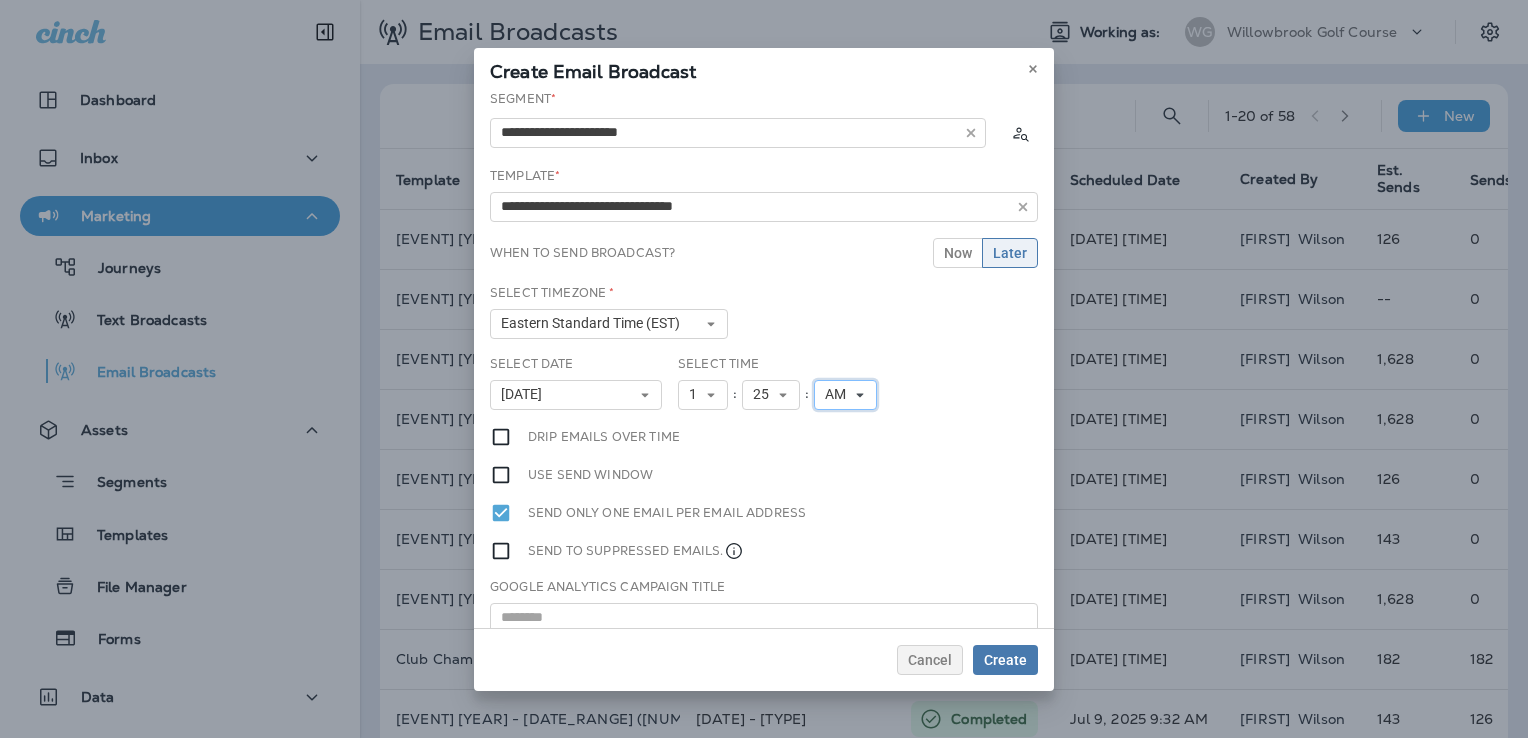 click on "AM" at bounding box center [839, 394] 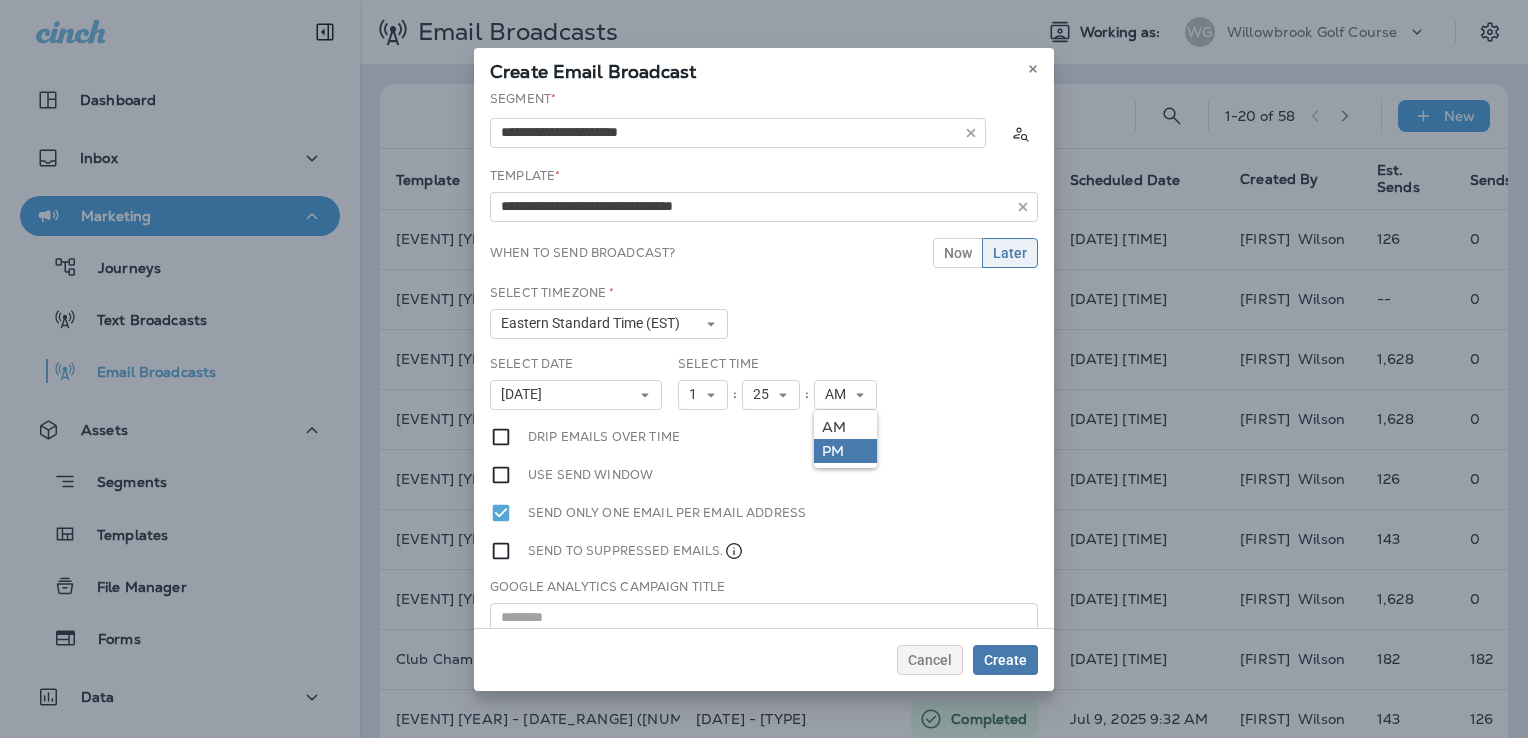 click on "PM" at bounding box center (845, 451) 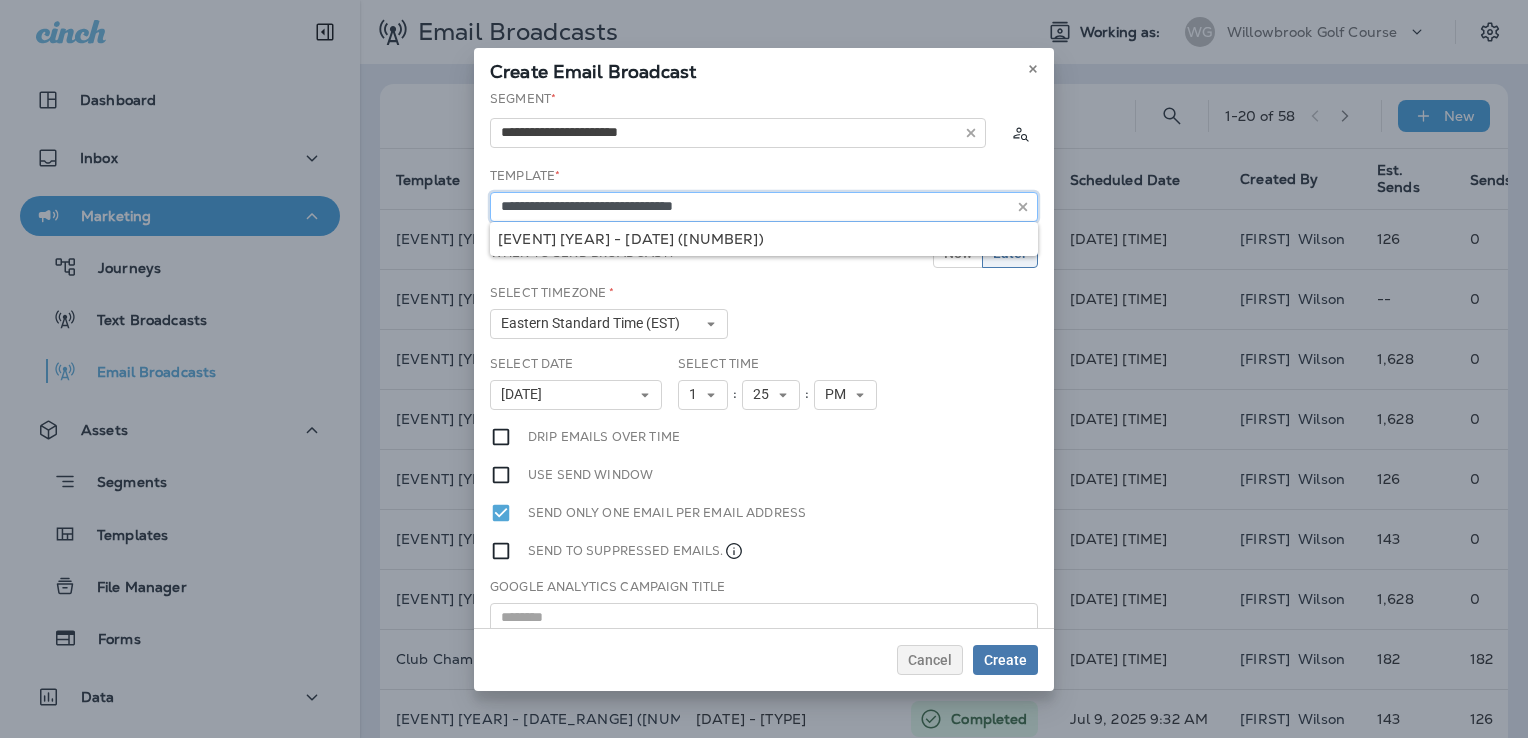 click on "**********" at bounding box center [764, 207] 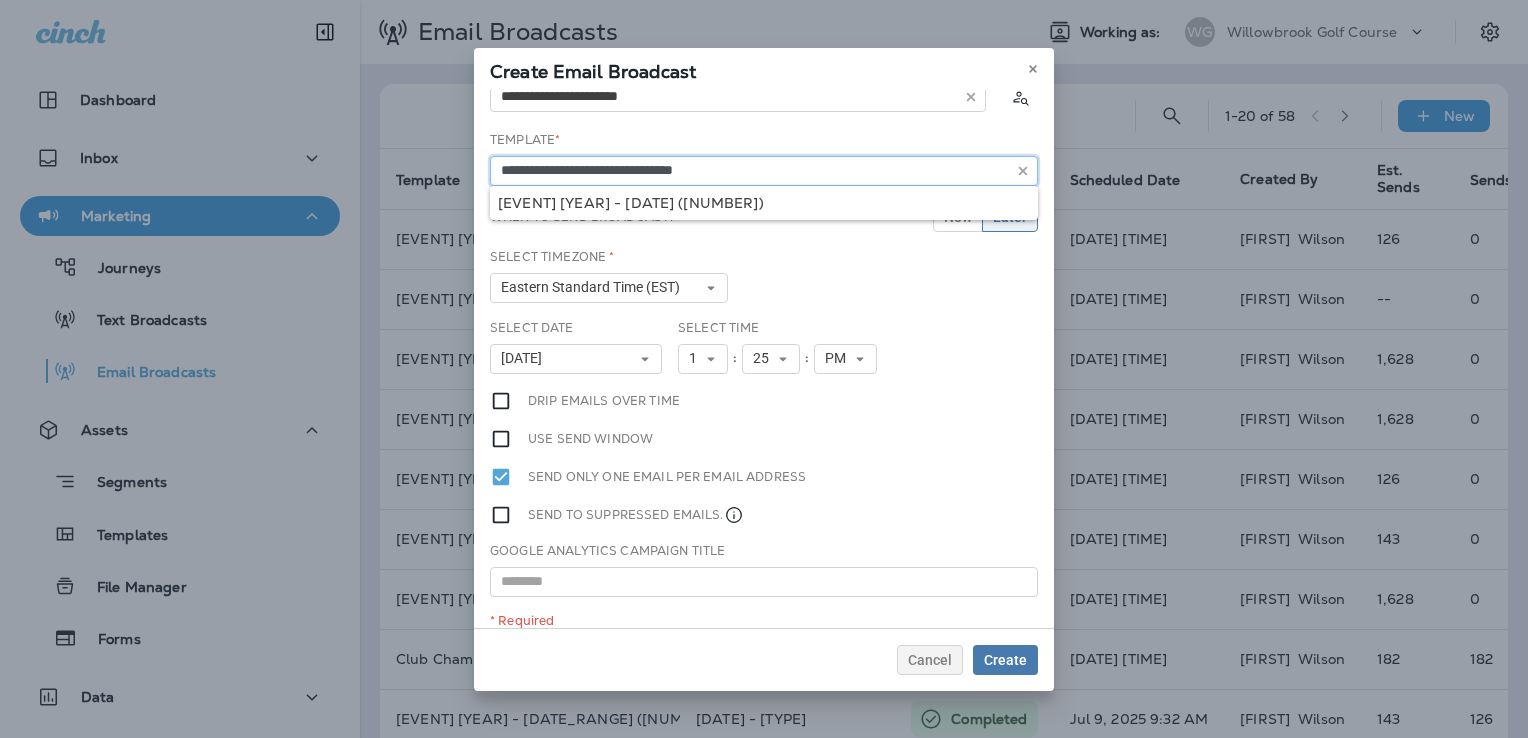 scroll, scrollTop: 52, scrollLeft: 0, axis: vertical 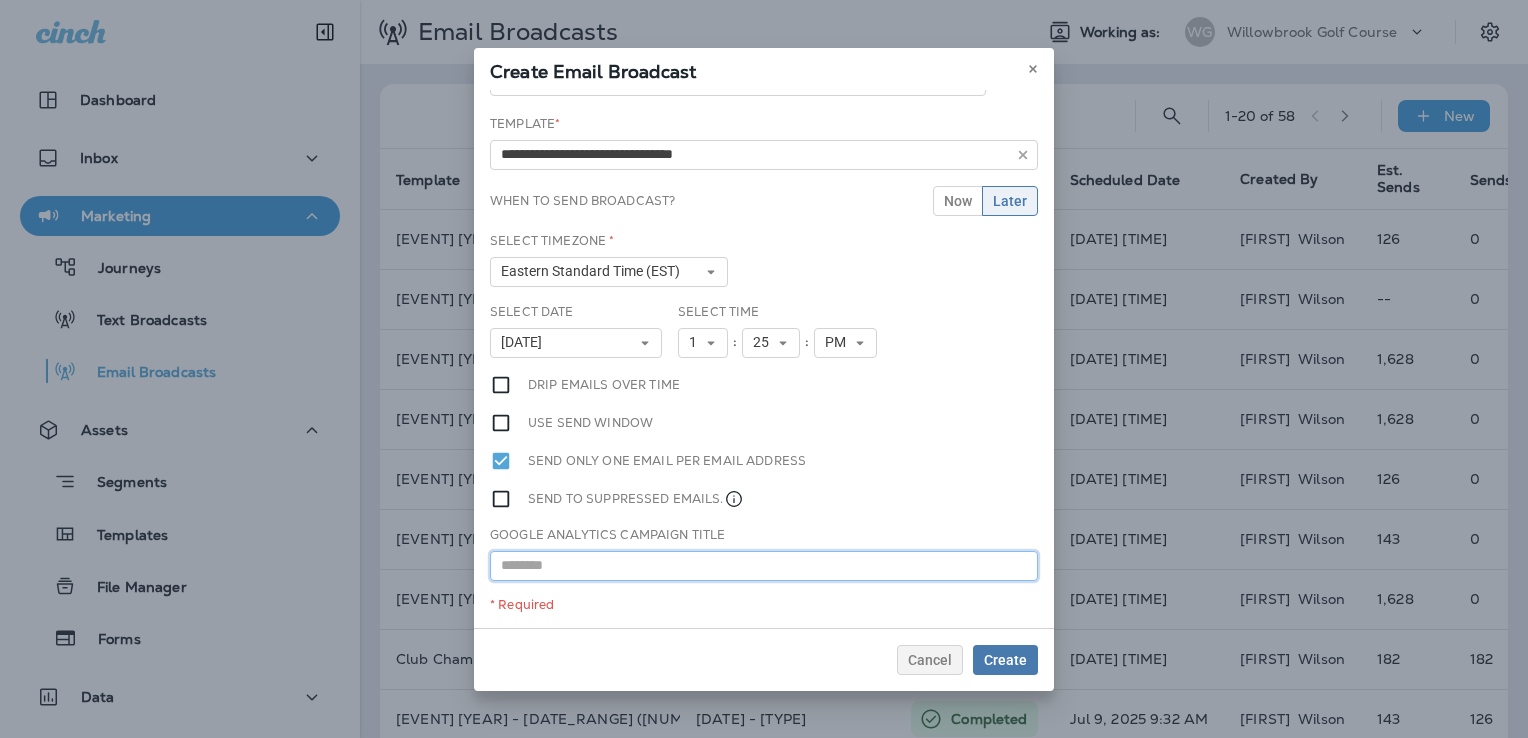 click at bounding box center [764, 566] 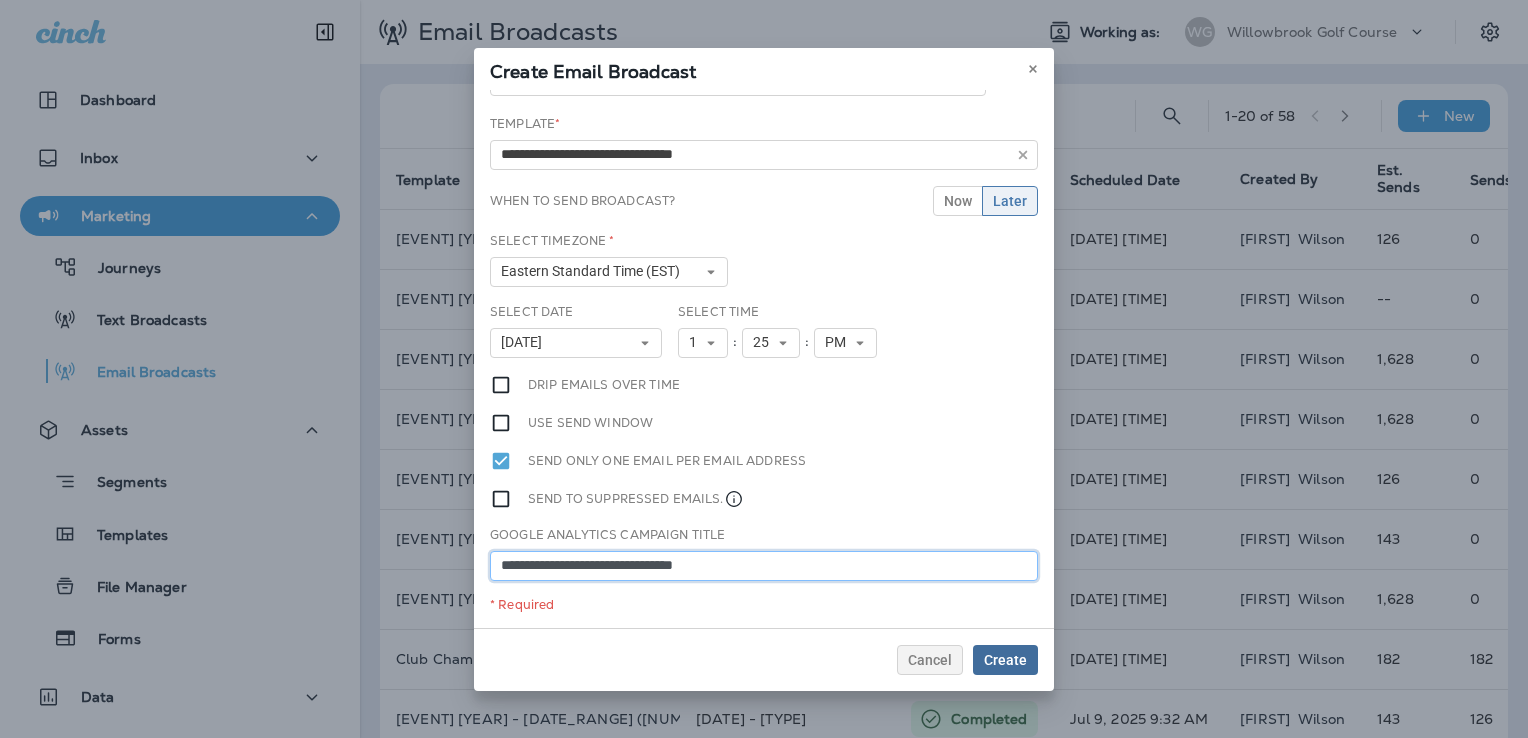 type on "**********" 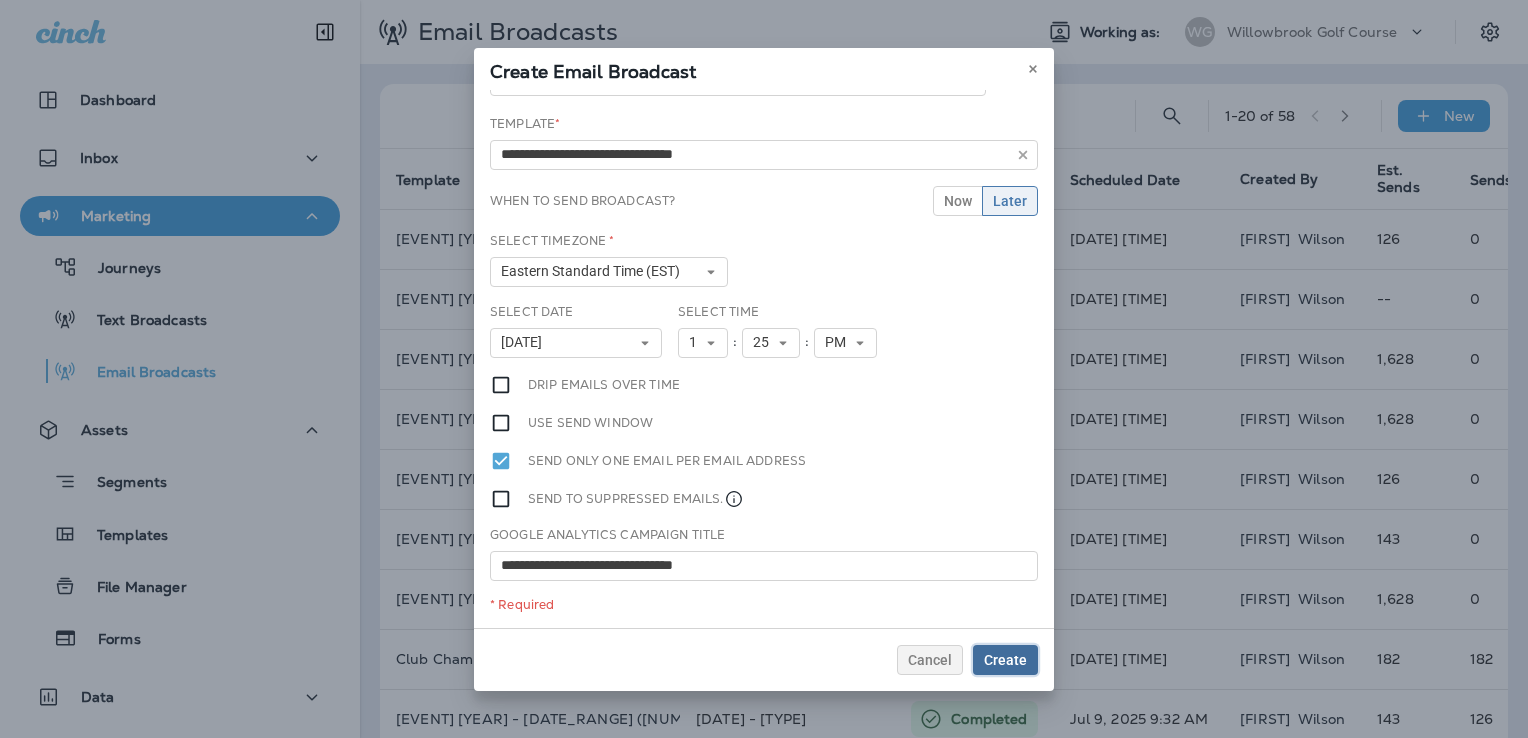 click on "Create" at bounding box center (1005, 660) 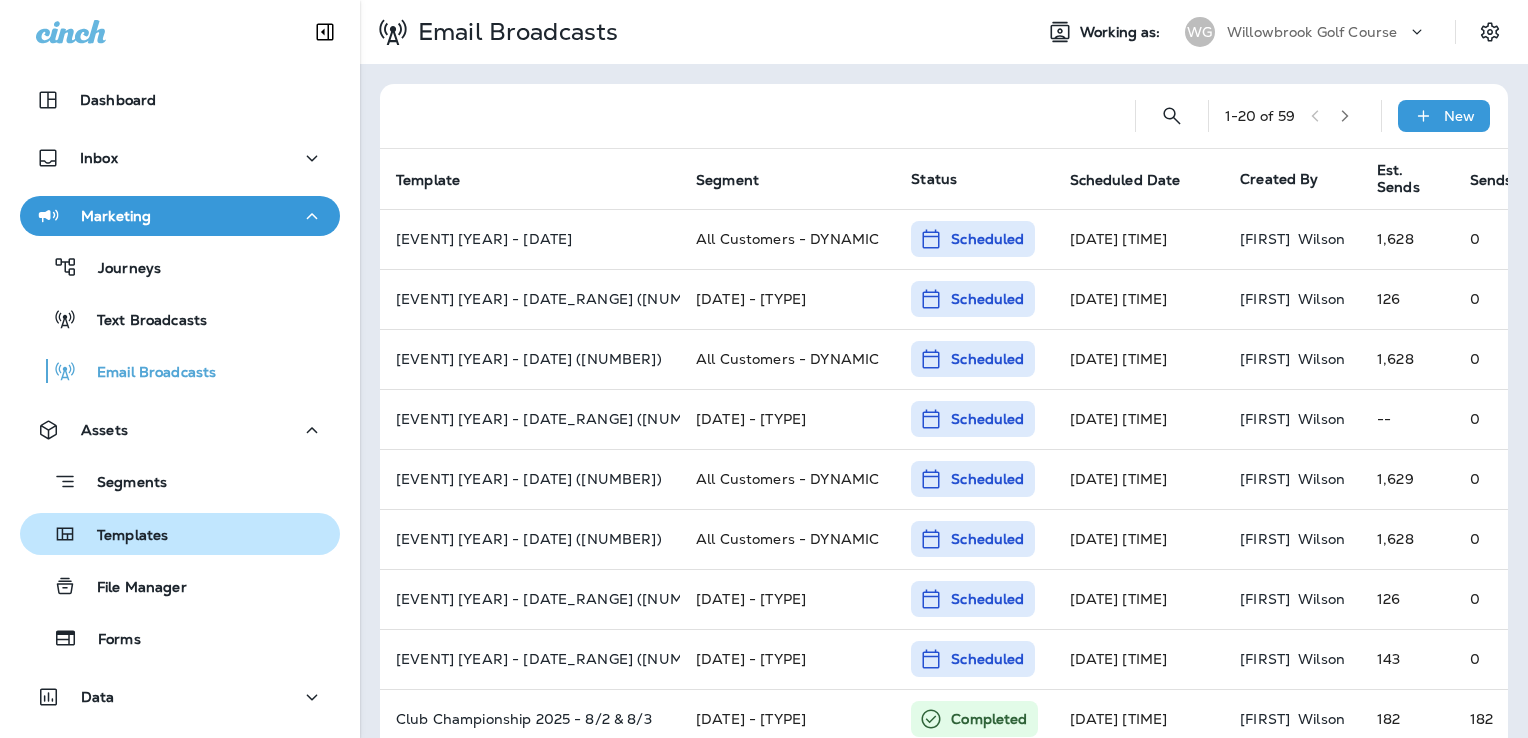 click on "Templates" at bounding box center (180, 534) 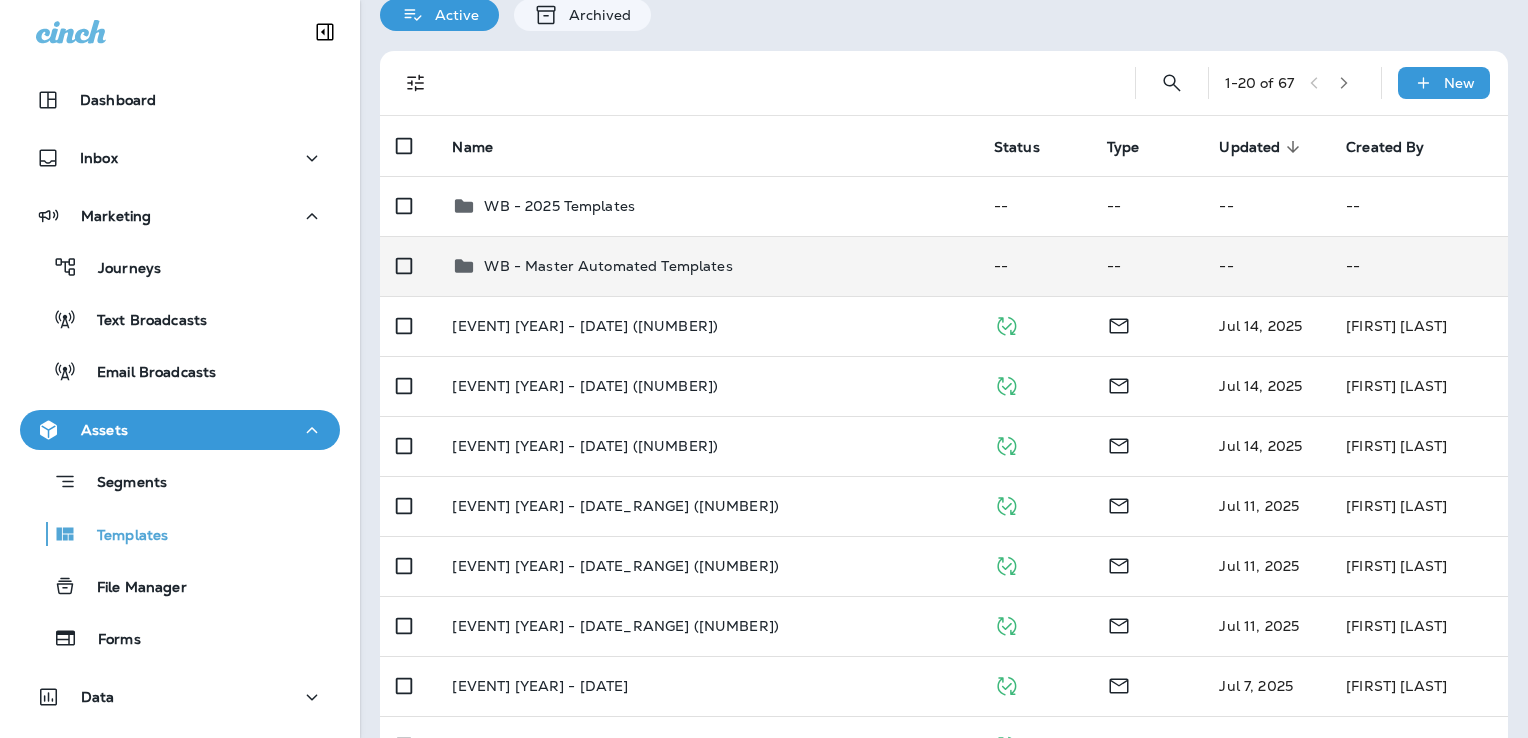 scroll, scrollTop: 200, scrollLeft: 0, axis: vertical 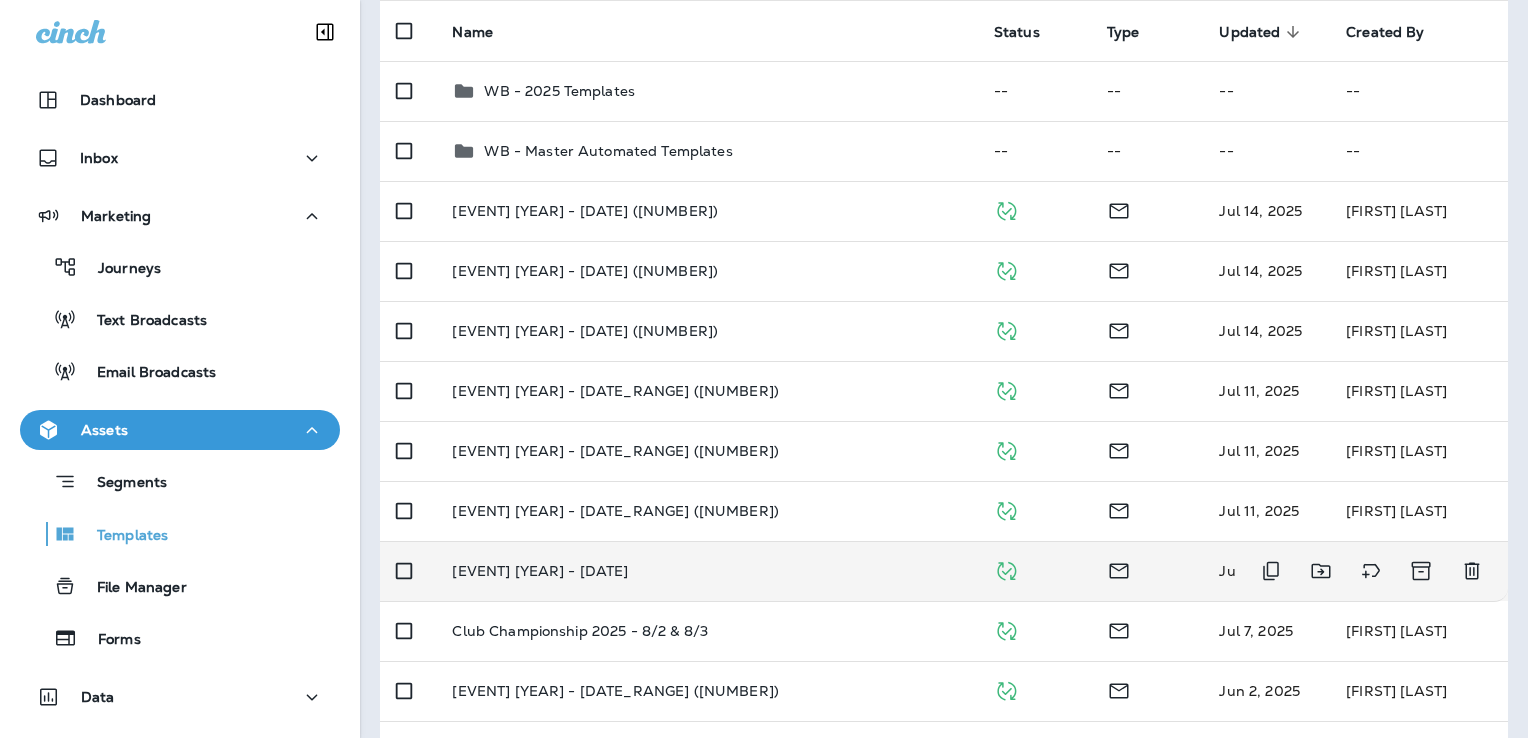 click on "[EVENT] [YEAR] - [DATE]" at bounding box center (706, 571) 